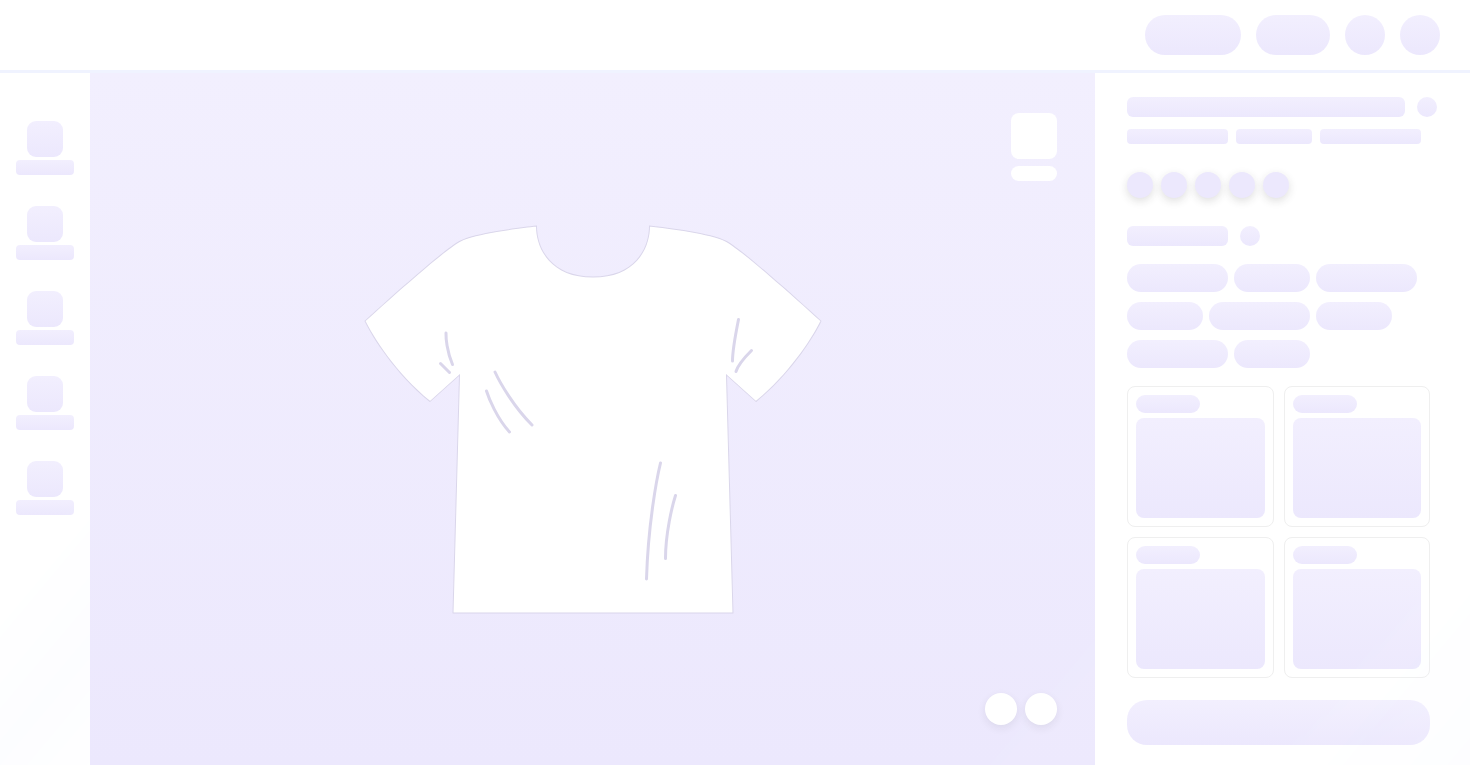 scroll, scrollTop: 0, scrollLeft: 0, axis: both 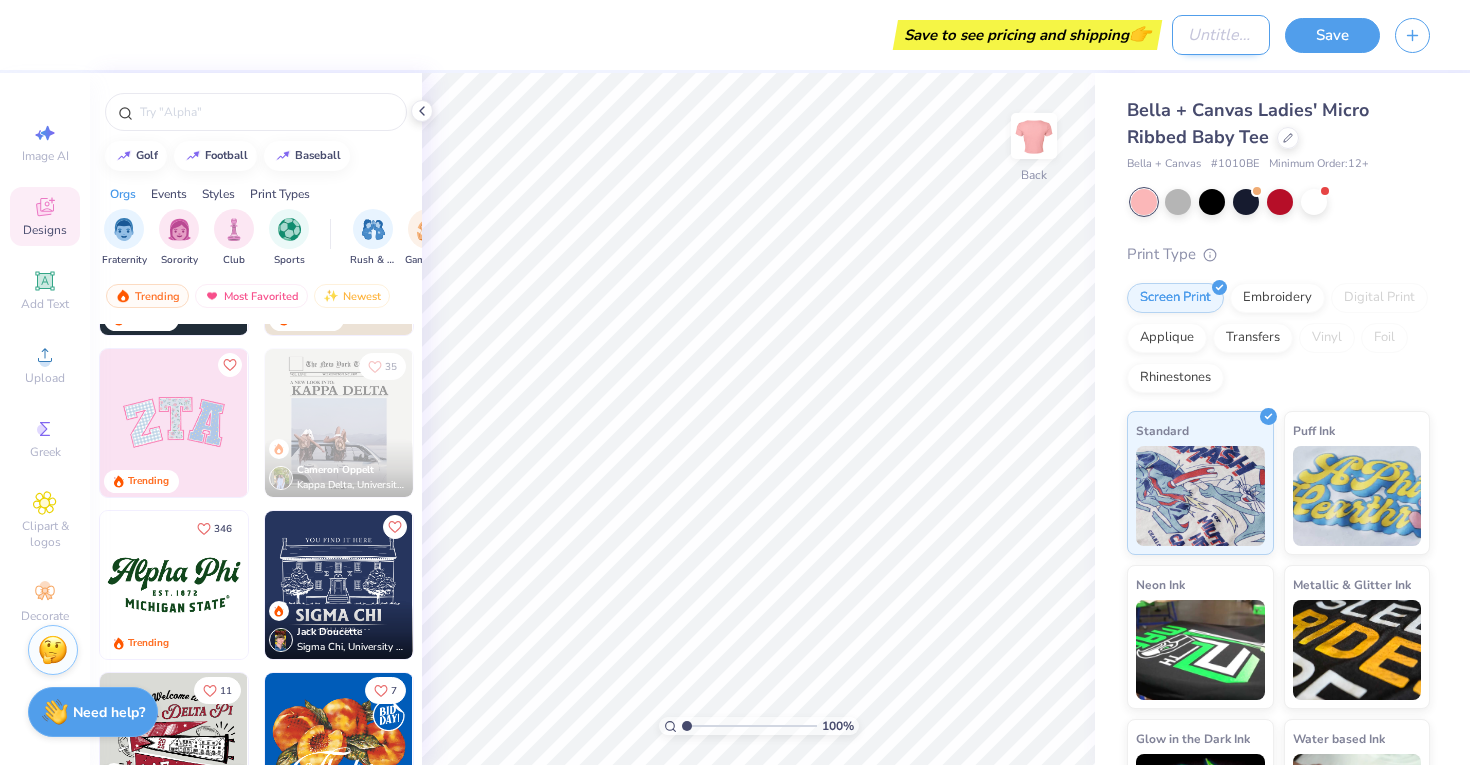 click on "Design Title" at bounding box center [1221, 35] 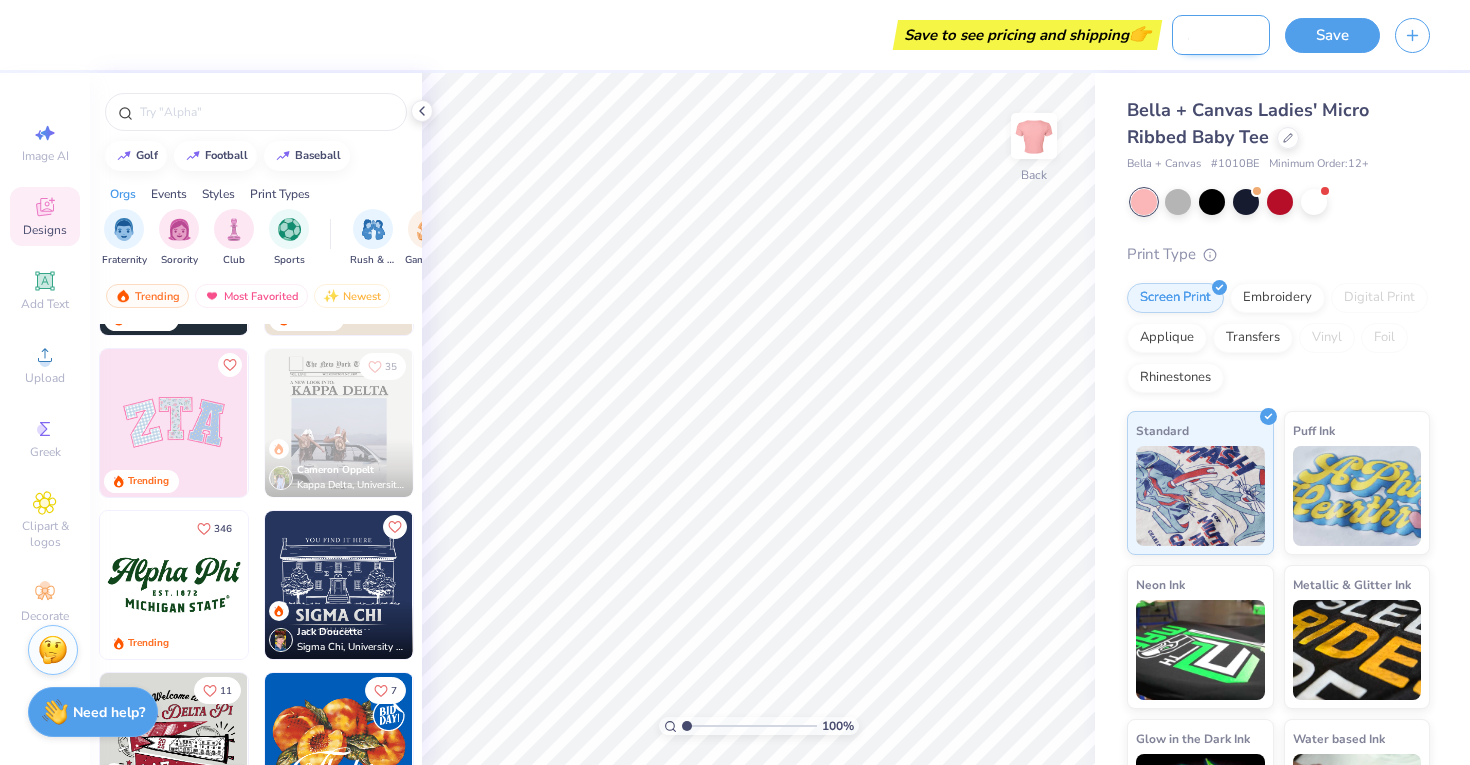 scroll, scrollTop: 0, scrollLeft: 70, axis: horizontal 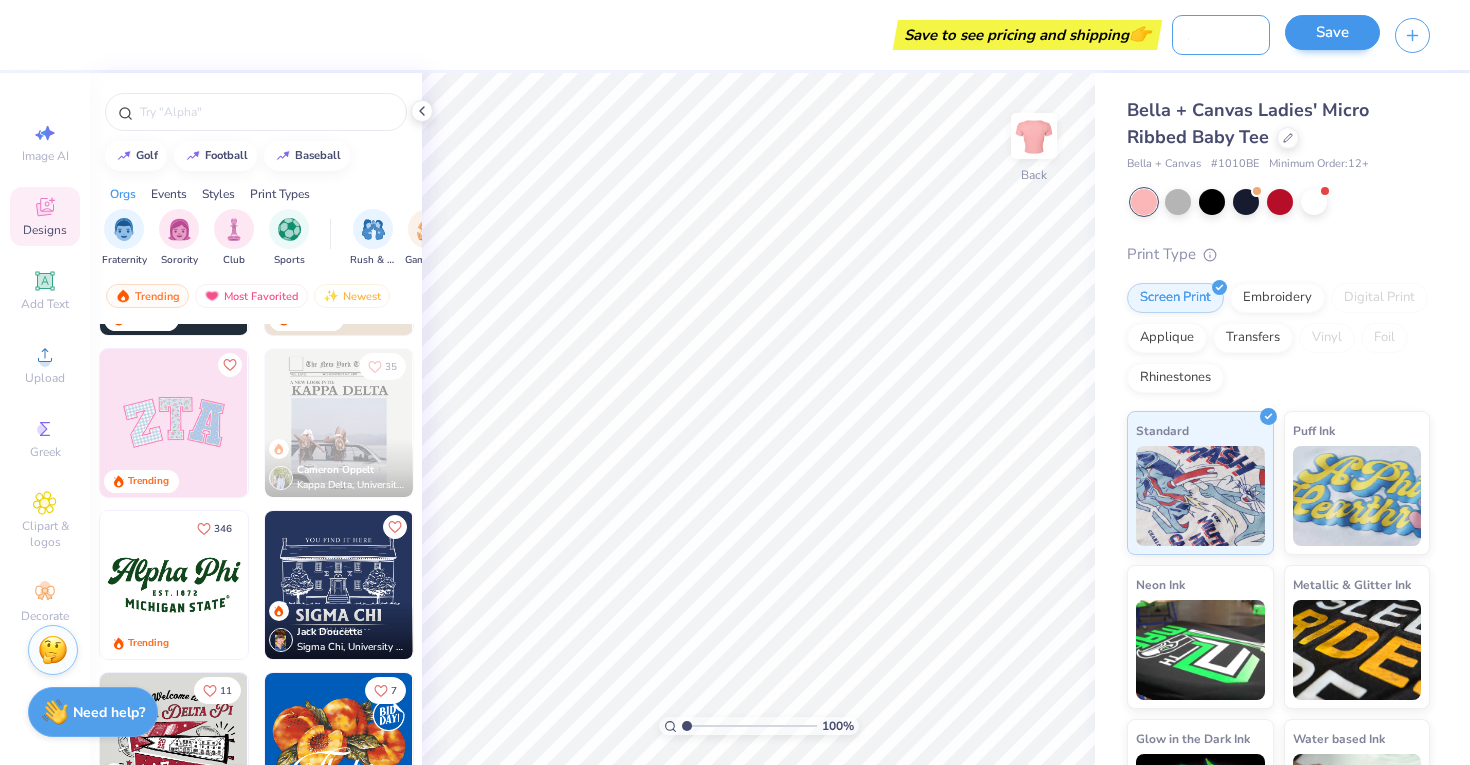 type on "Recruitment Shirt" 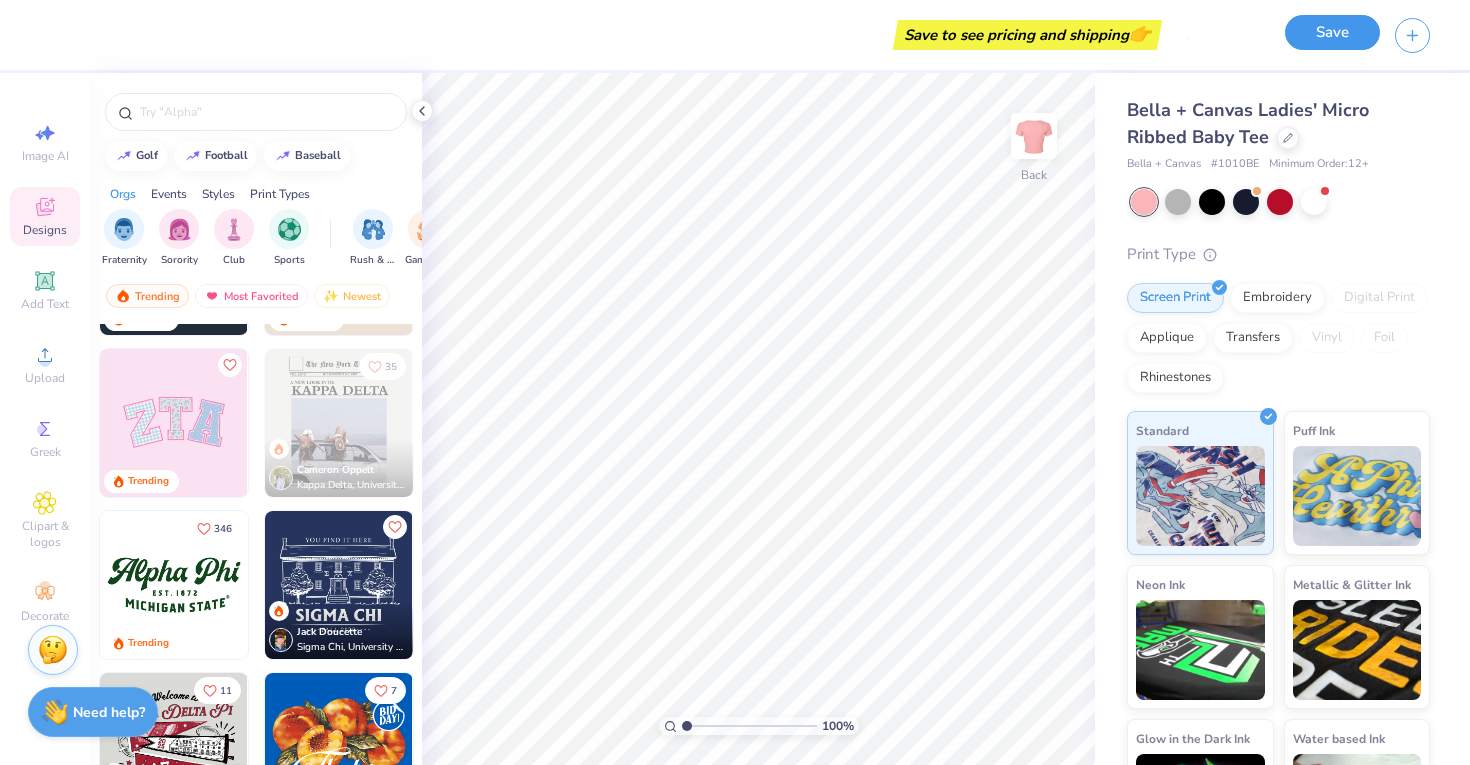 click on "Save" at bounding box center (1332, 32) 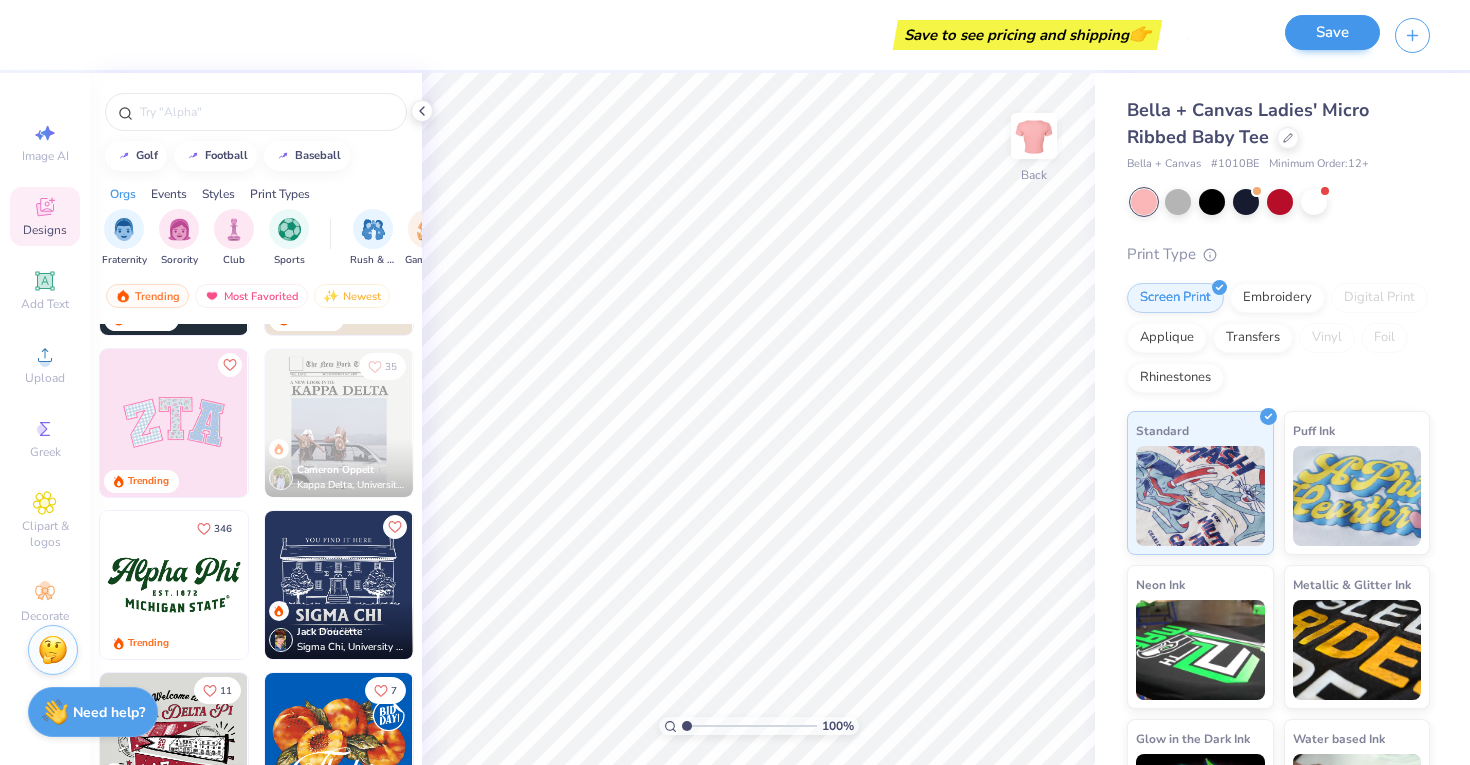 scroll, scrollTop: 0, scrollLeft: 0, axis: both 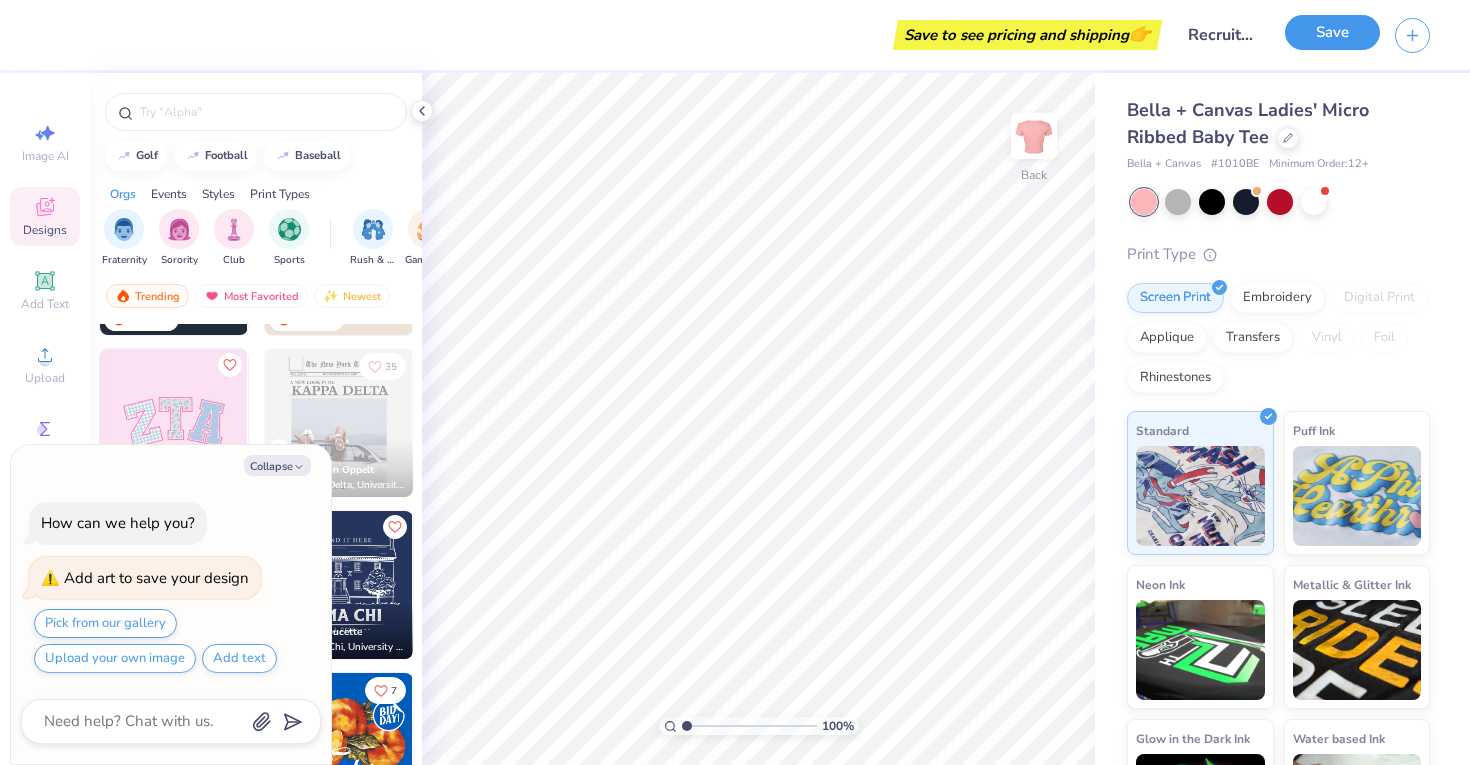 click on "Save" at bounding box center (1332, 32) 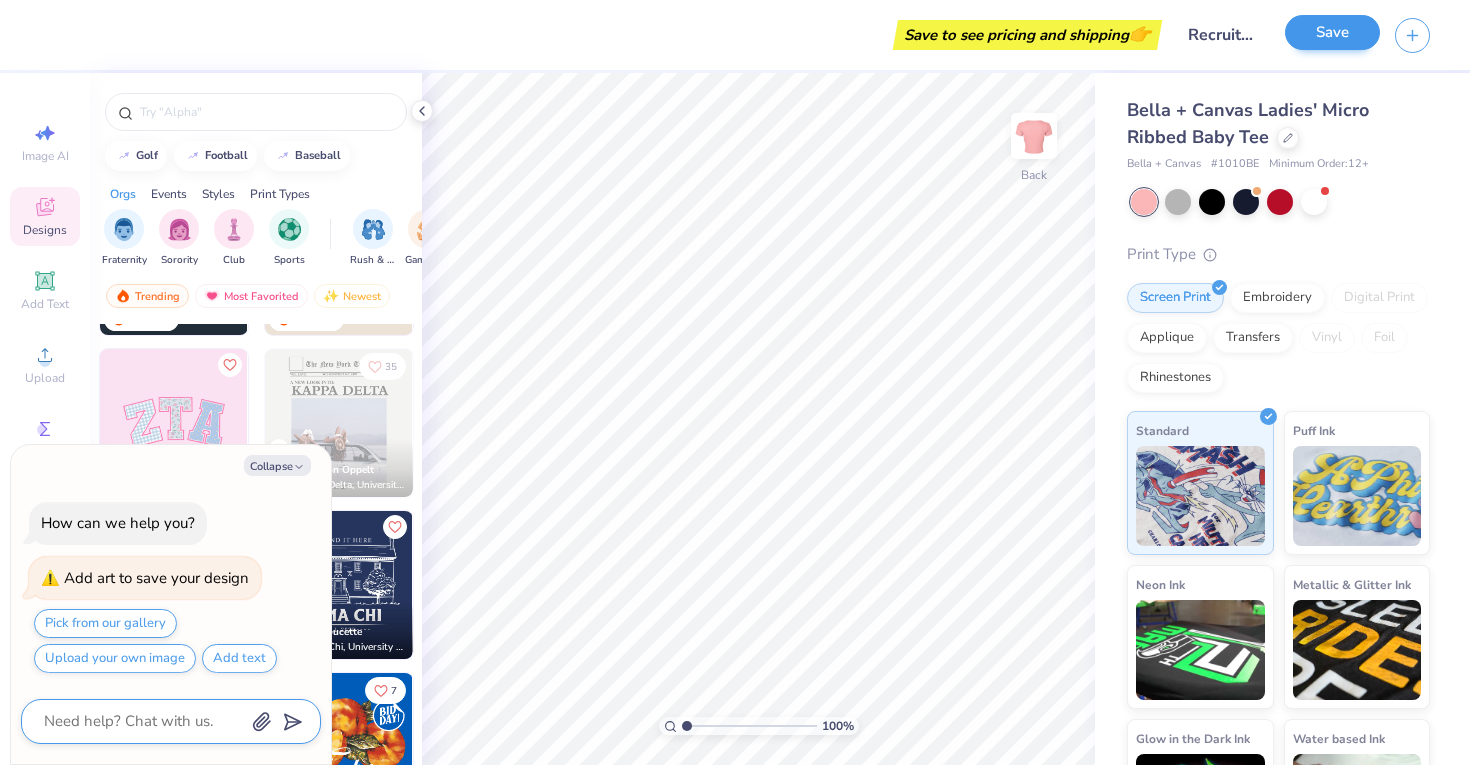 type on "x" 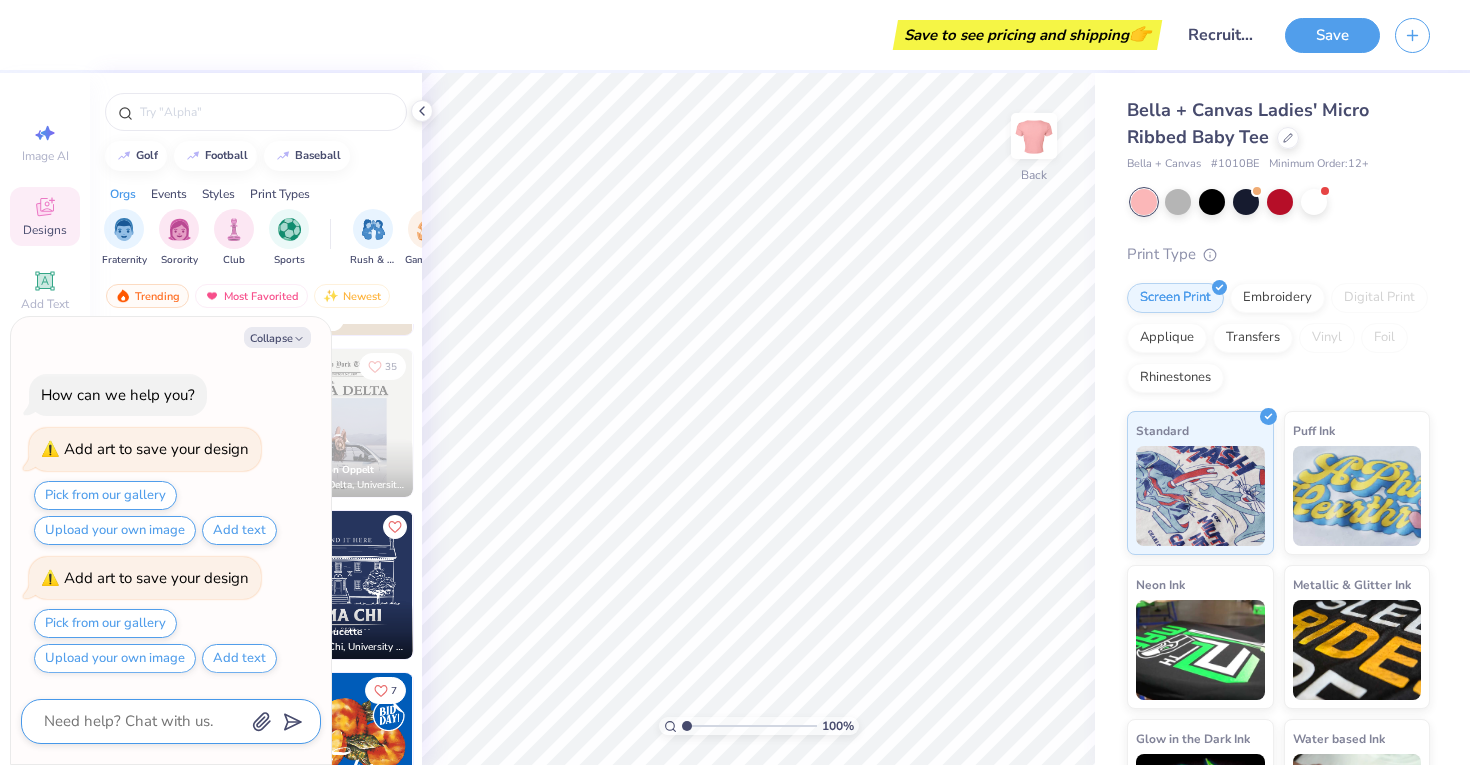 type on "s" 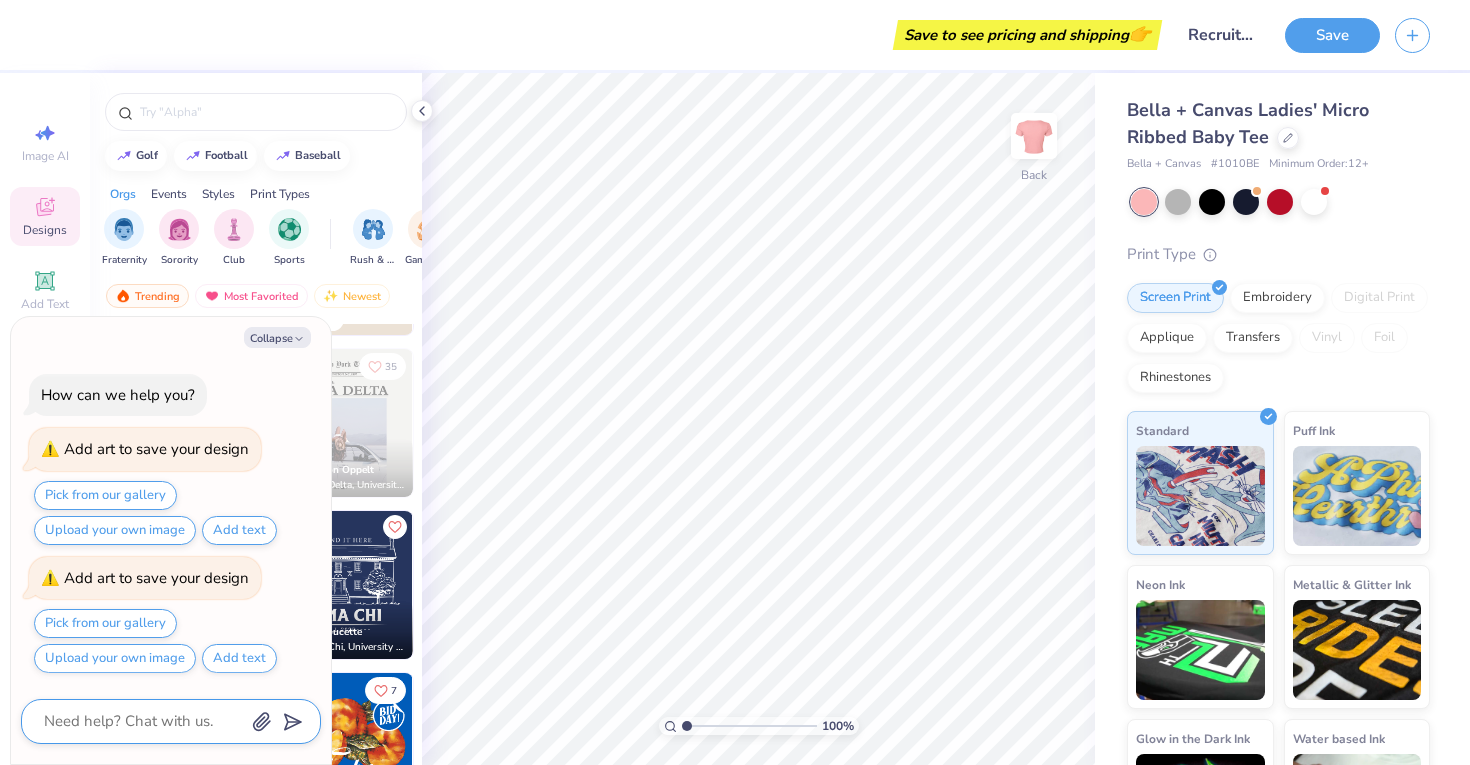 type on "x" 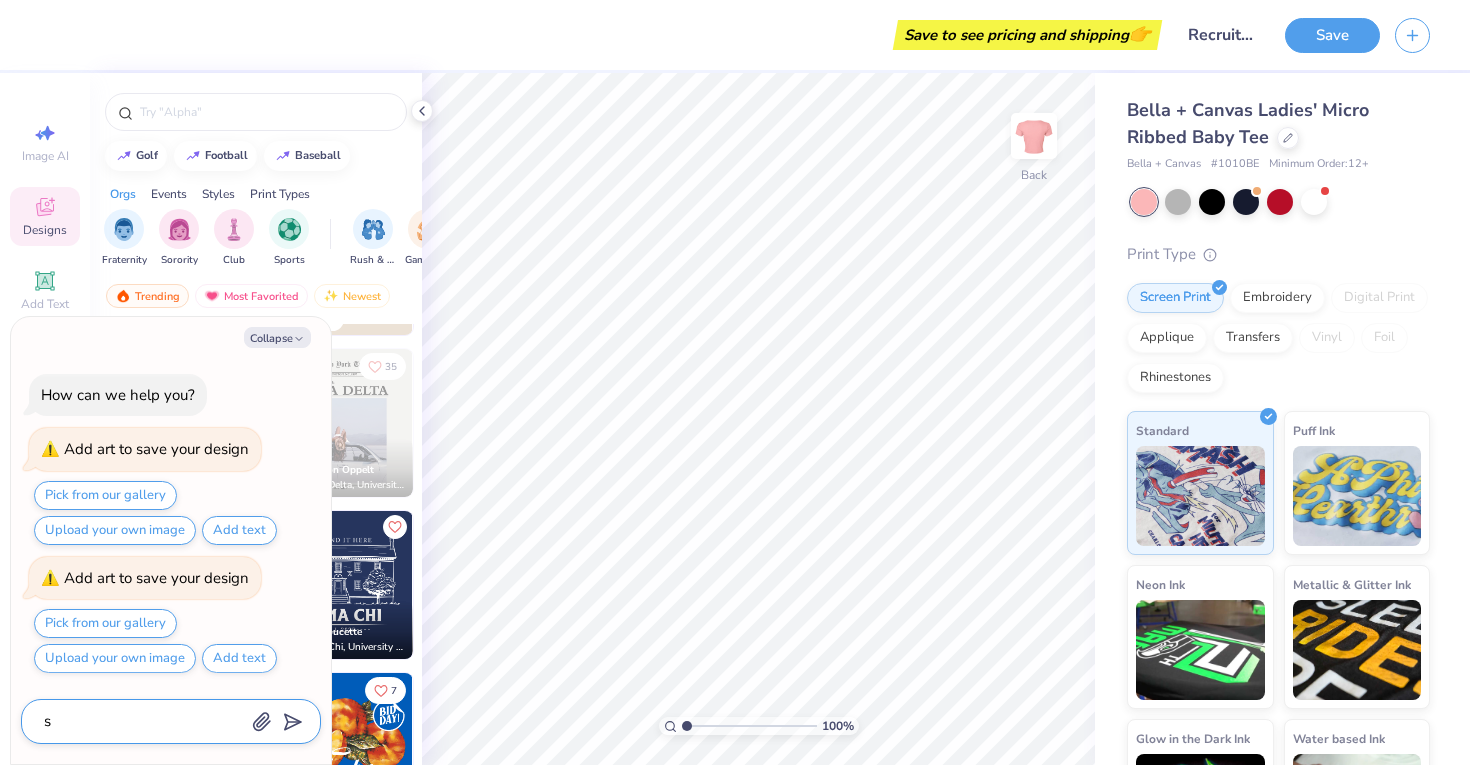 type on "sk" 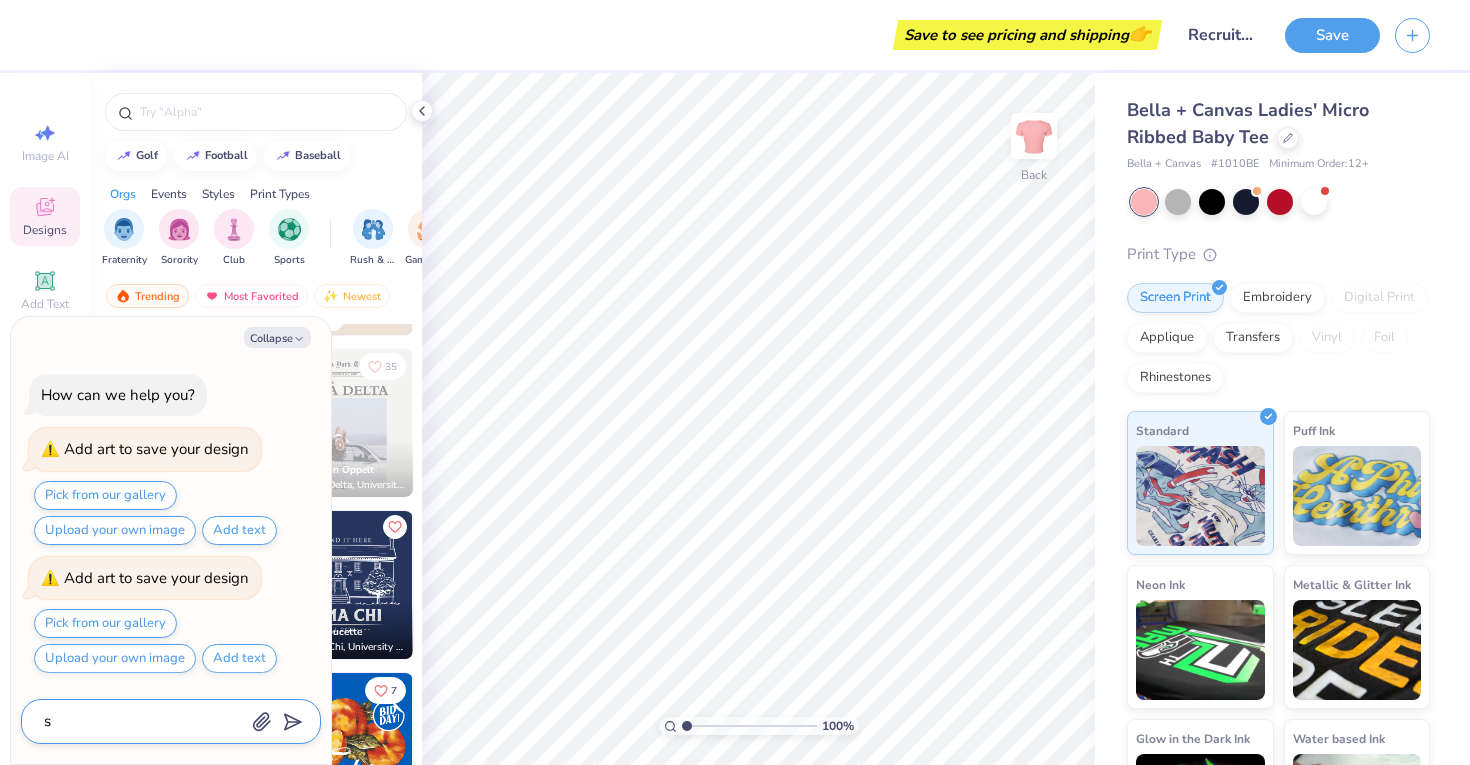 type on "x" 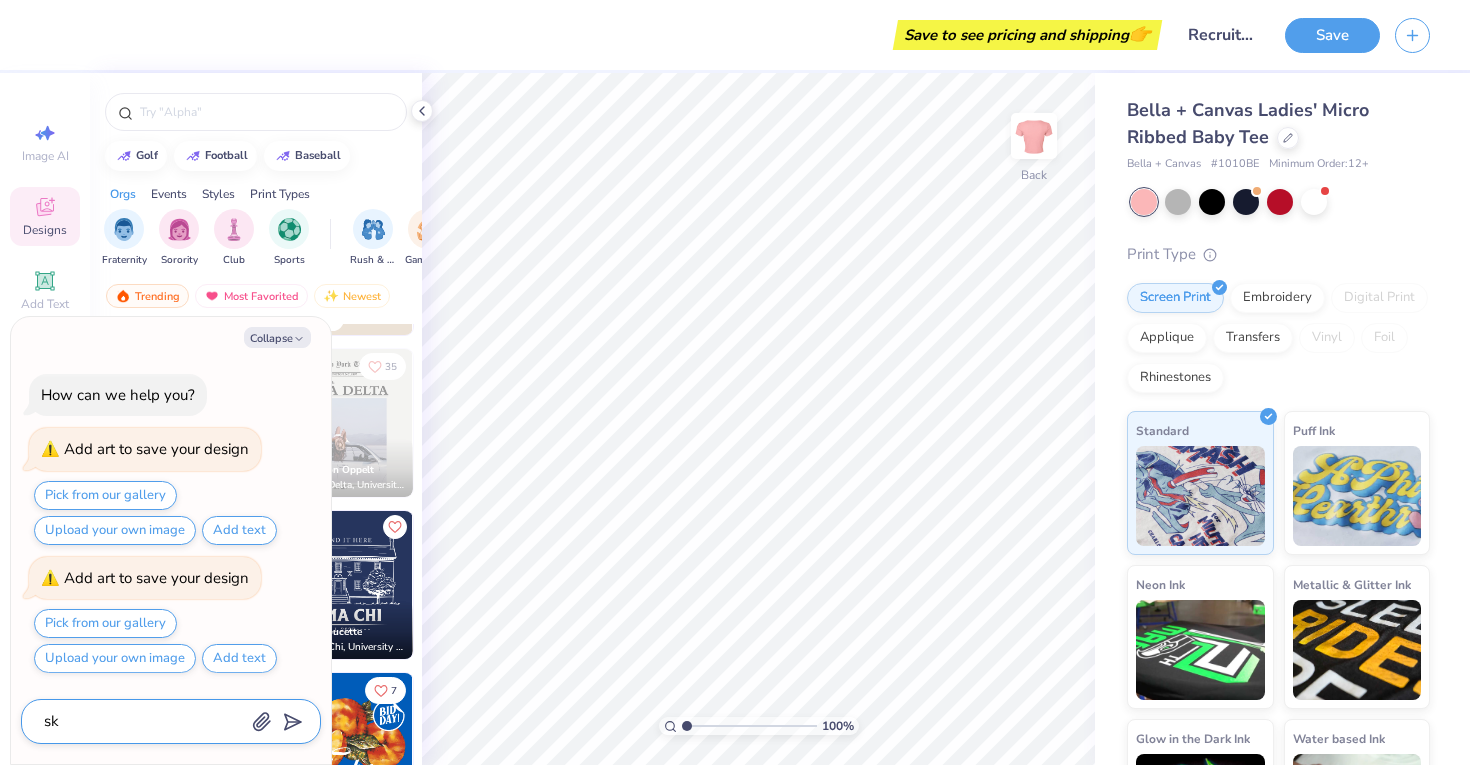 type on "ske" 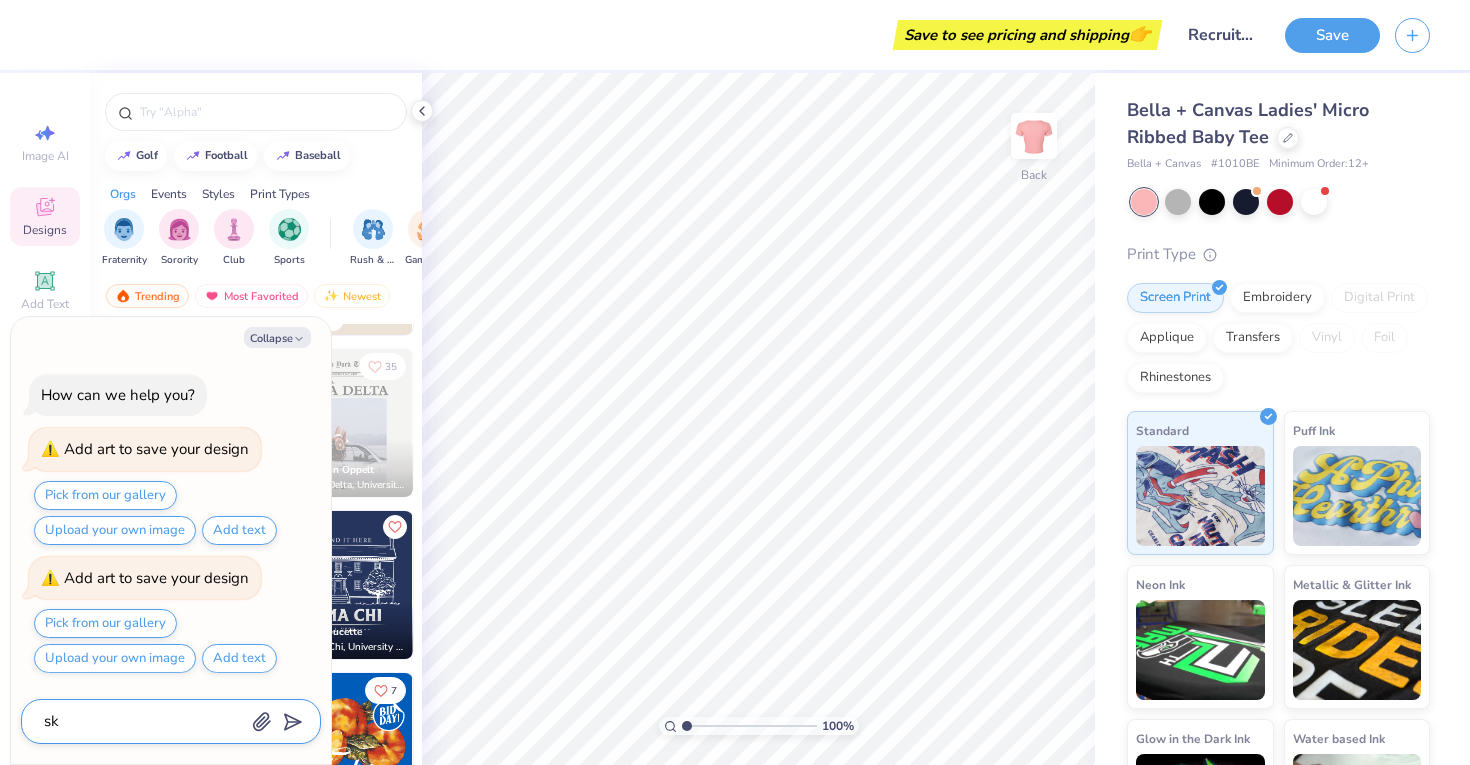type on "x" 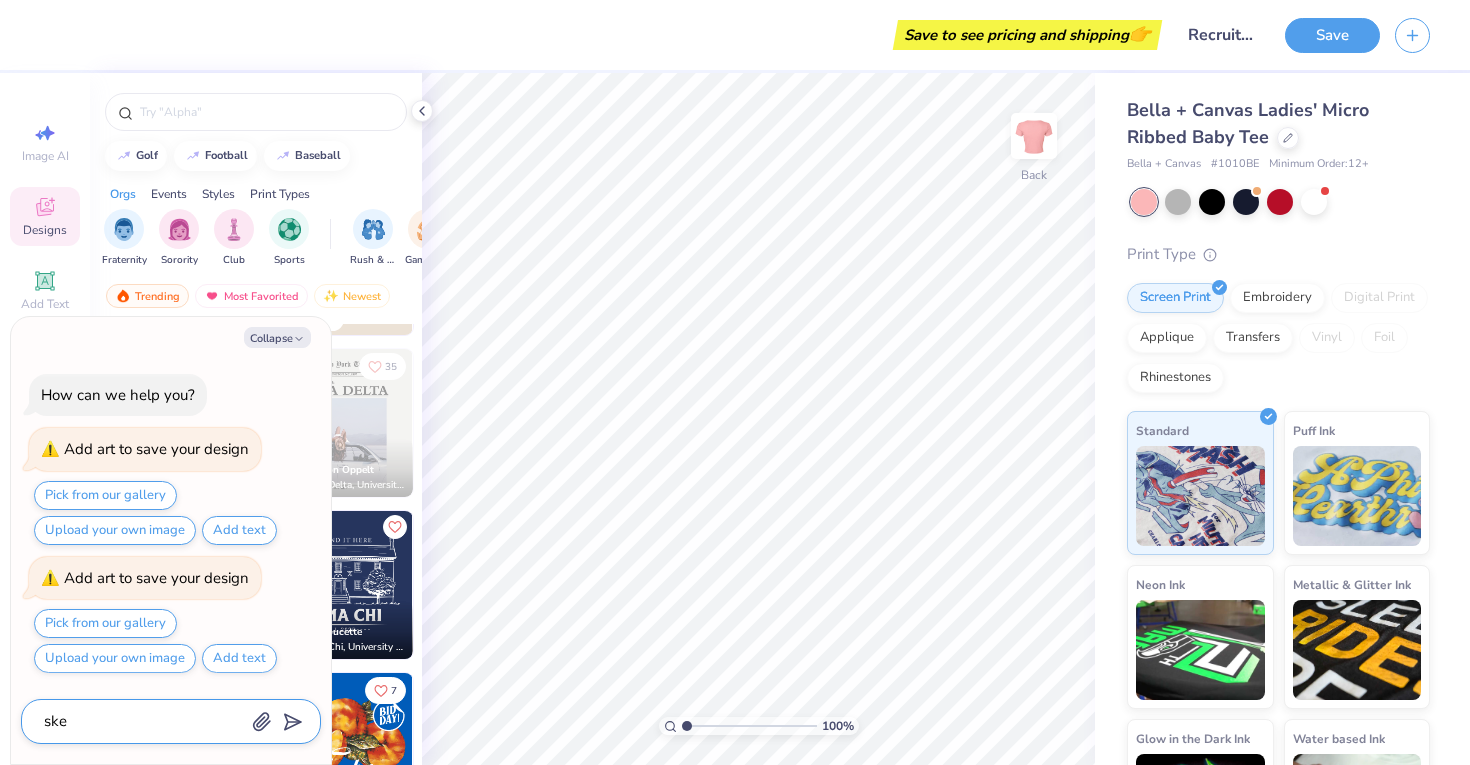 type on "sket" 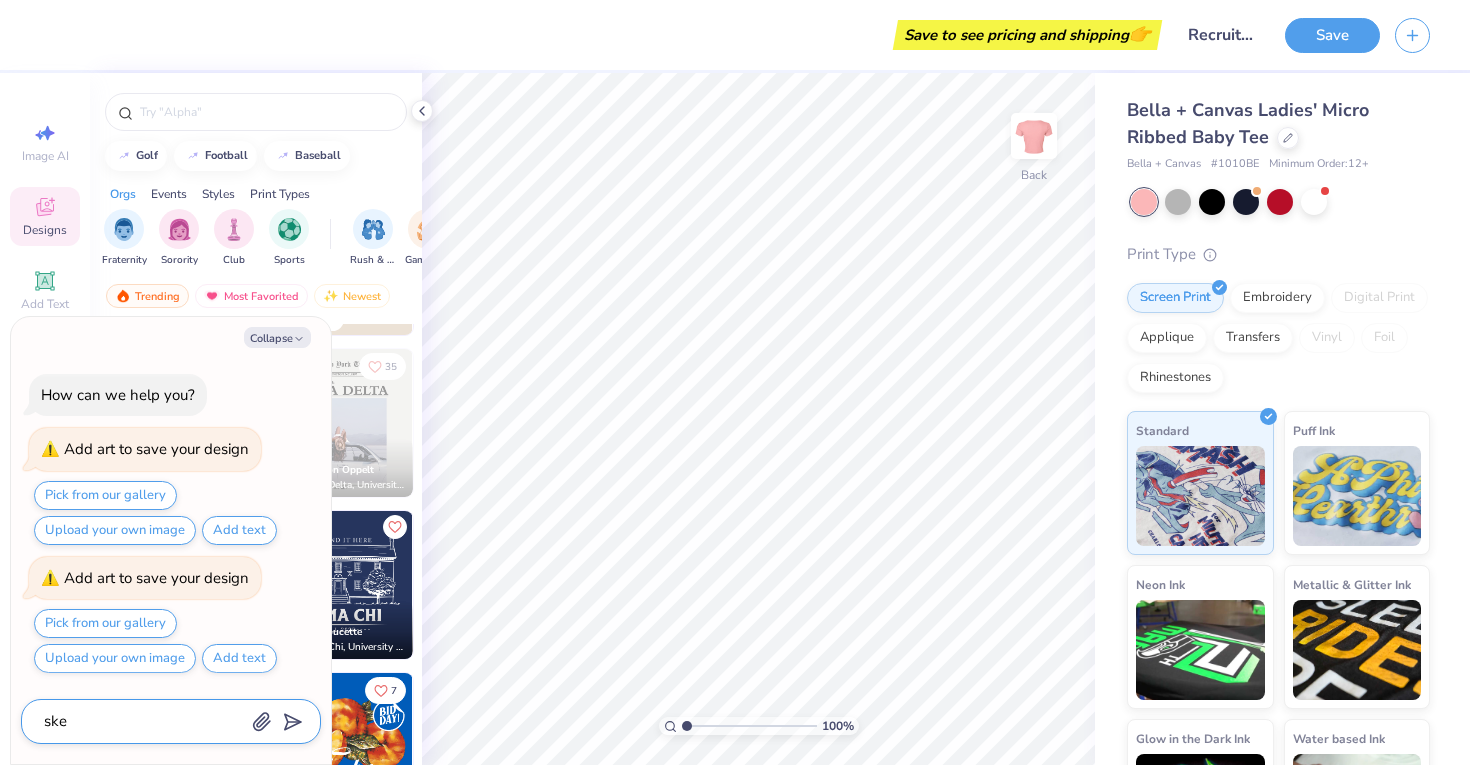 type on "x" 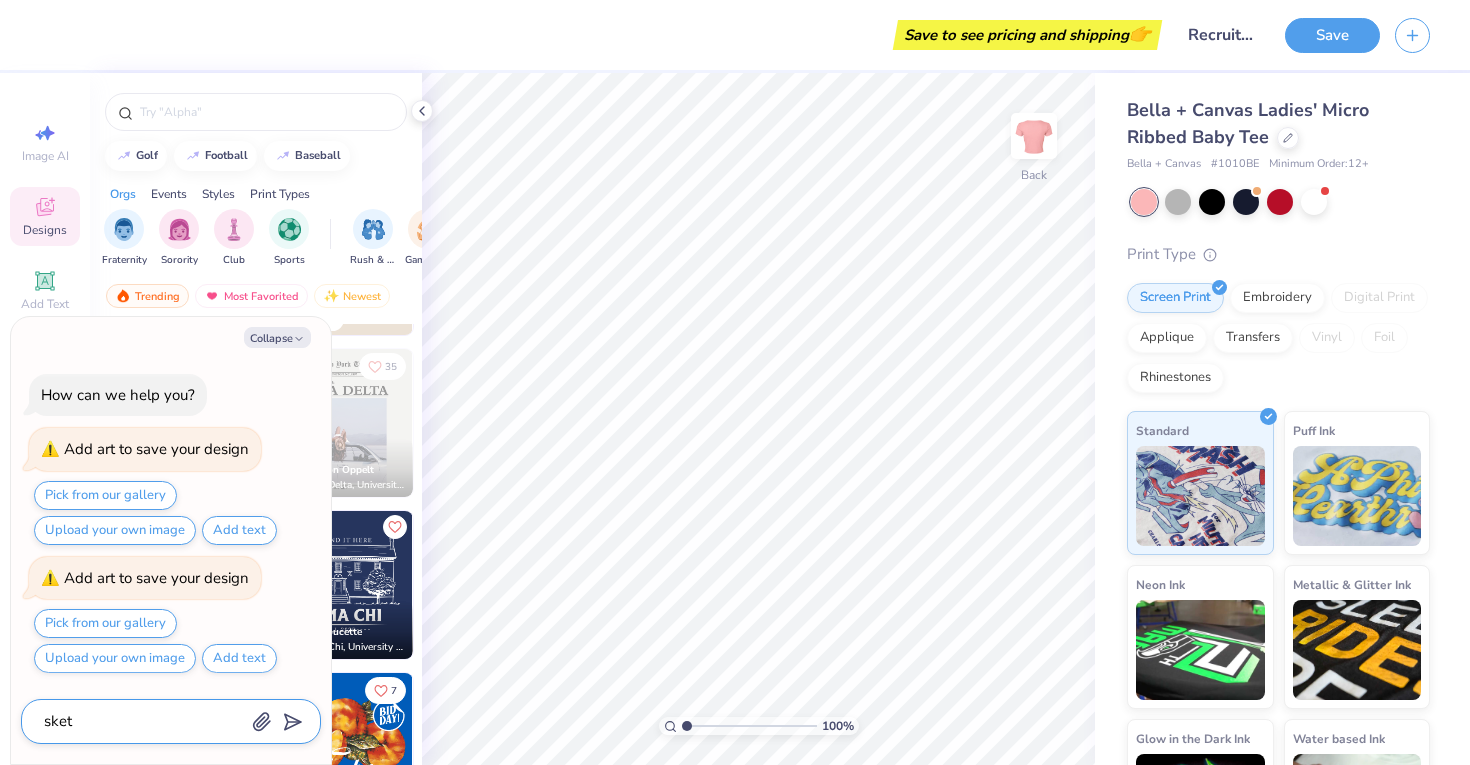 type on "sketc" 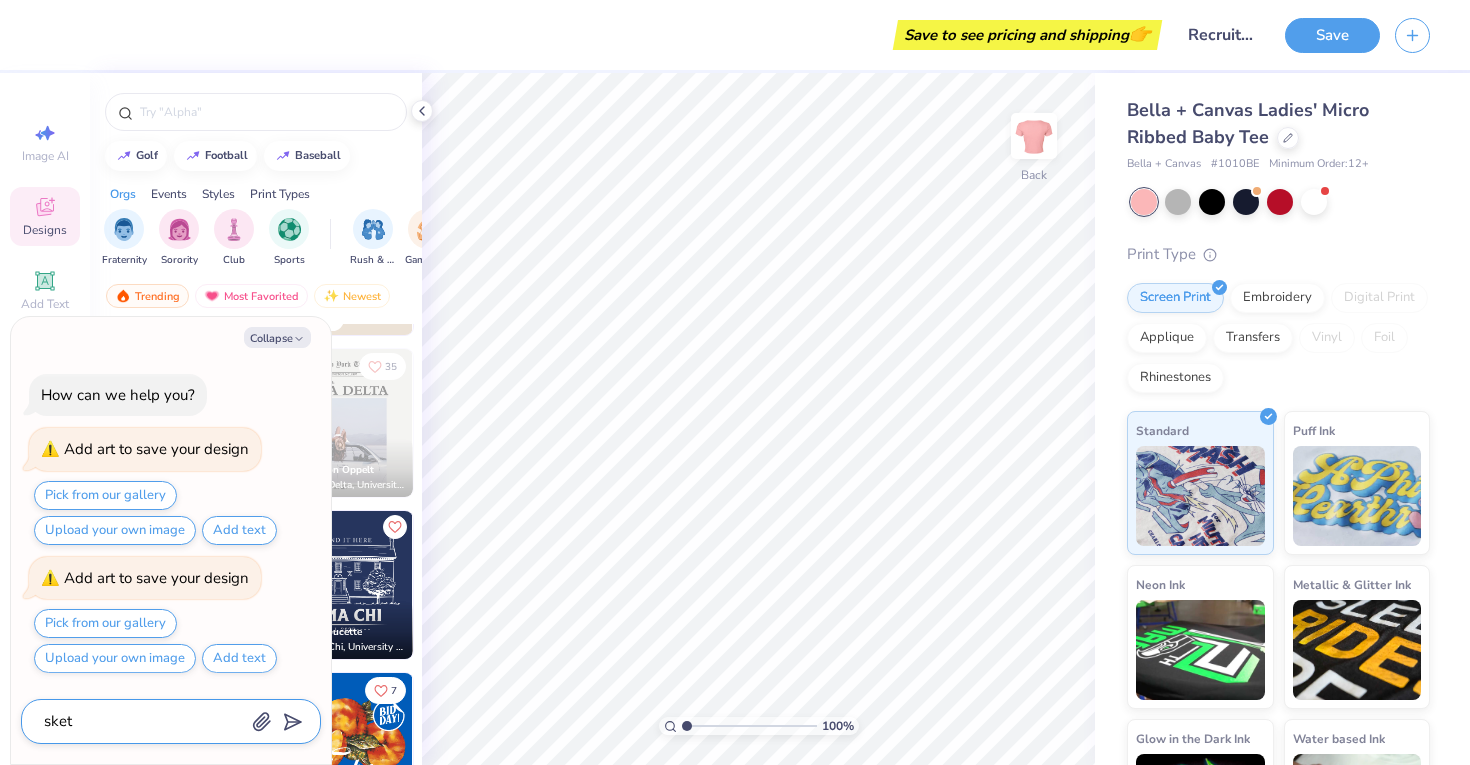 type on "x" 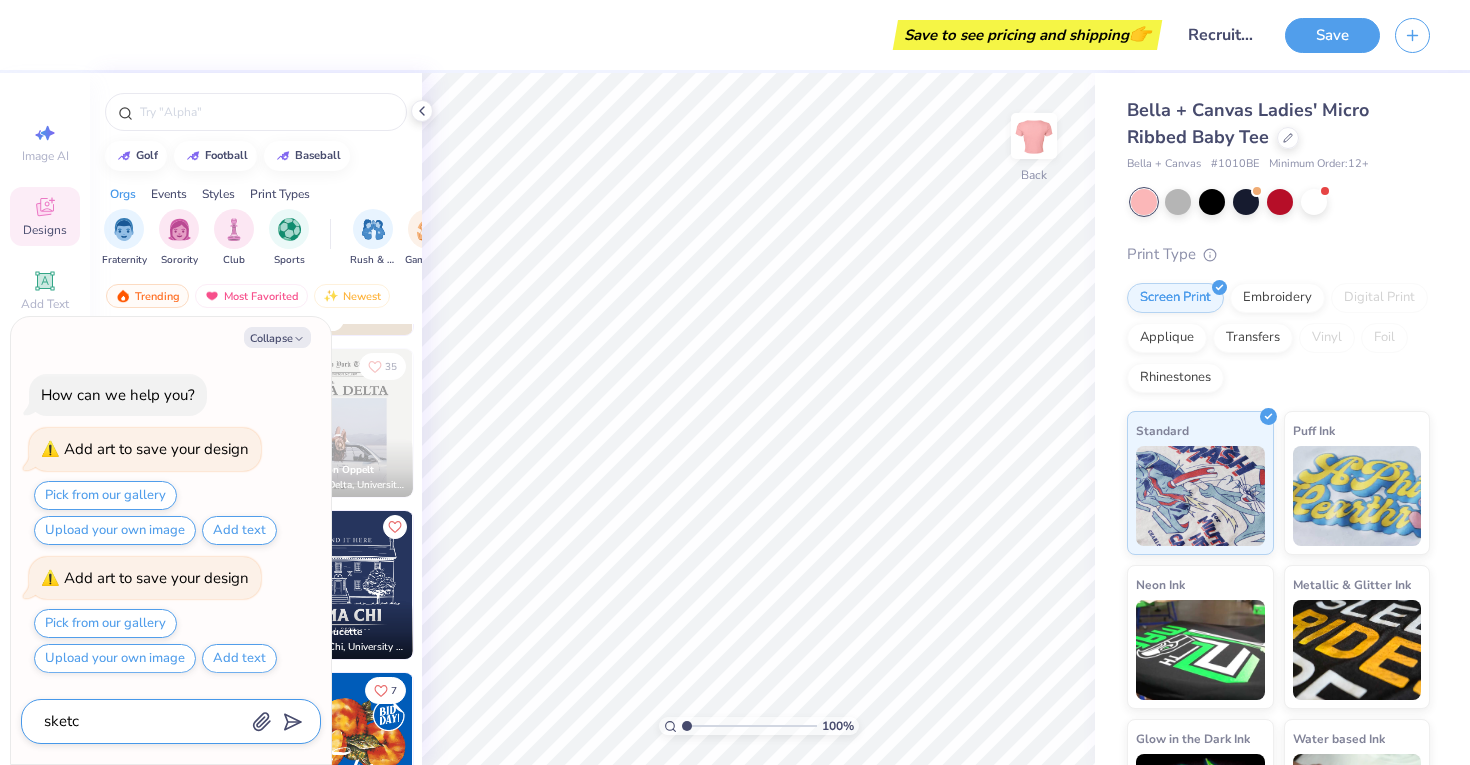 type on "sketch" 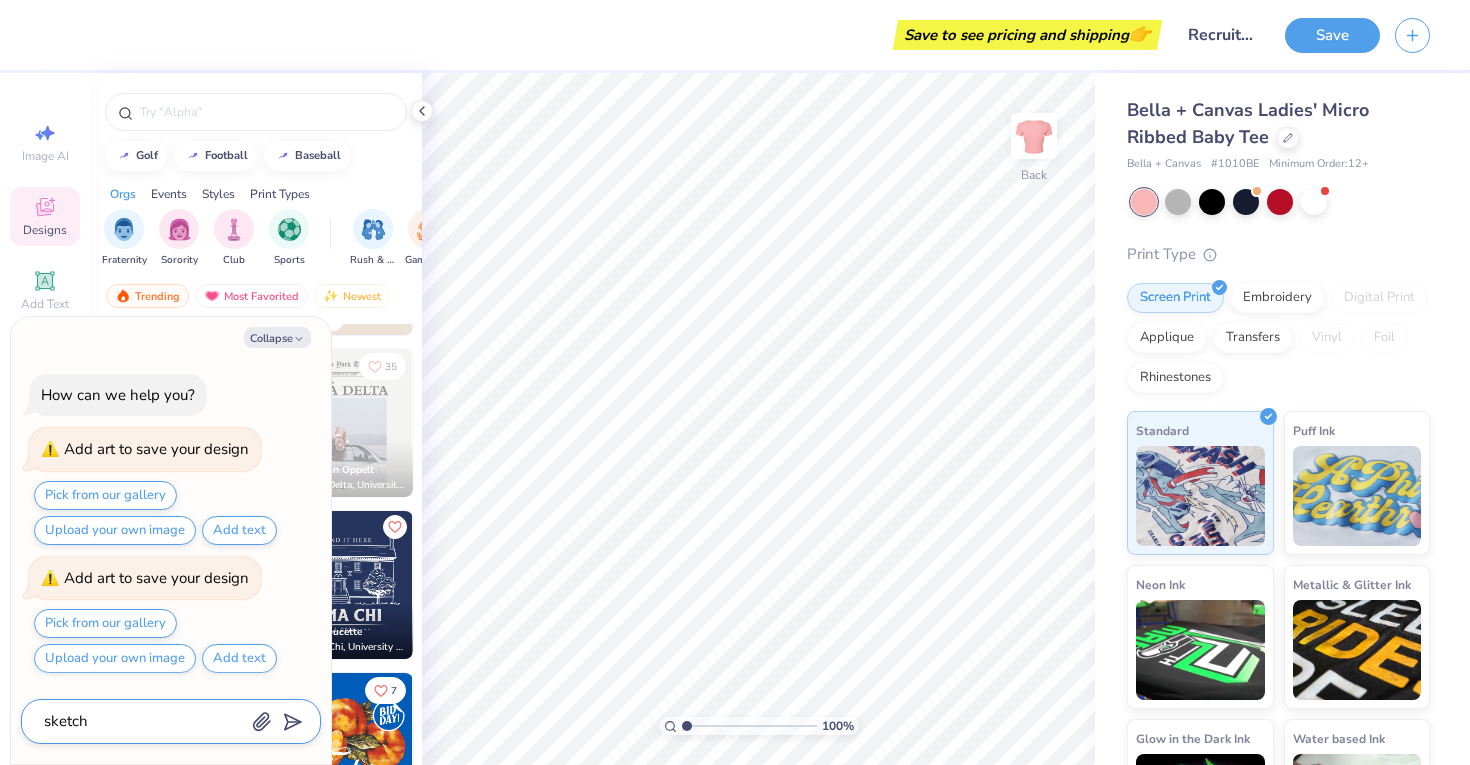 type on "x" 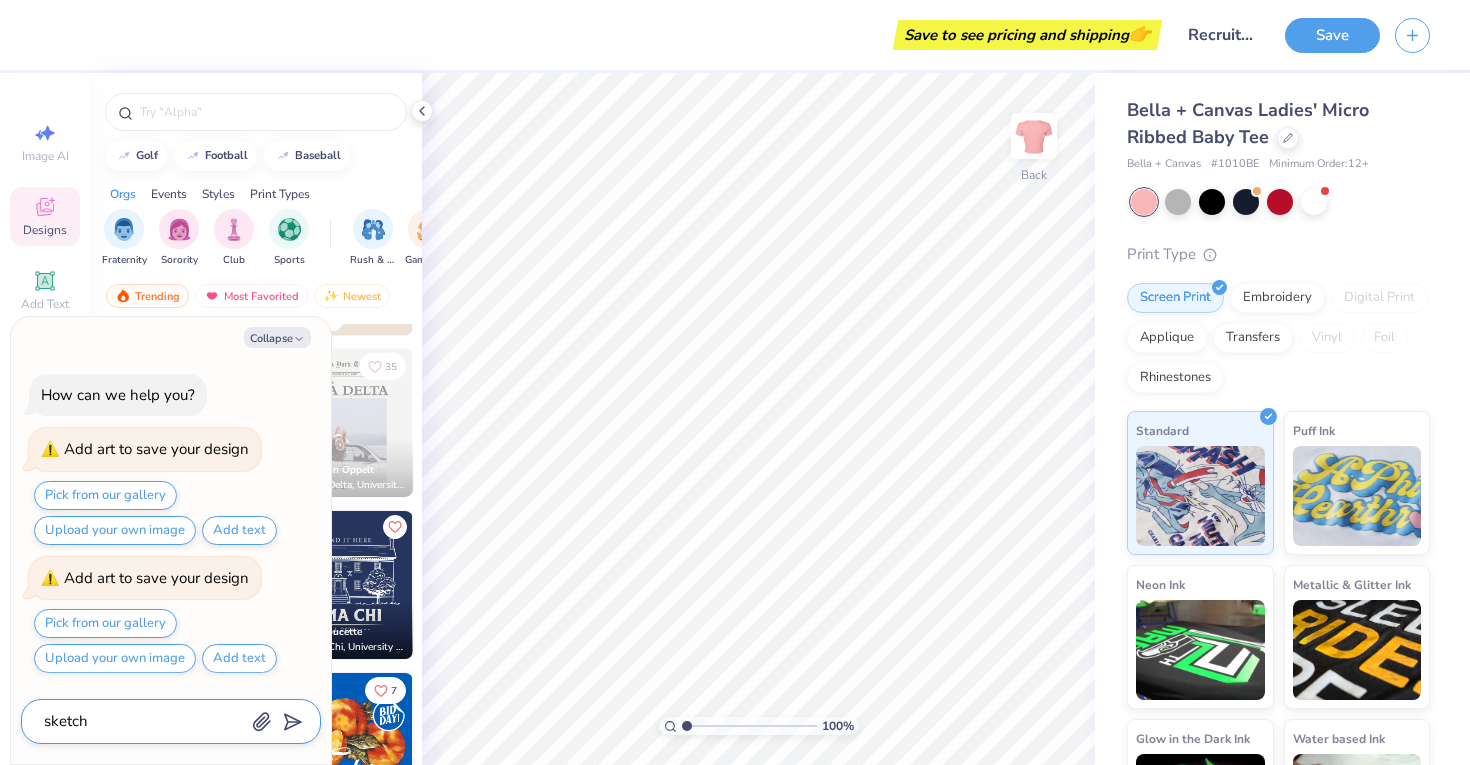 type on "sketch" 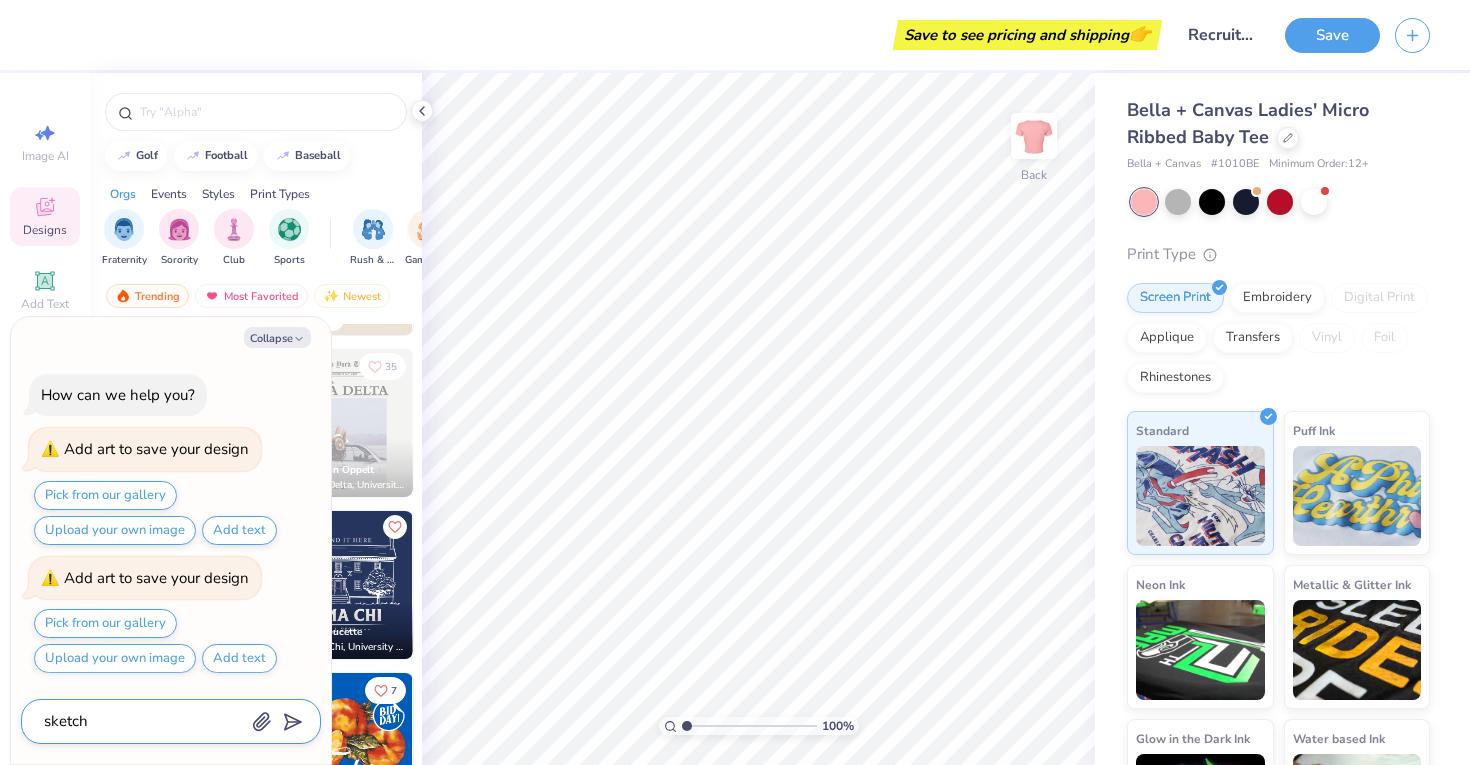 type on "x" 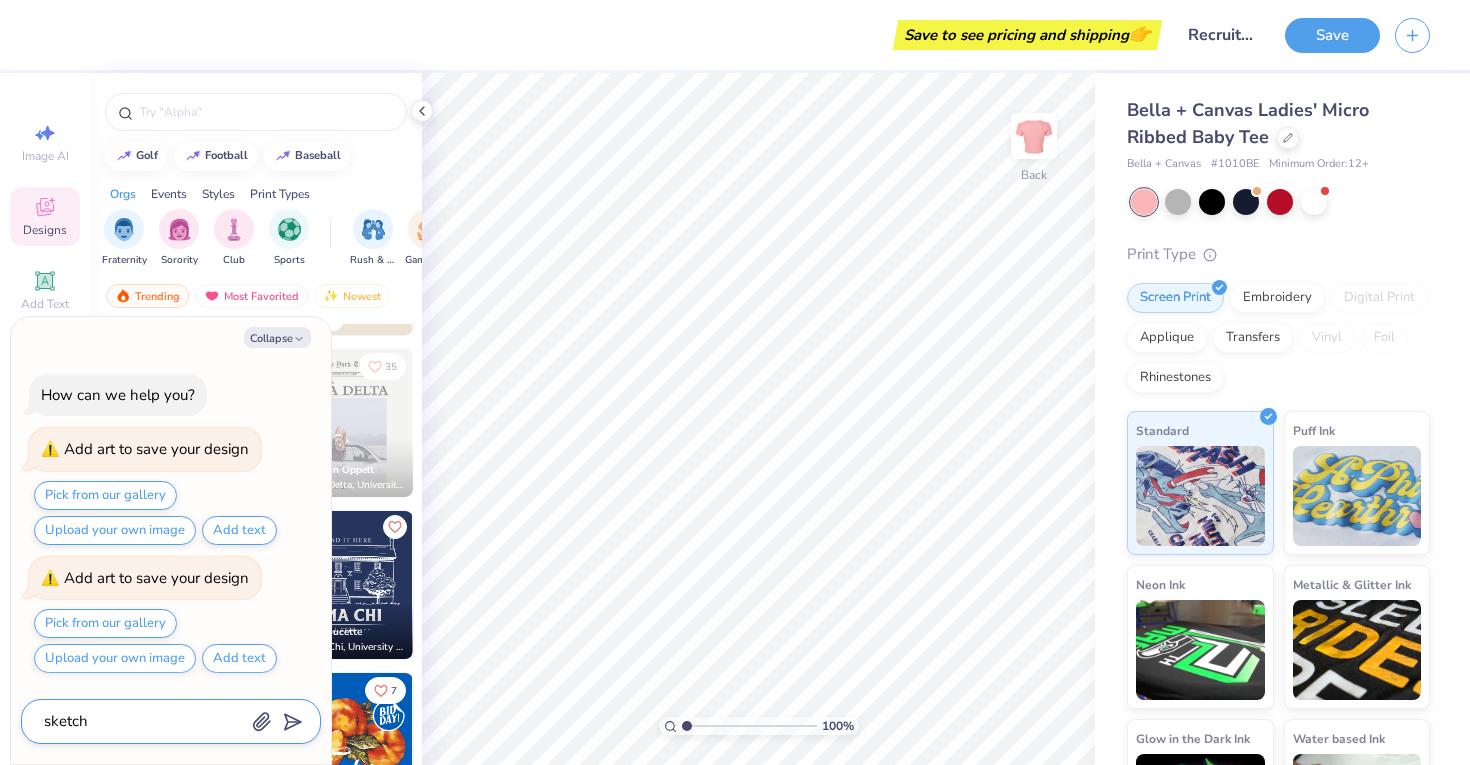 type on "sketch o" 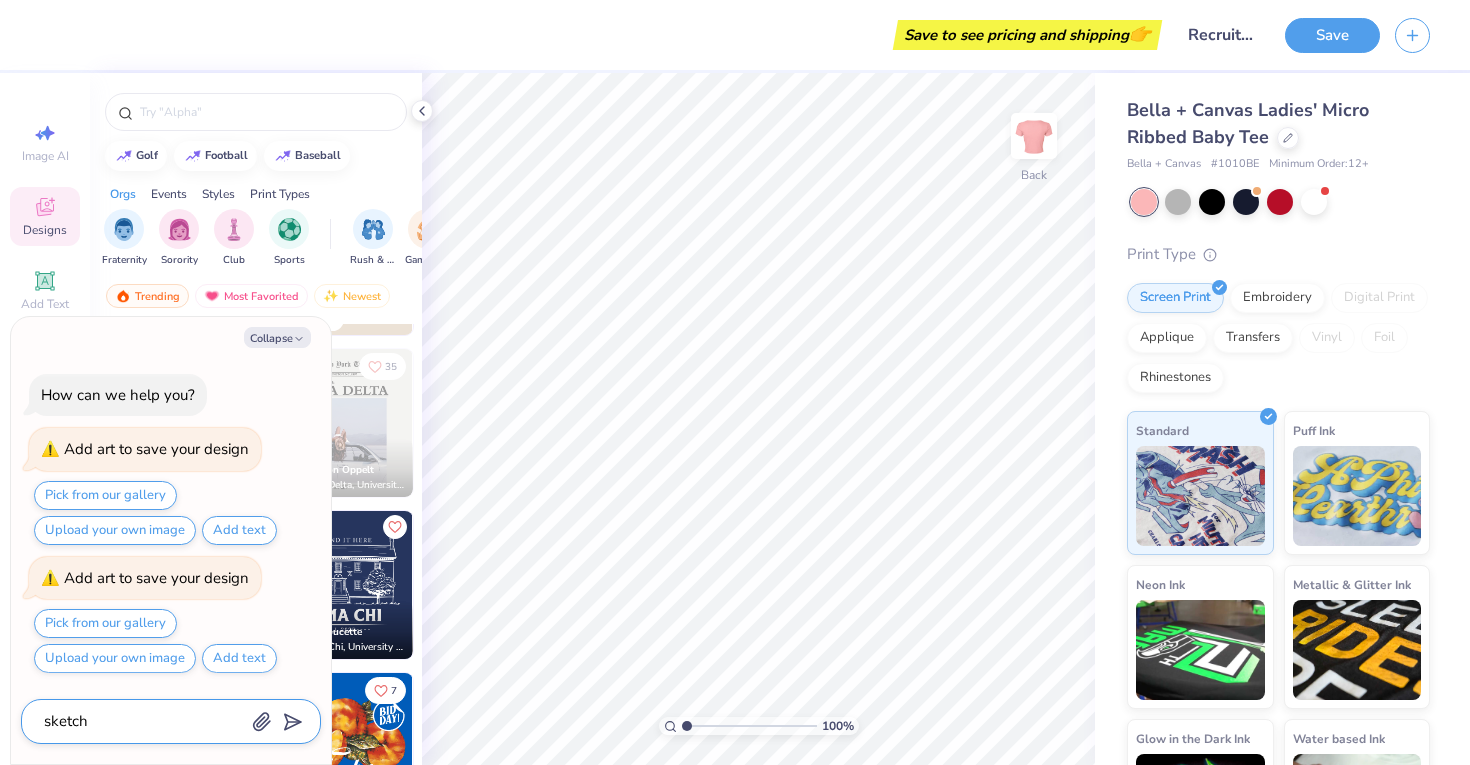 type on "x" 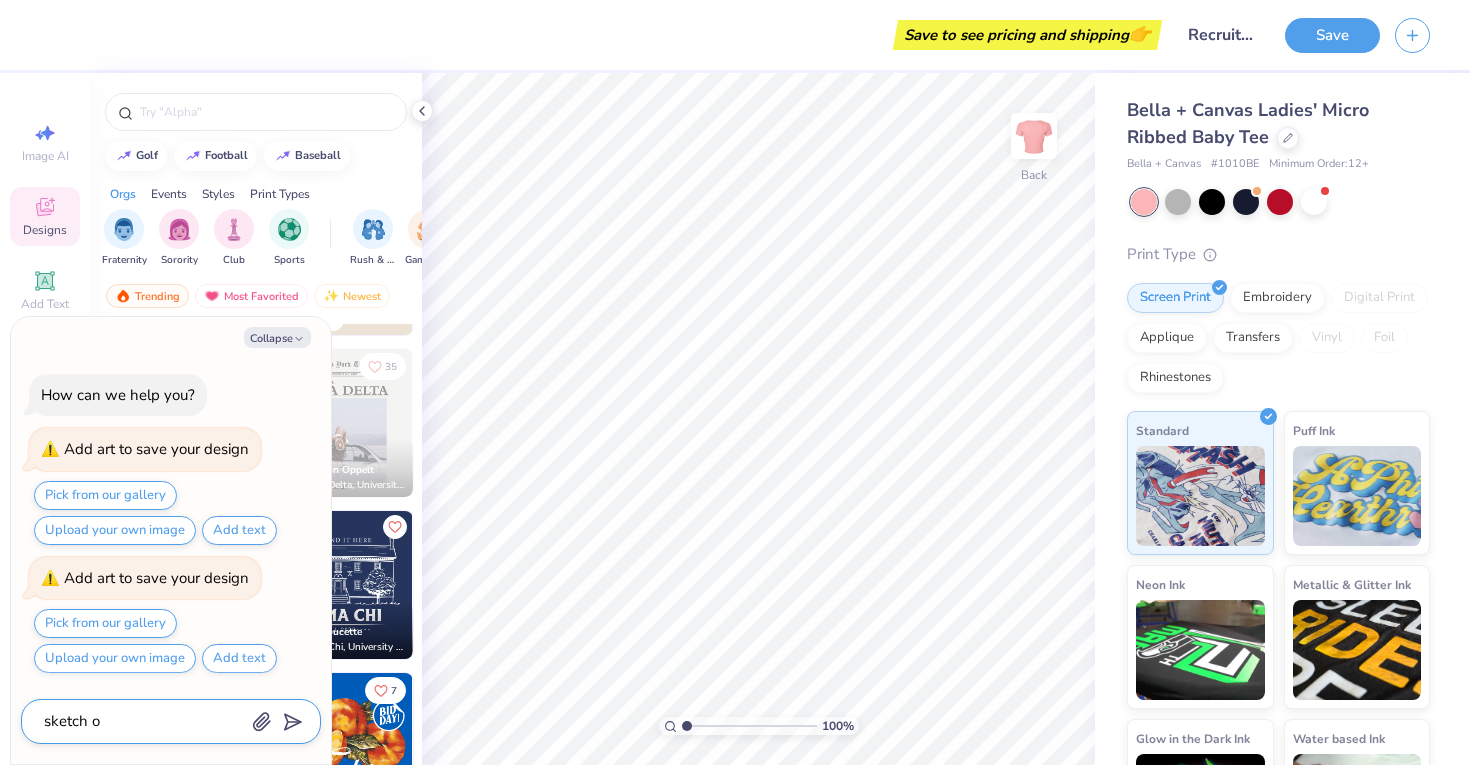 type on "sketch of" 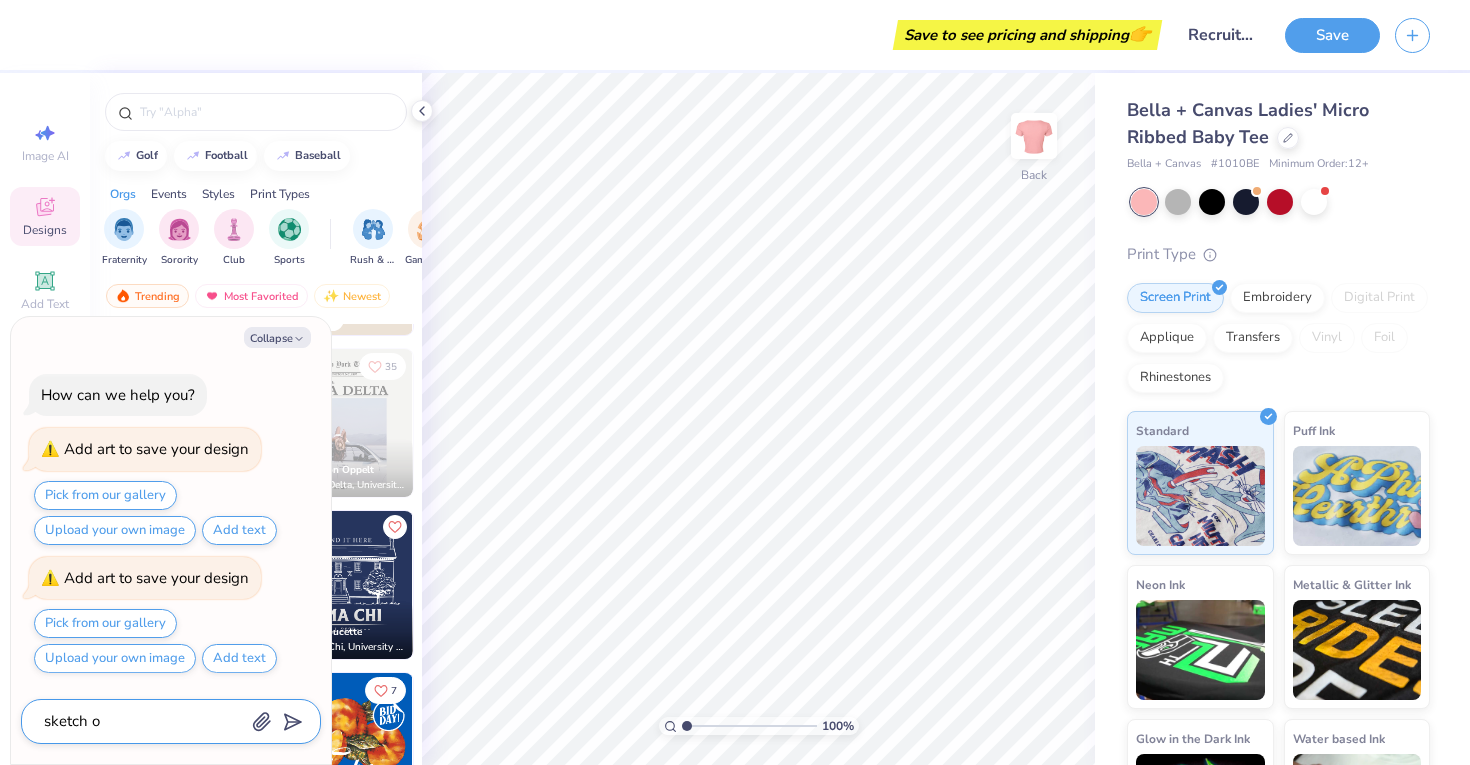 type on "x" 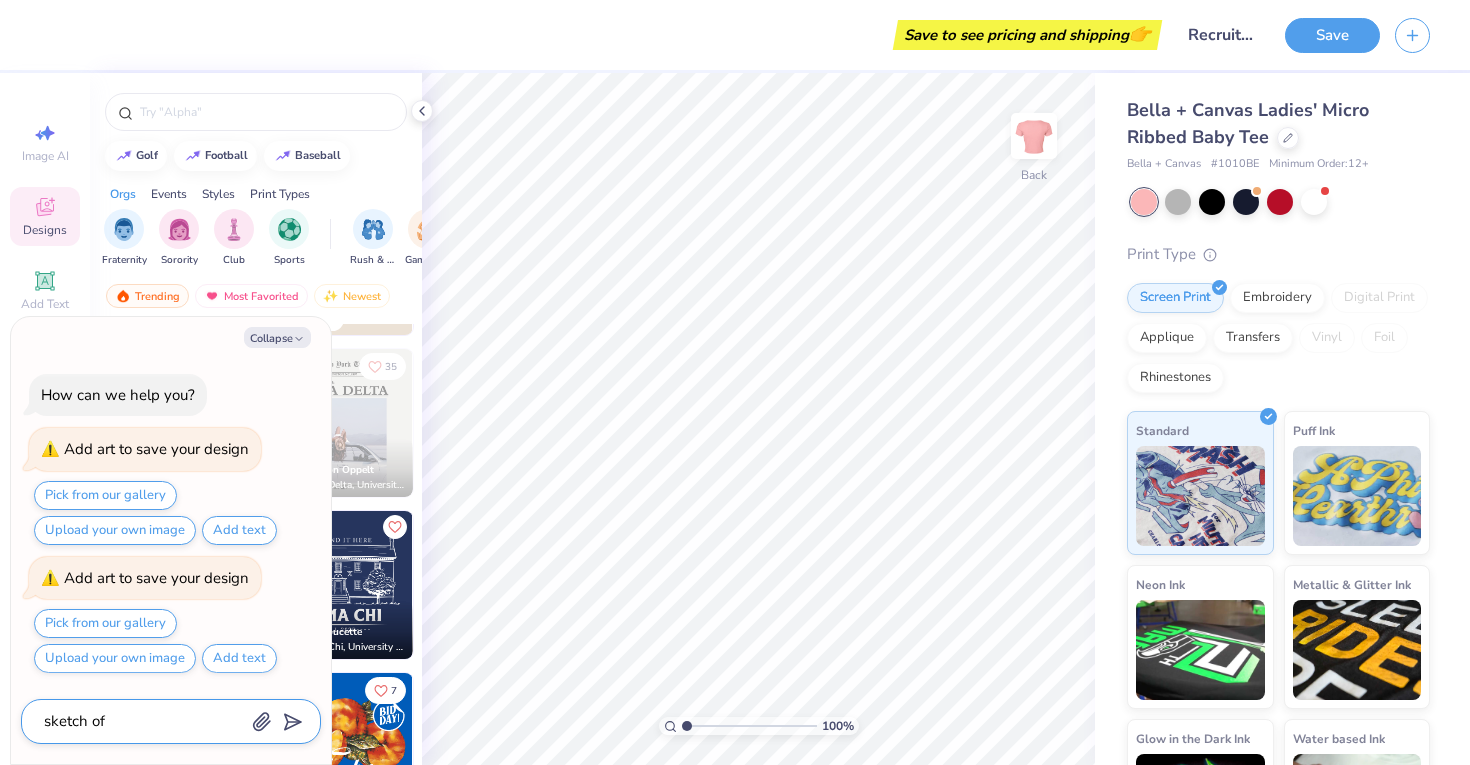 type on "sketch of" 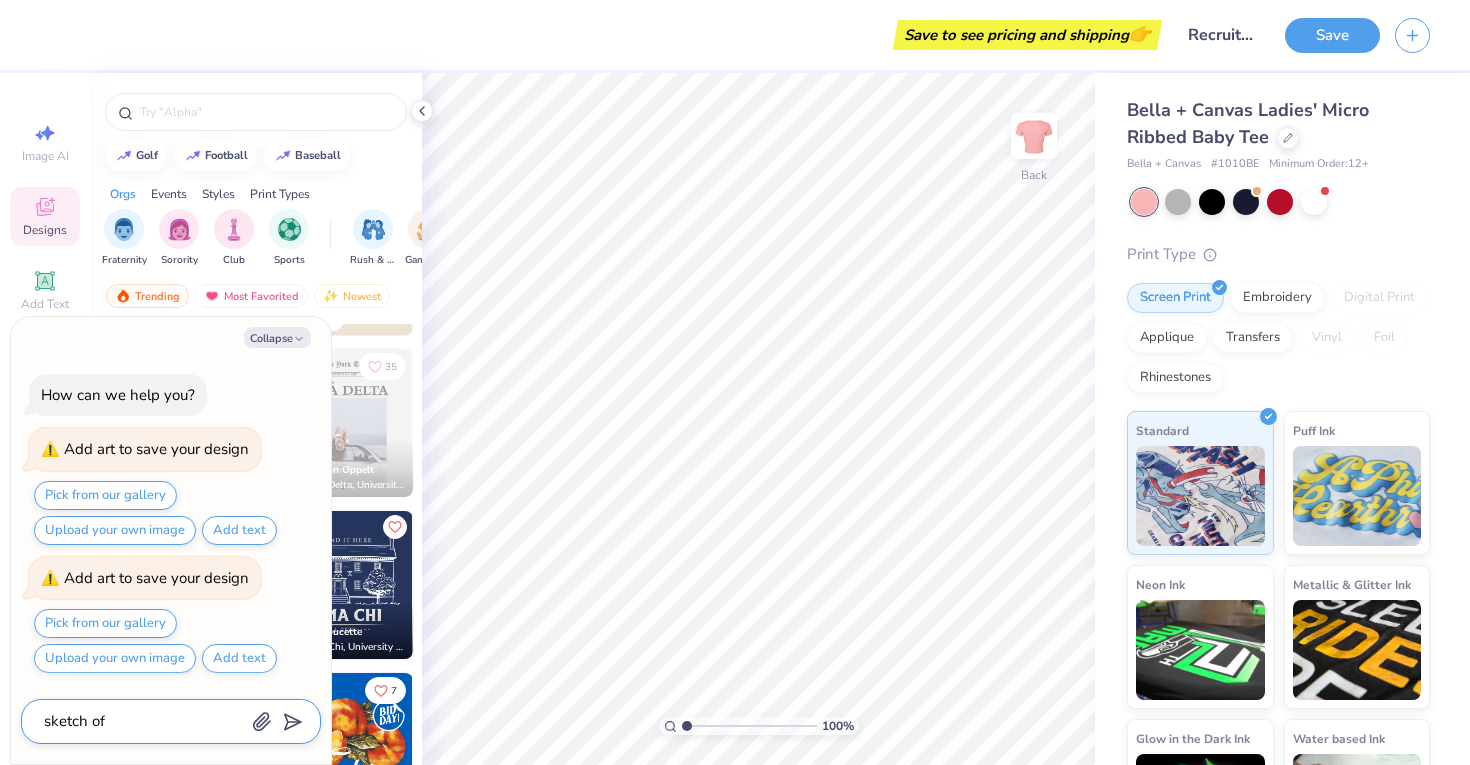 type on "x" 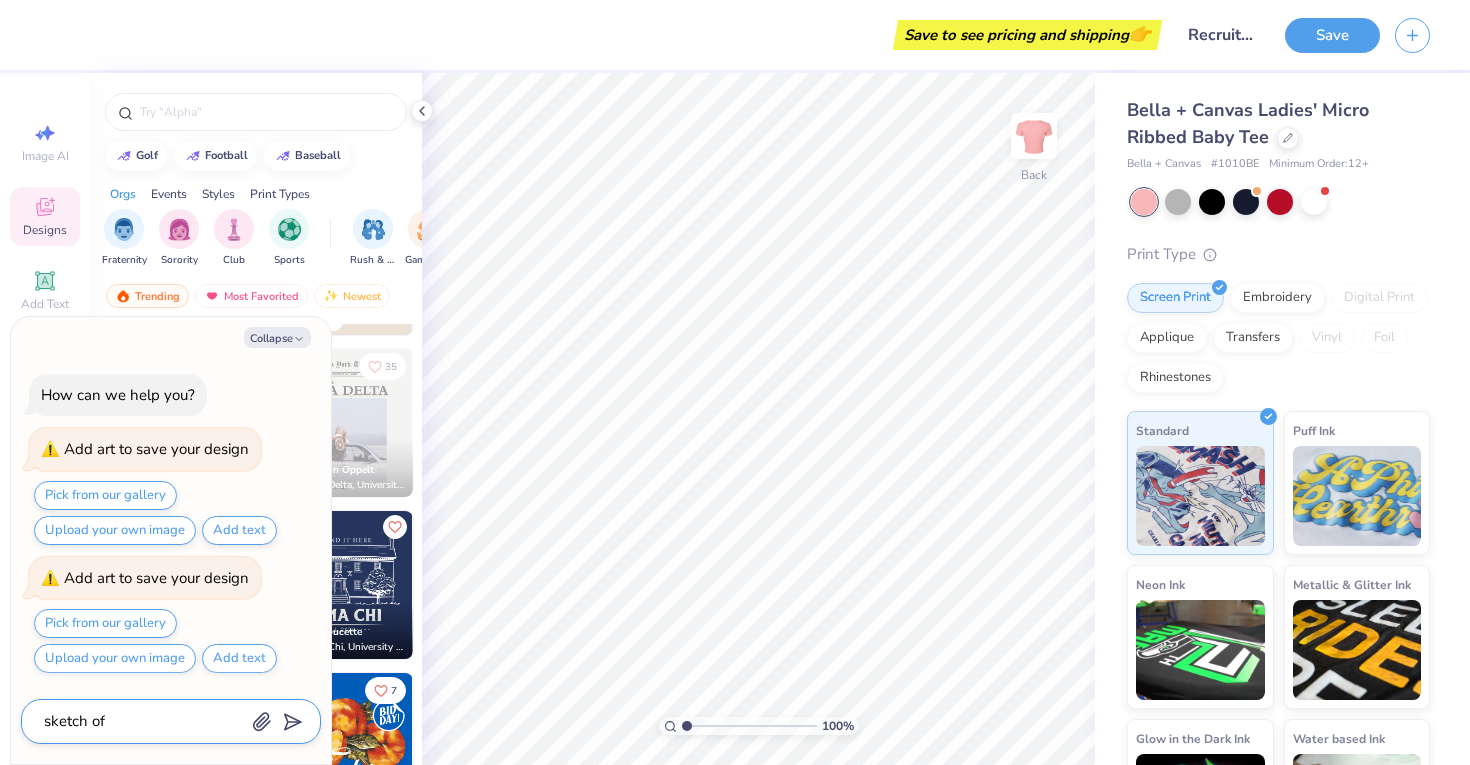 type on "sketch of." 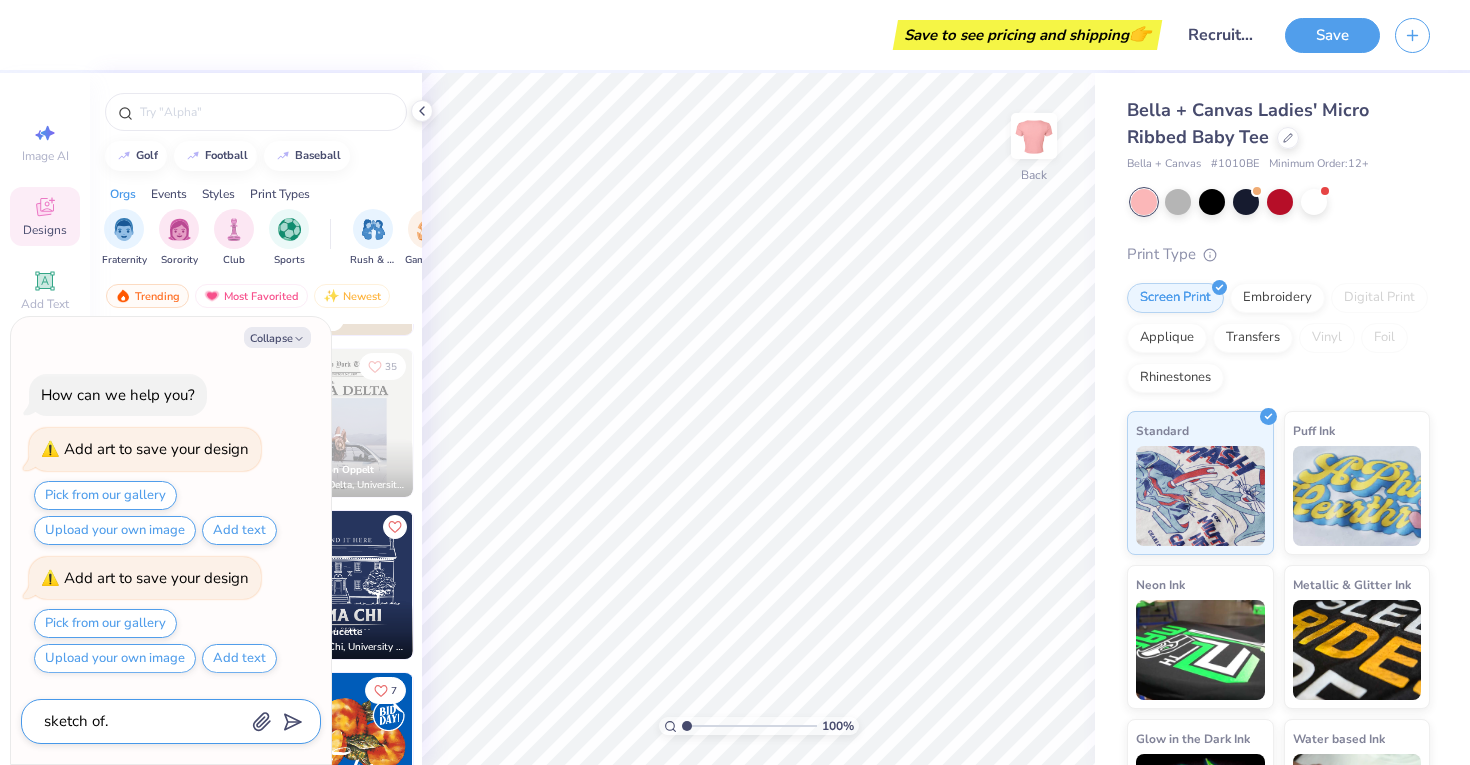 type on "x" 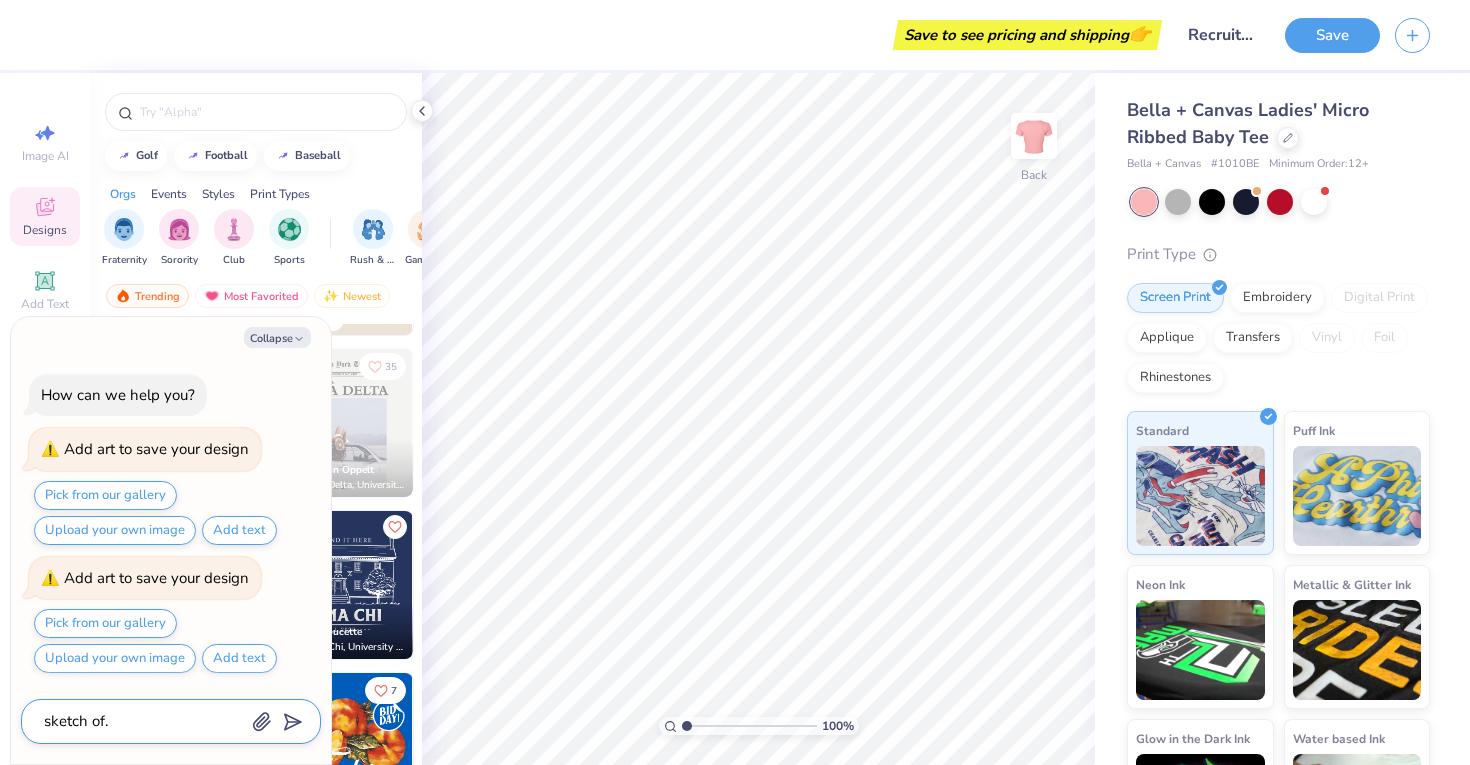type on "sketch of." 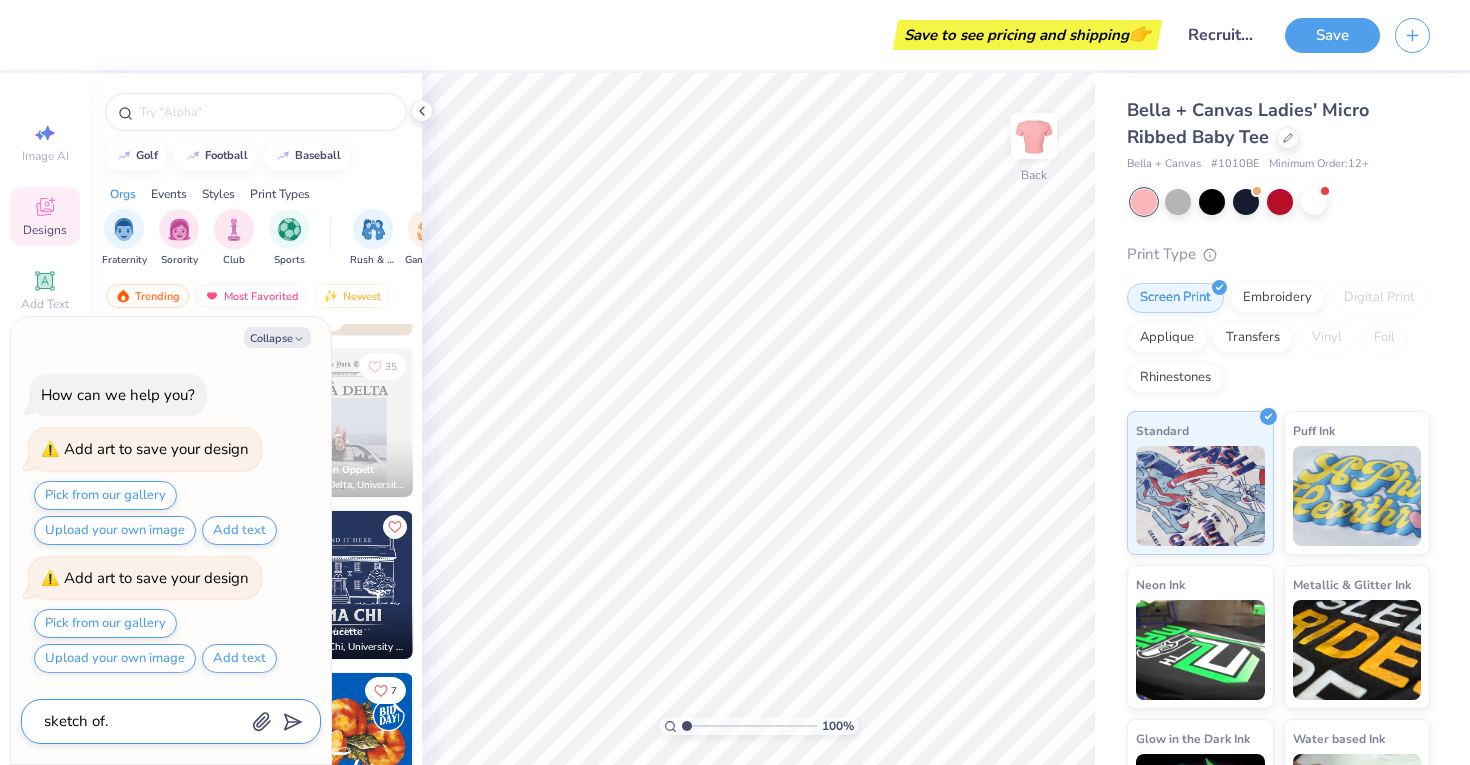 type on "x" 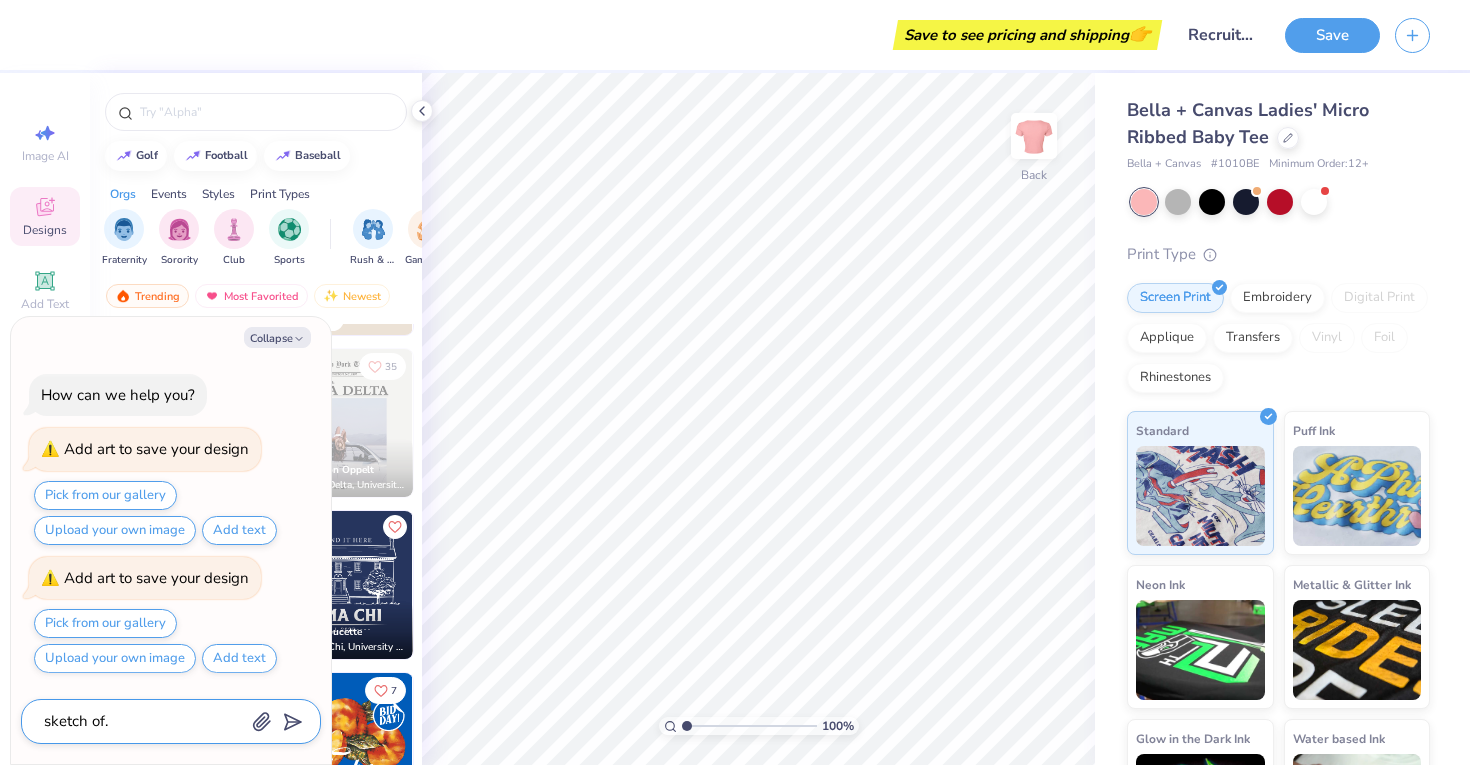 type on "sketch of" 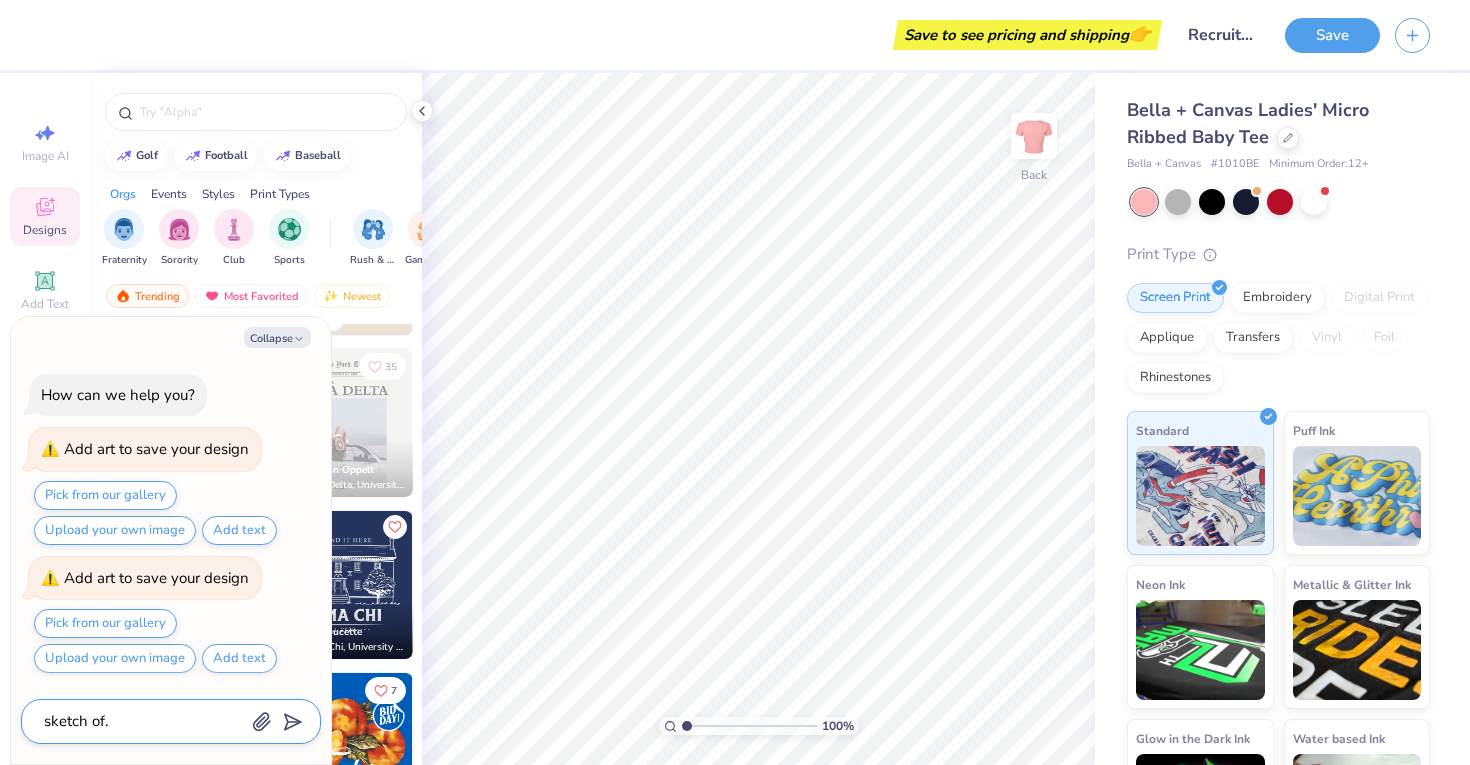 type on "x" 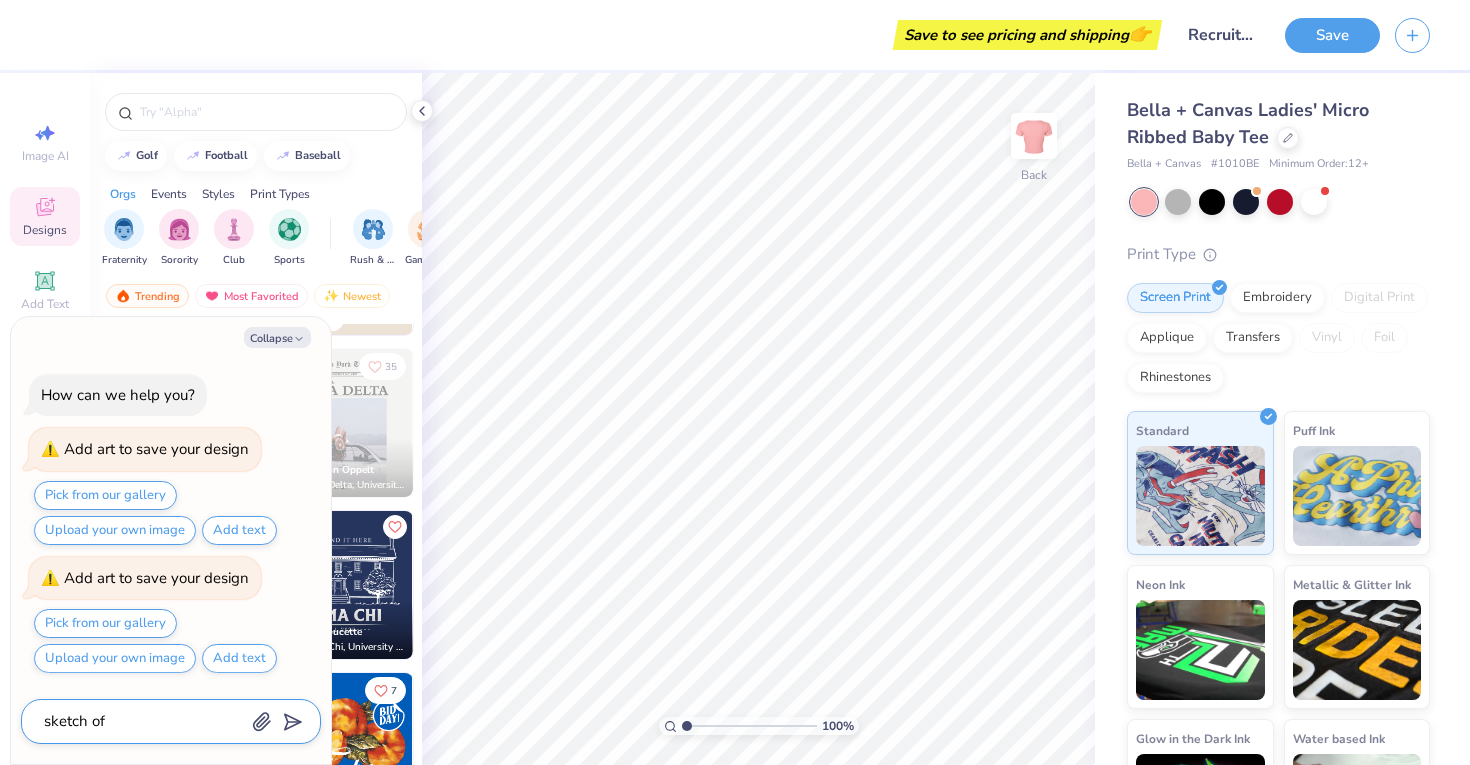 type on "sketch o" 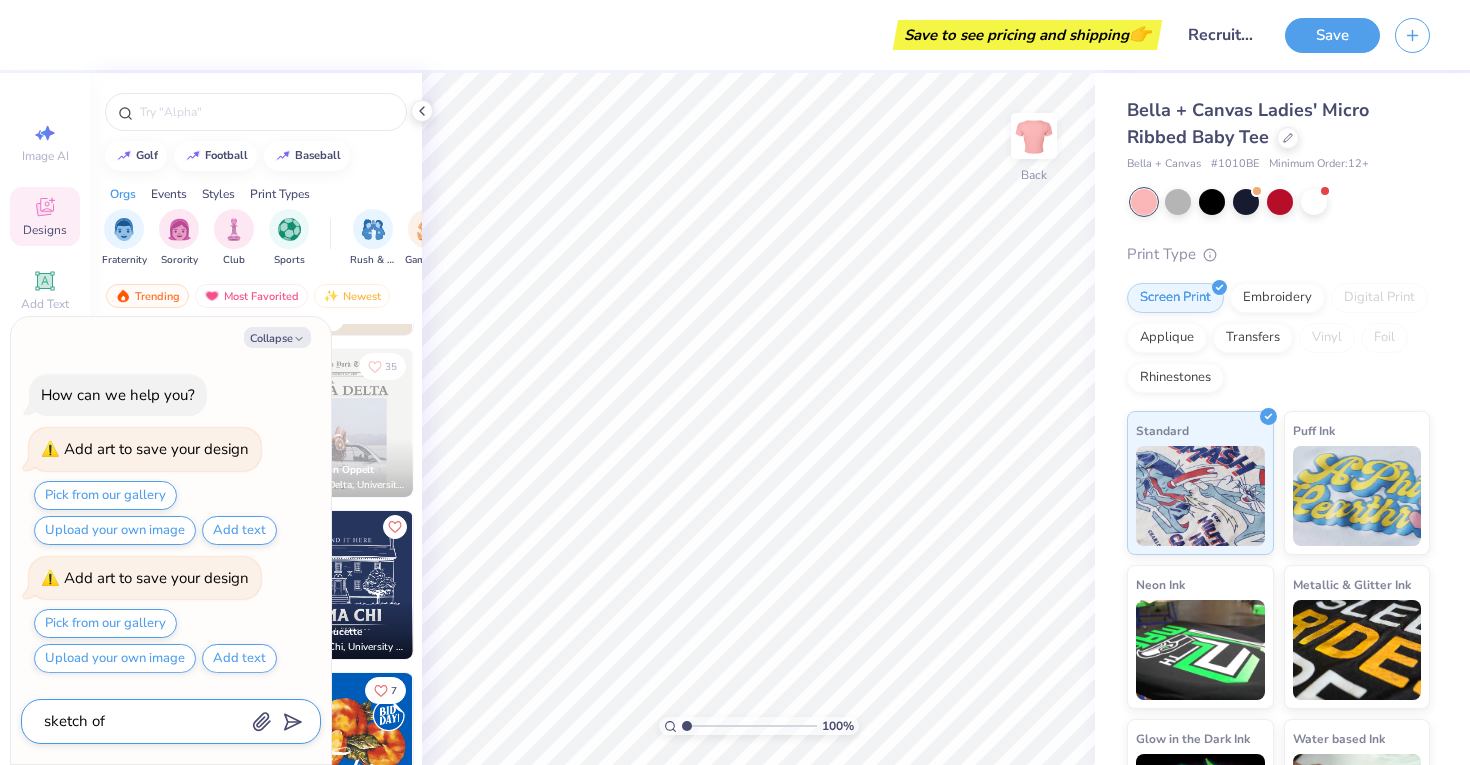 type on "x" 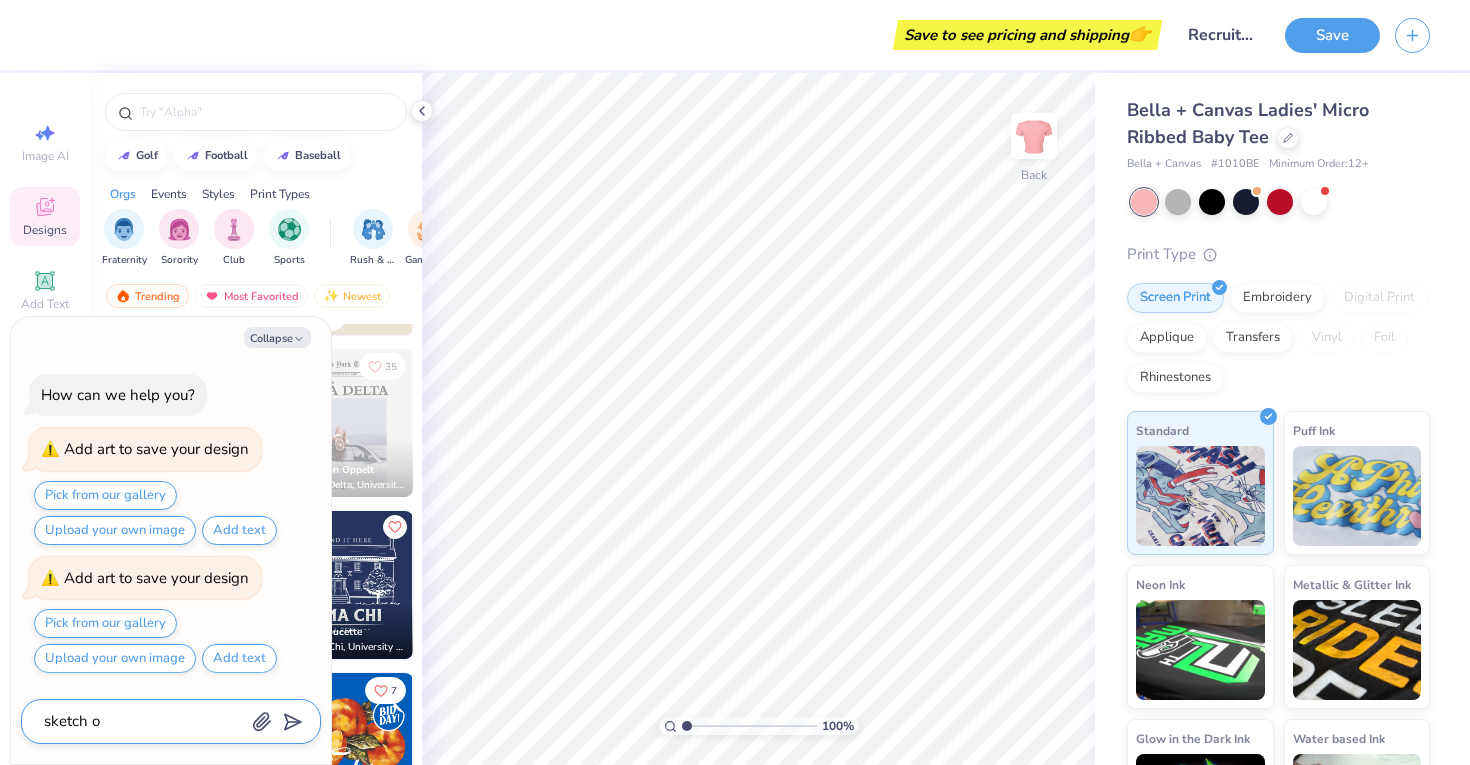 type on "sketch" 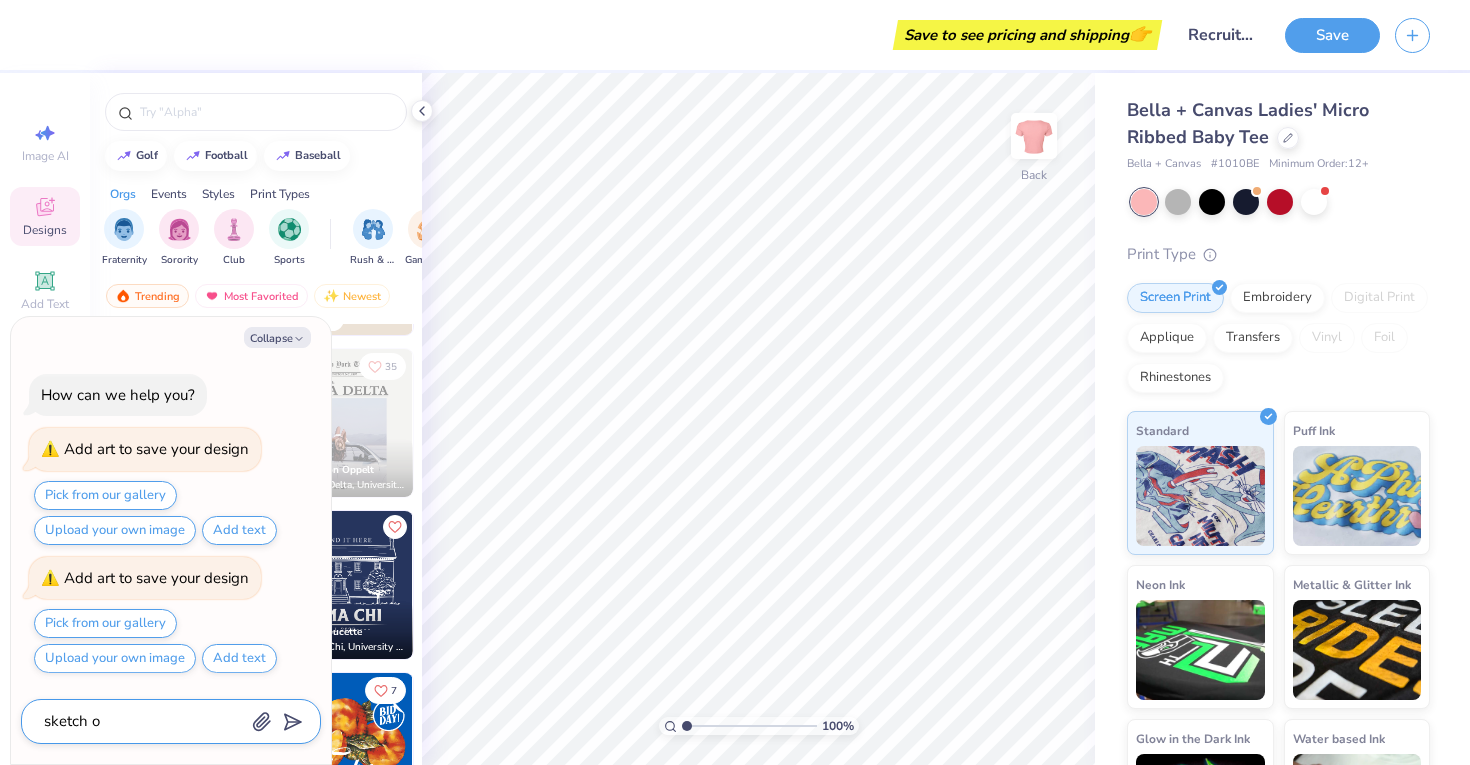 type on "x" 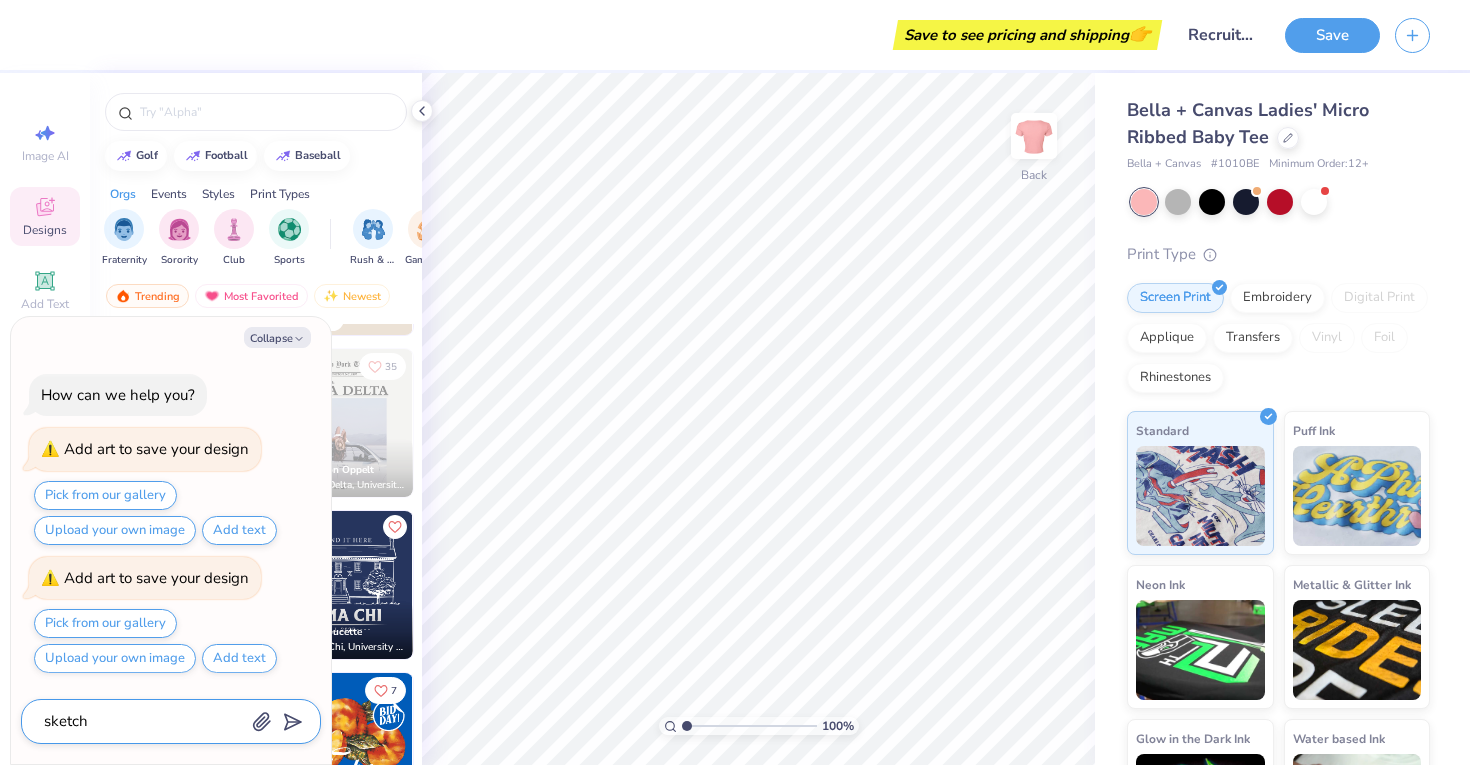 type on "sketch" 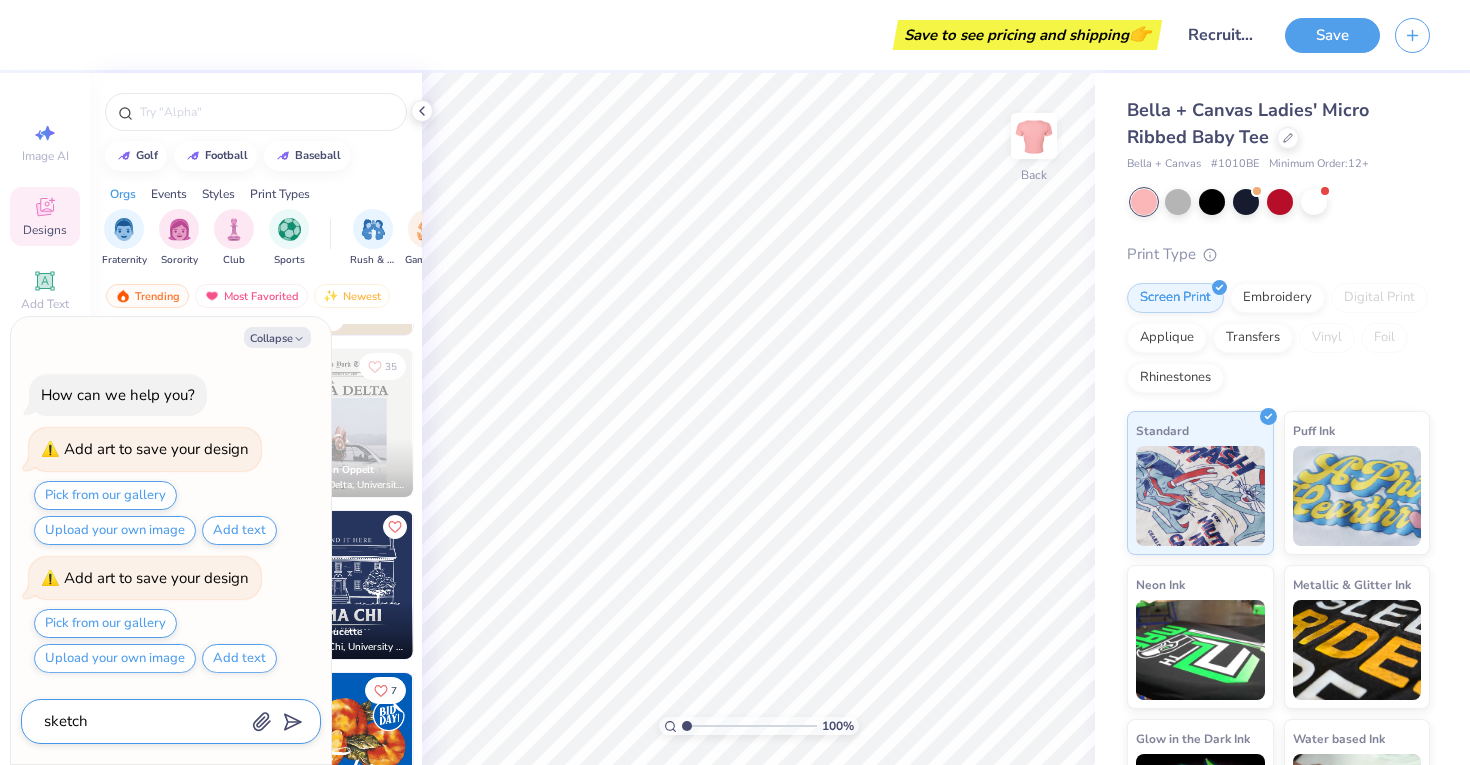 type on "x" 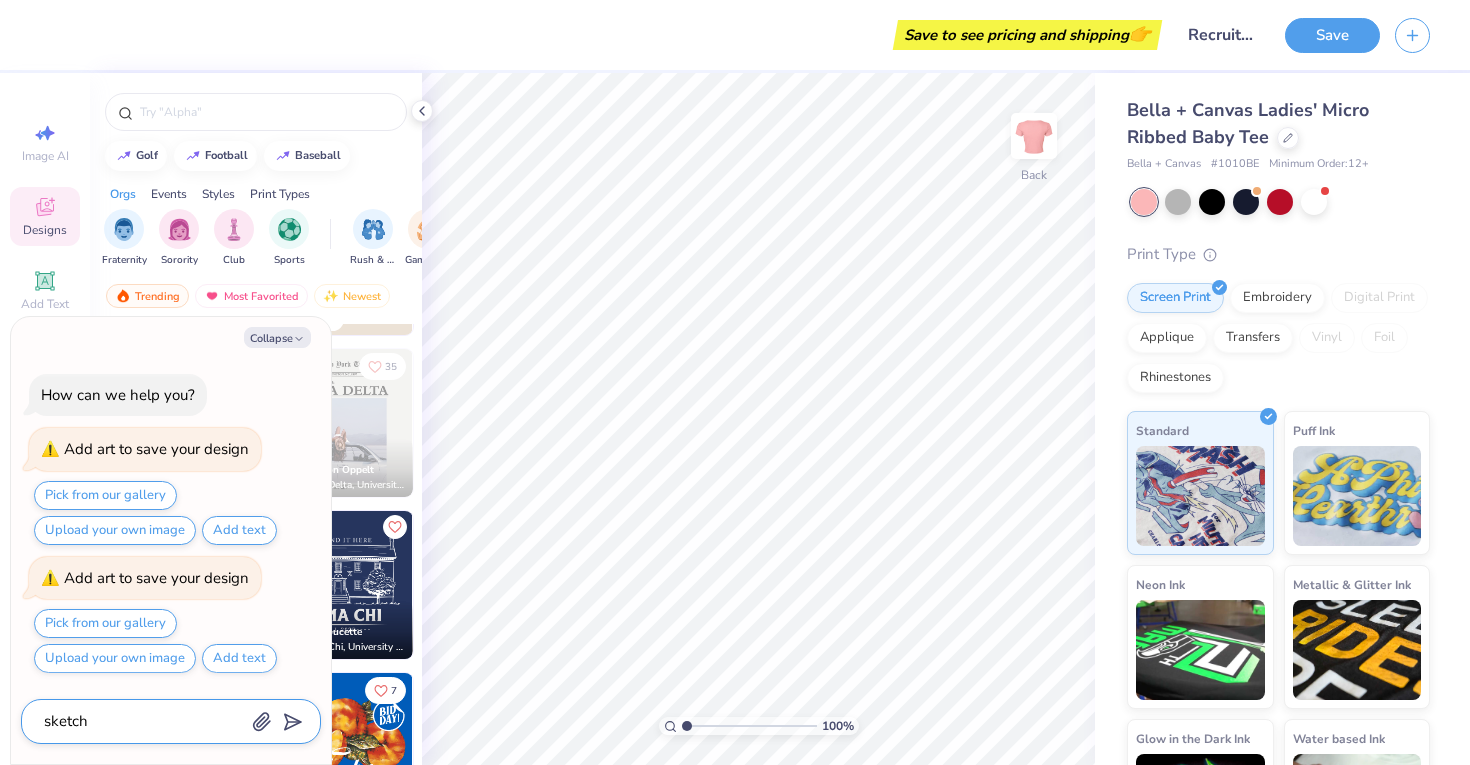 type on "sketc" 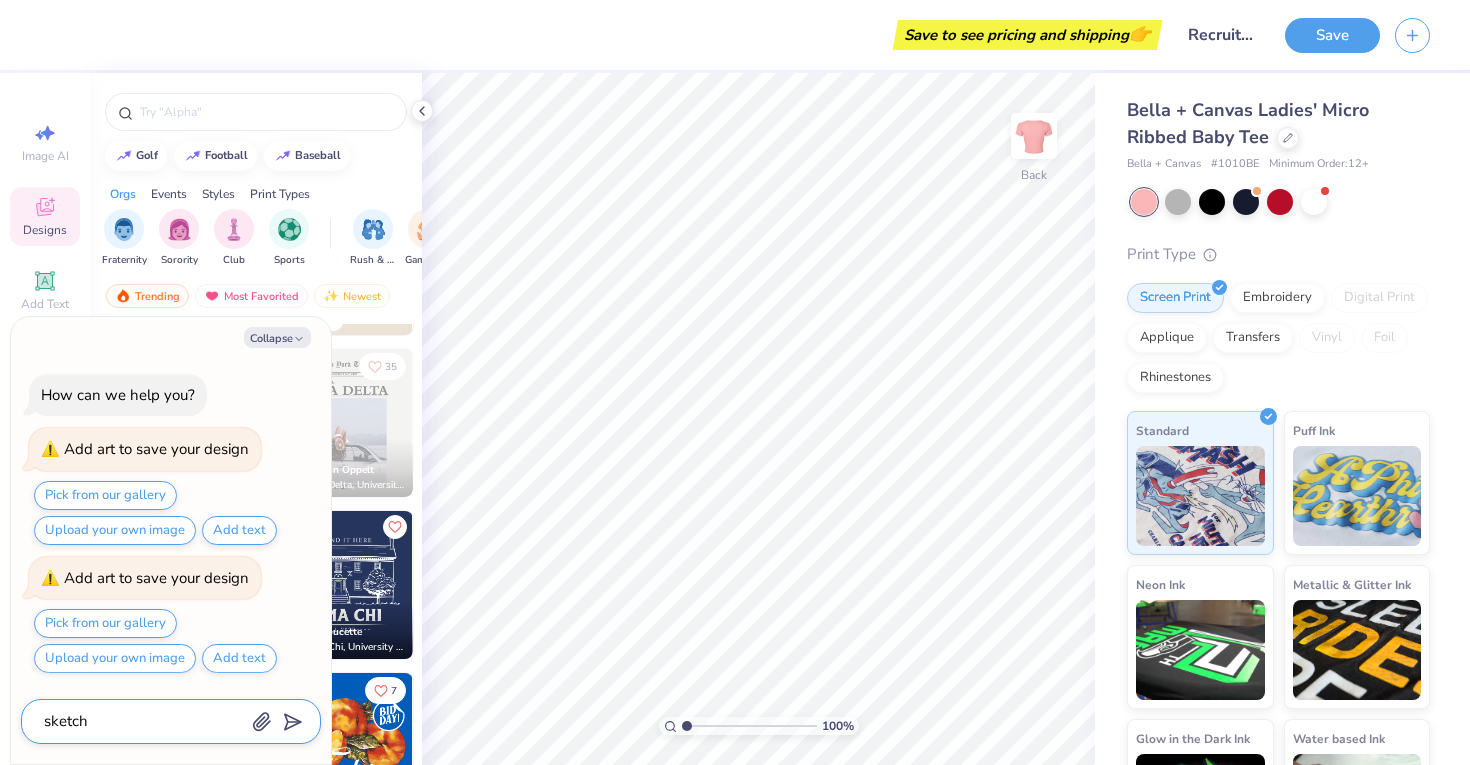 type on "x" 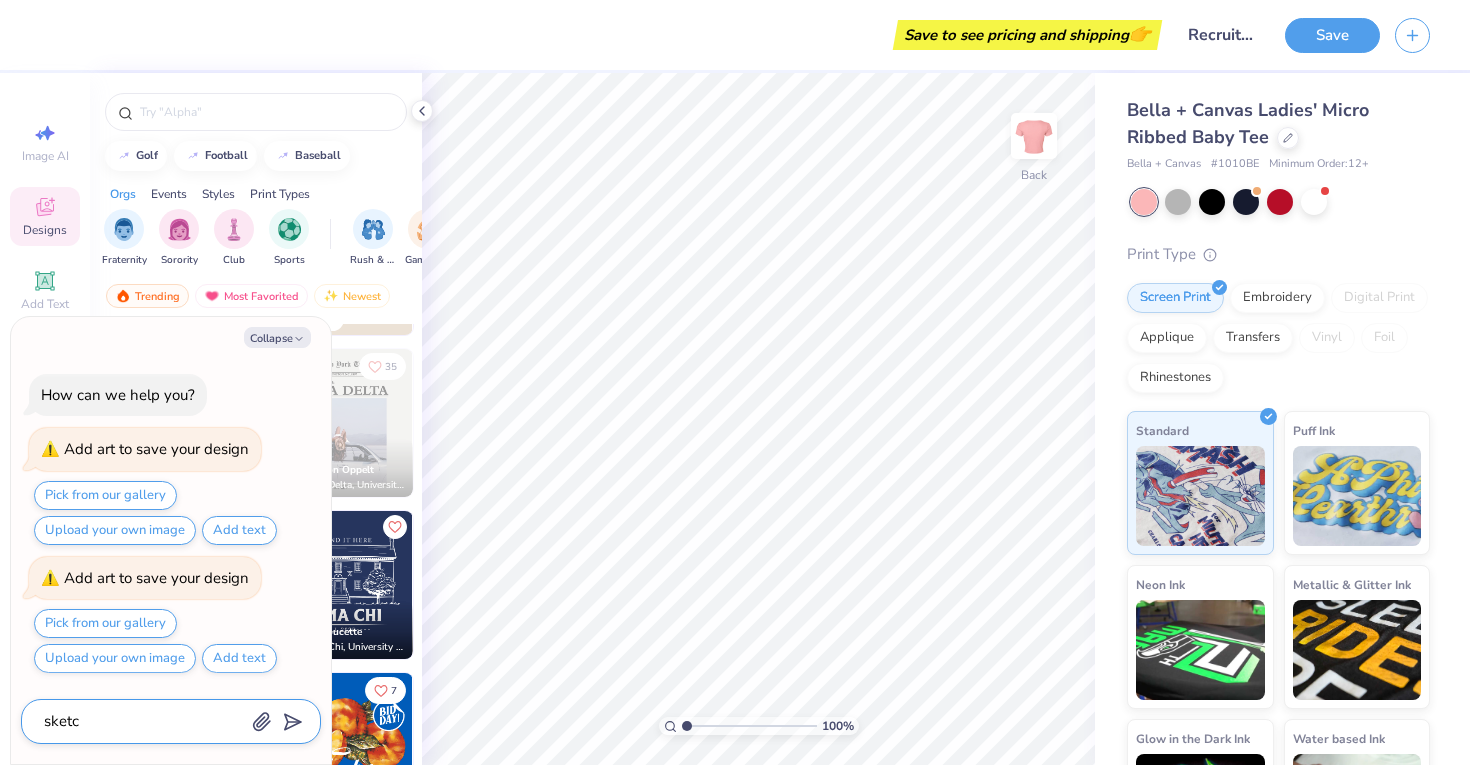 type on "sket" 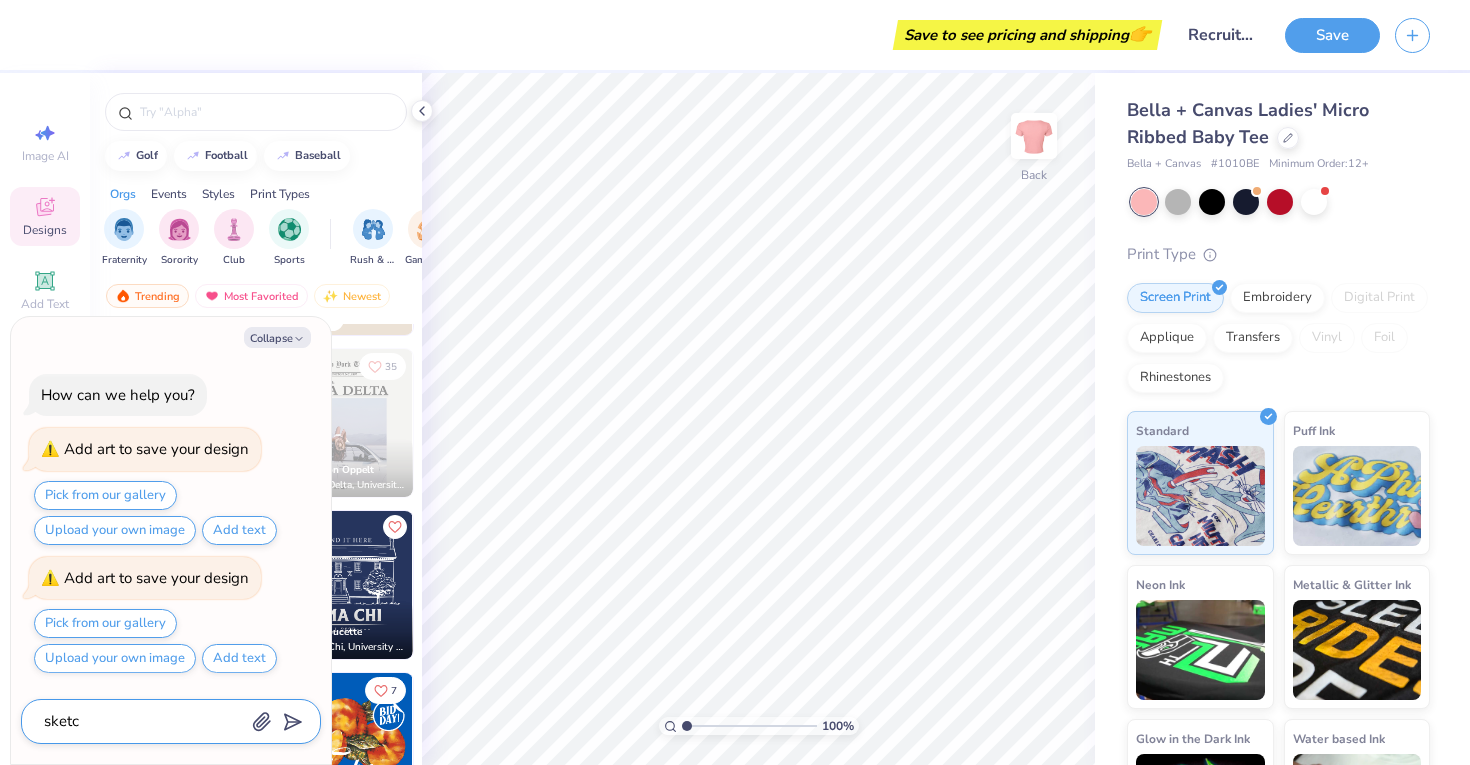 type on "x" 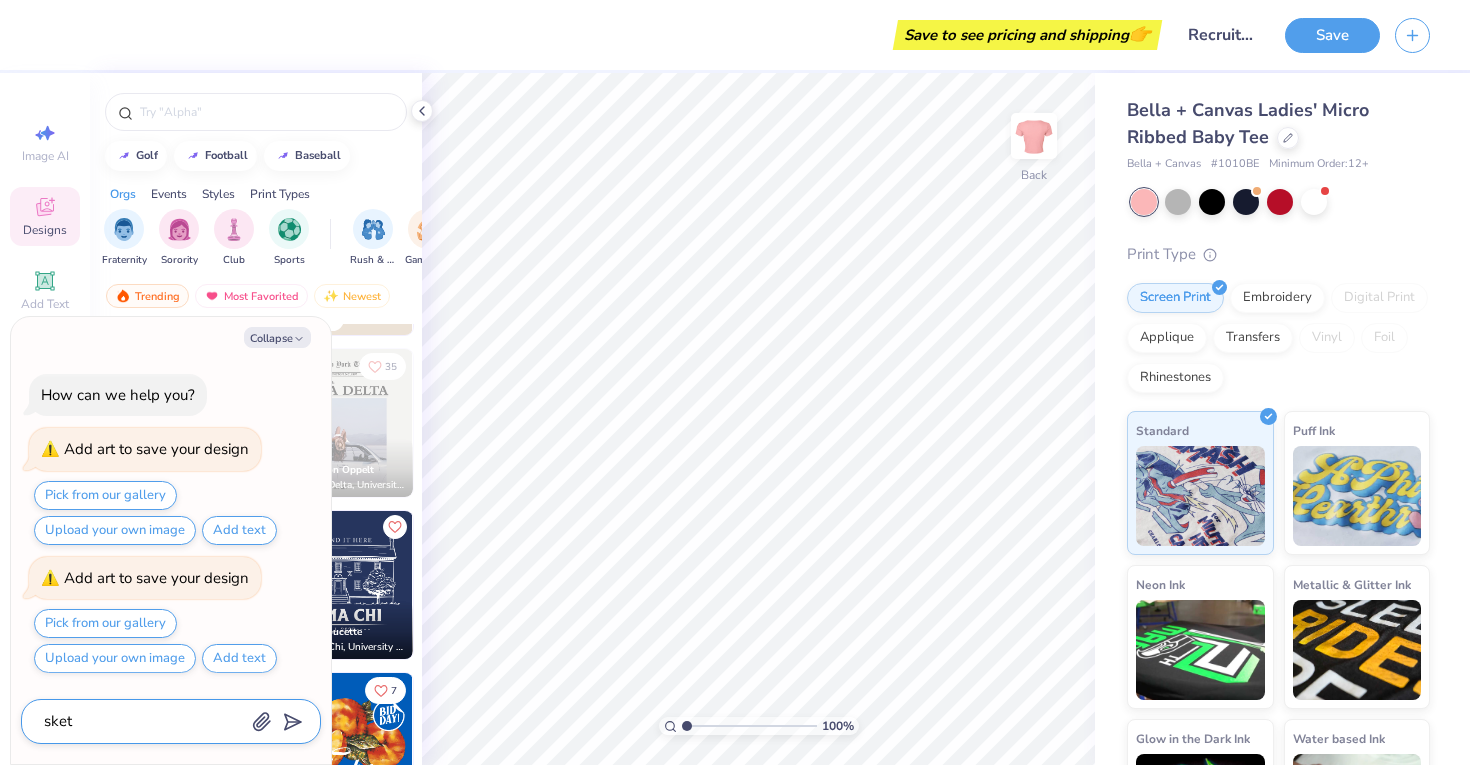 type on "ske" 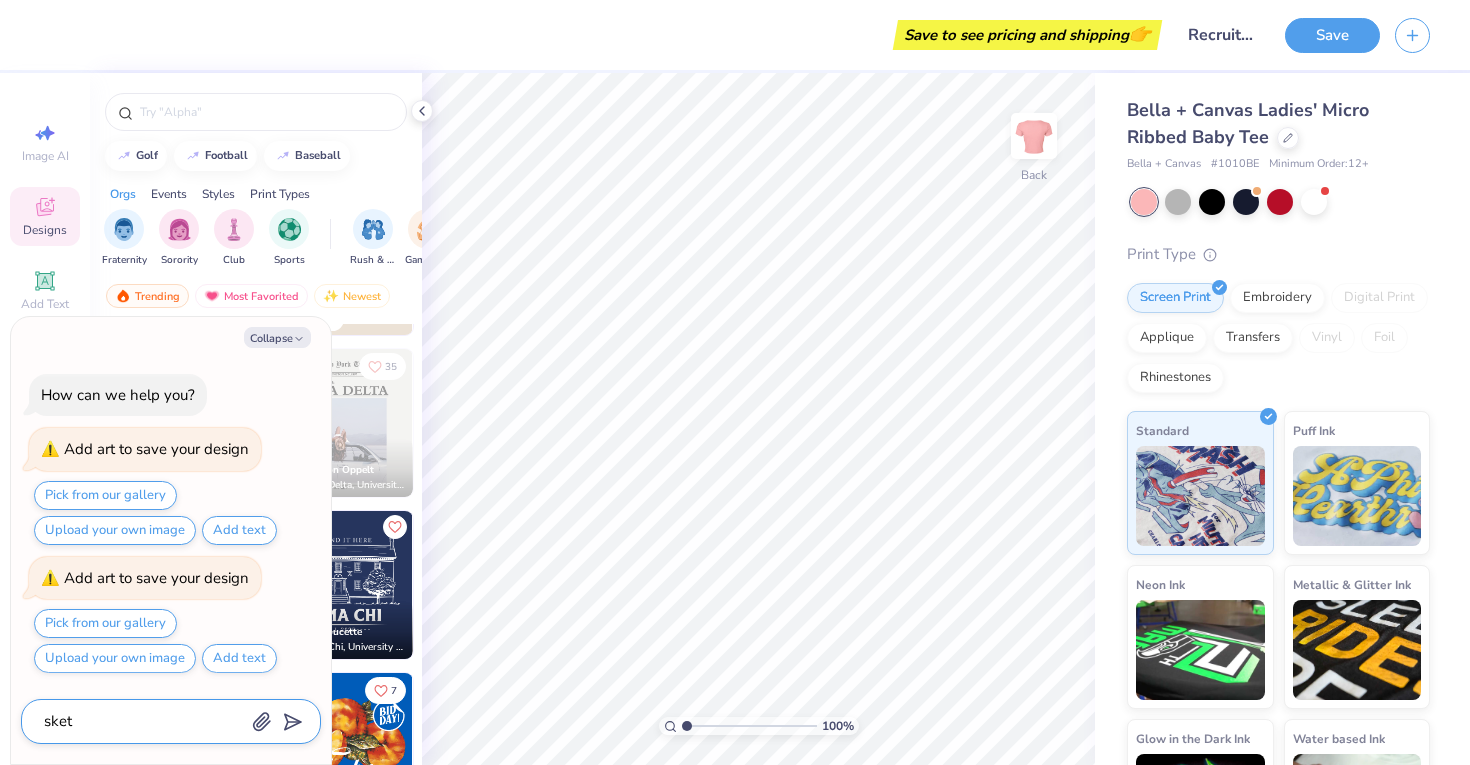 type on "x" 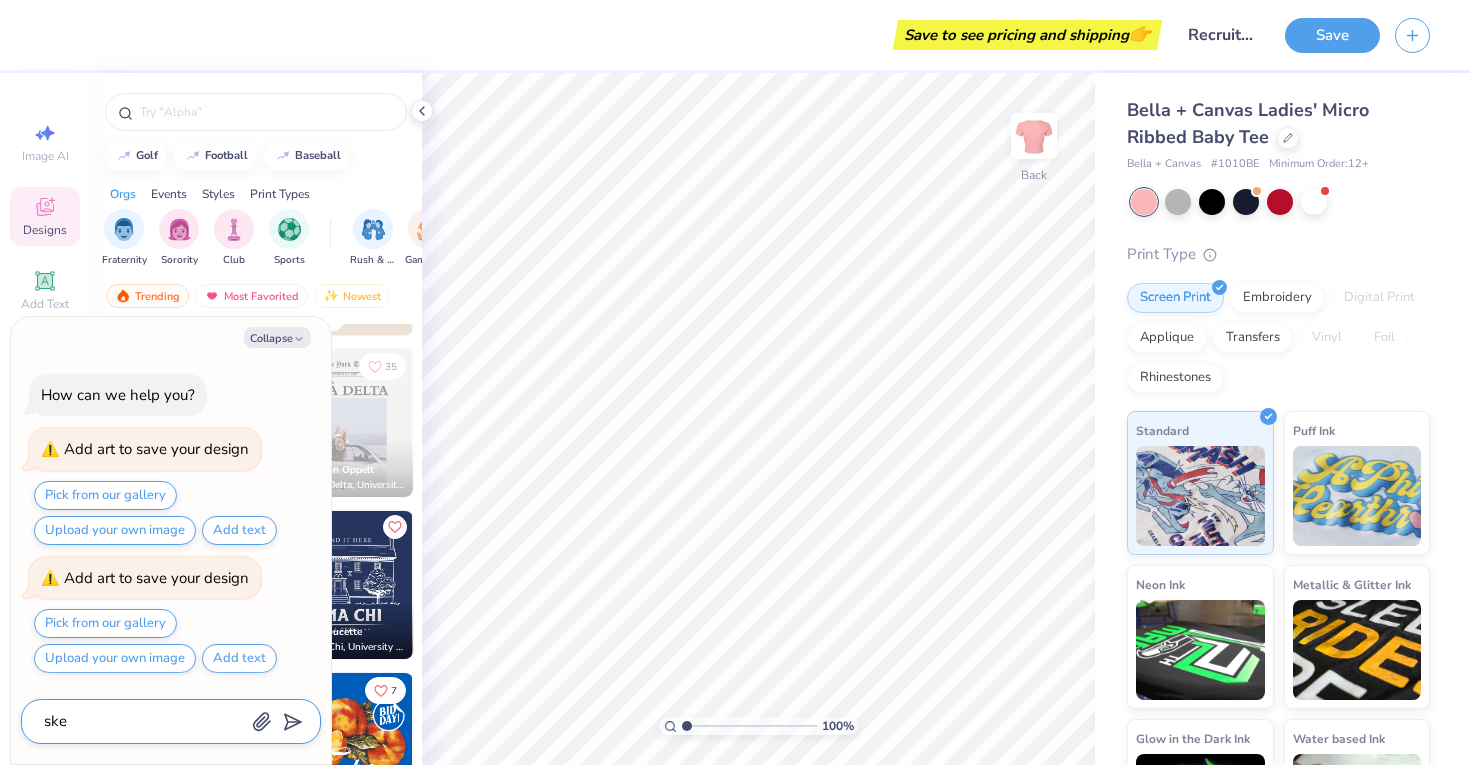 type on "sk" 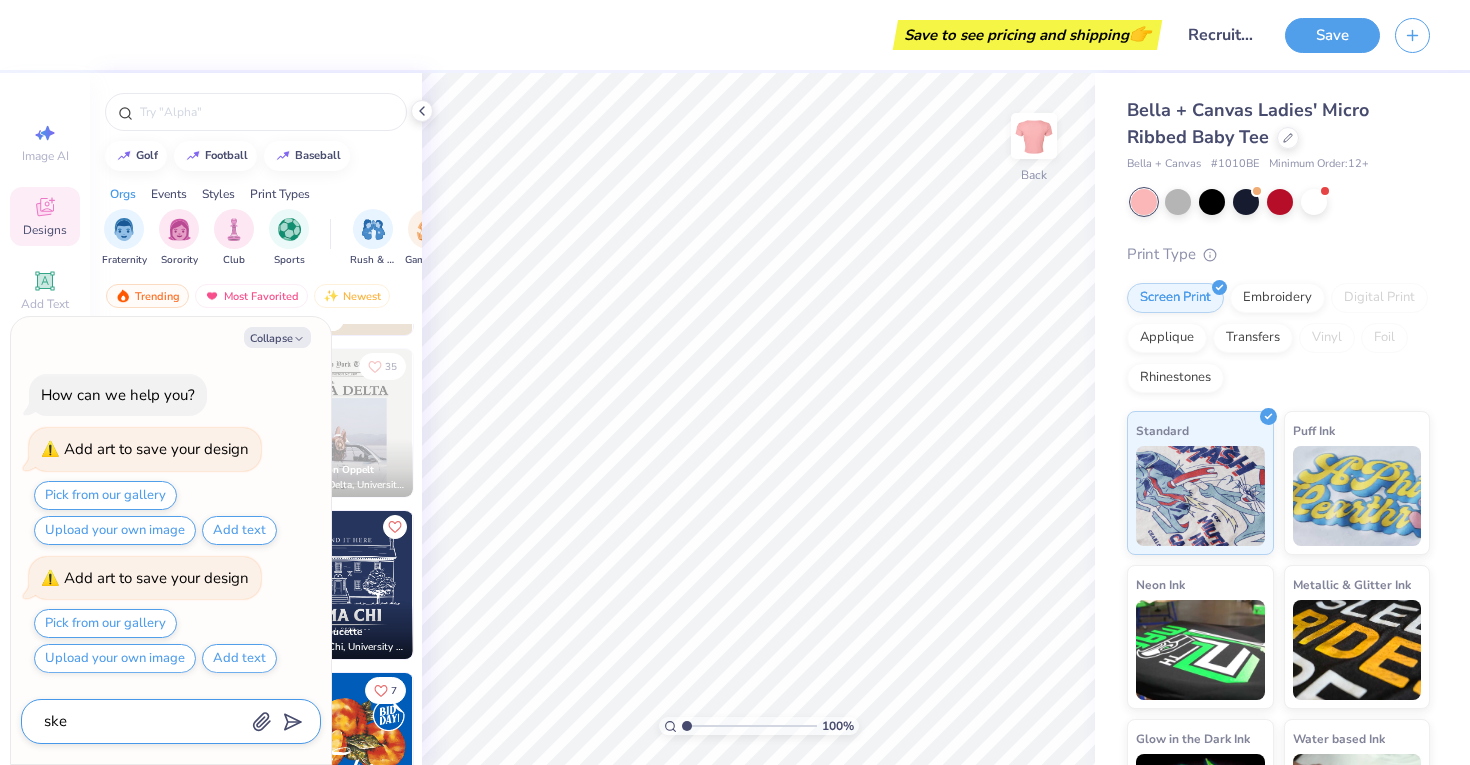 type on "x" 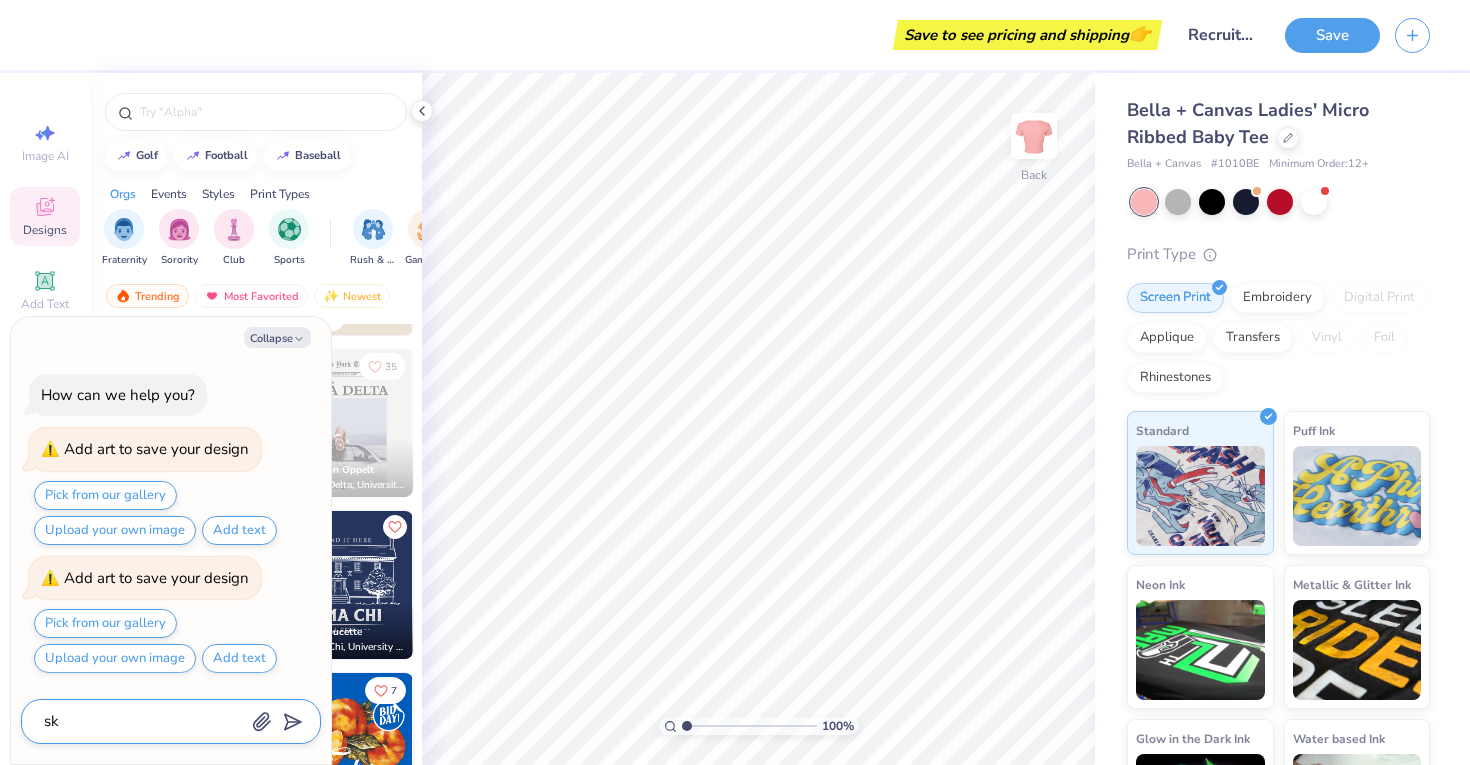 type on "s" 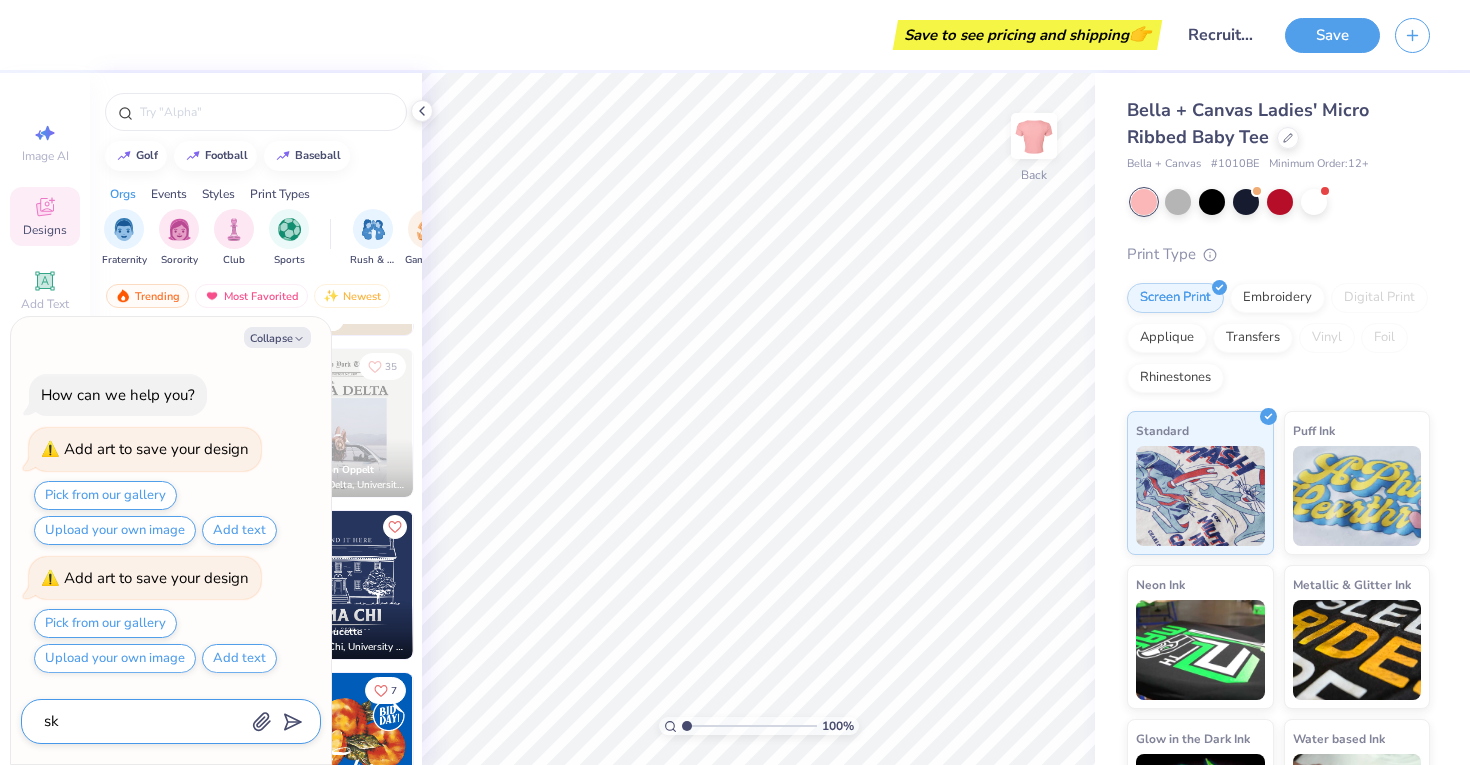 type on "x" 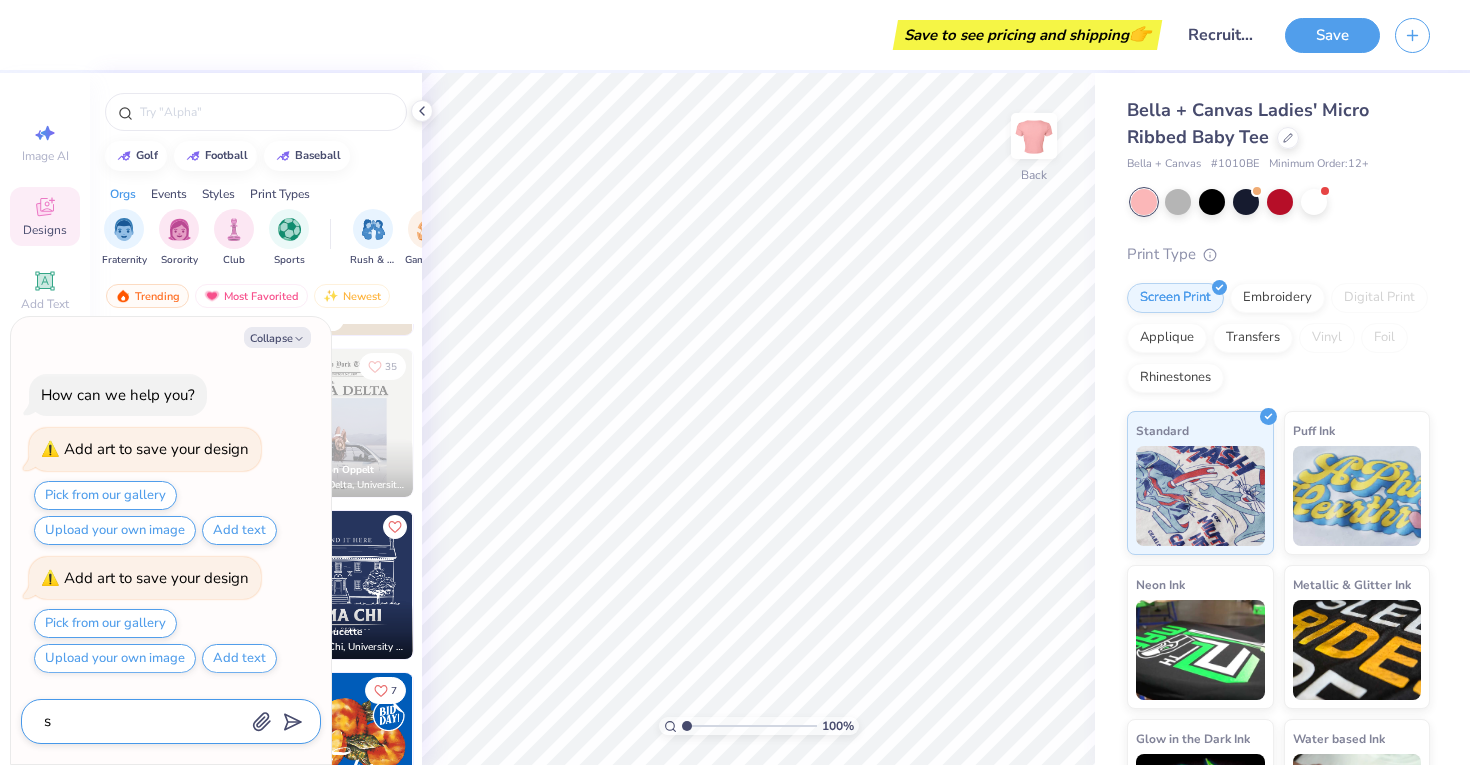 type 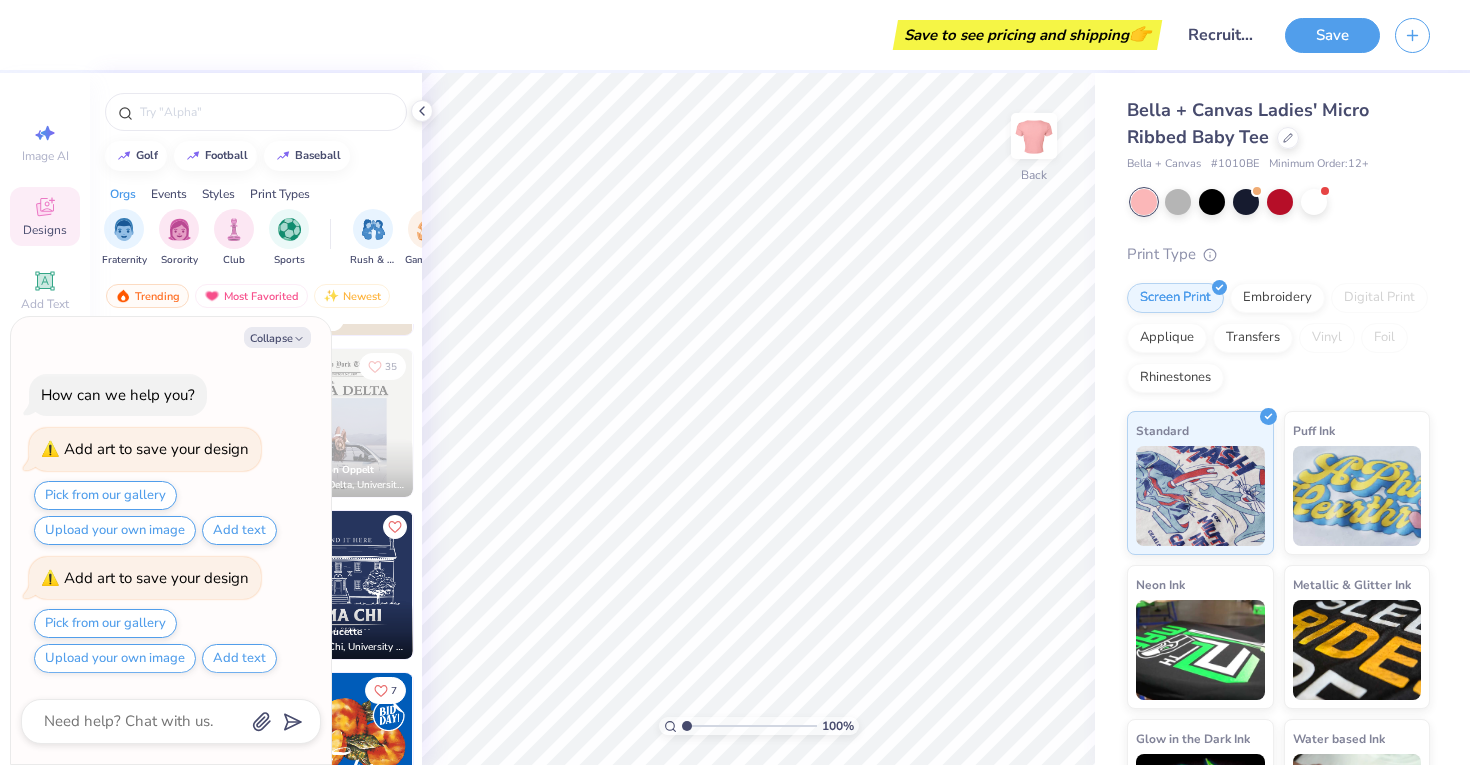 click at bounding box center (339, 423) 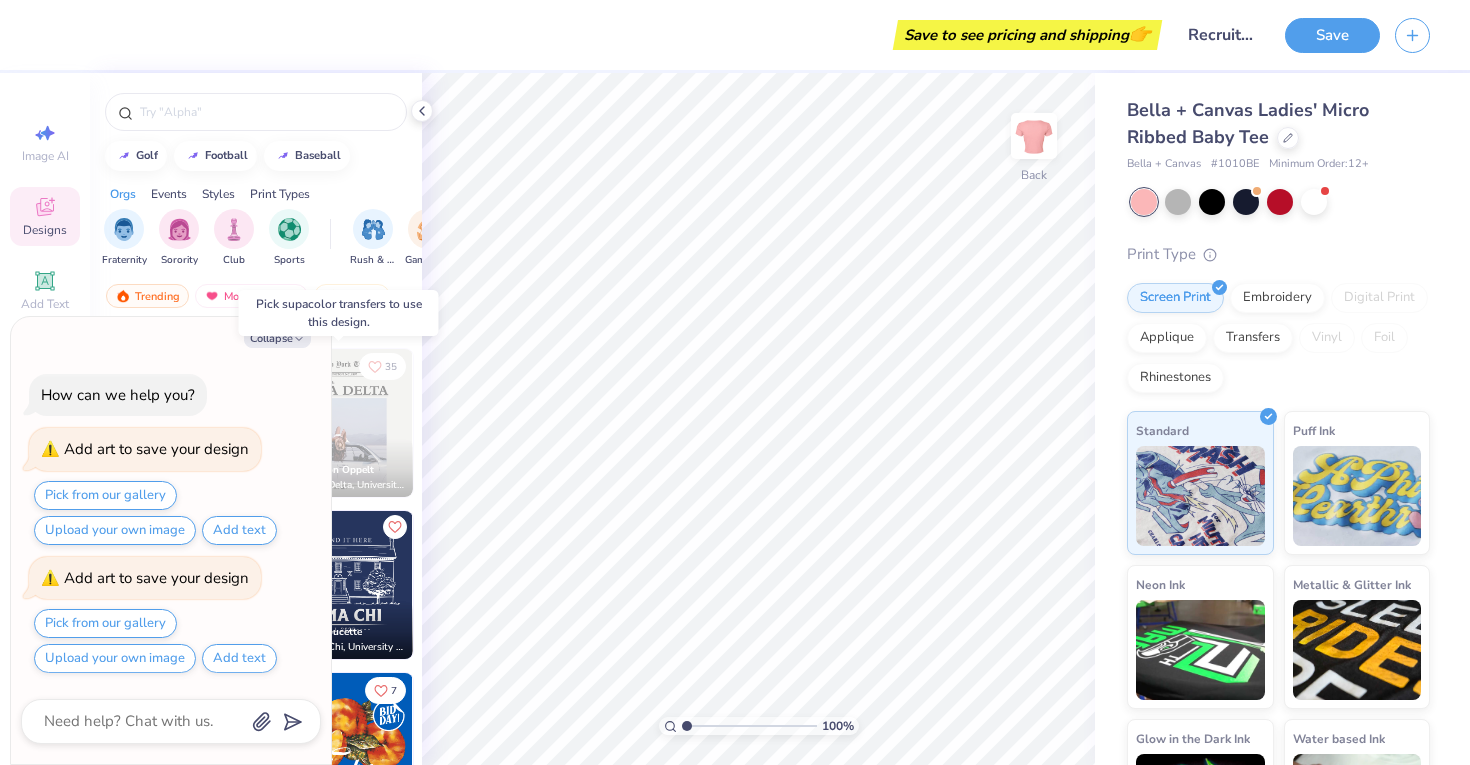 click at bounding box center (339, 423) 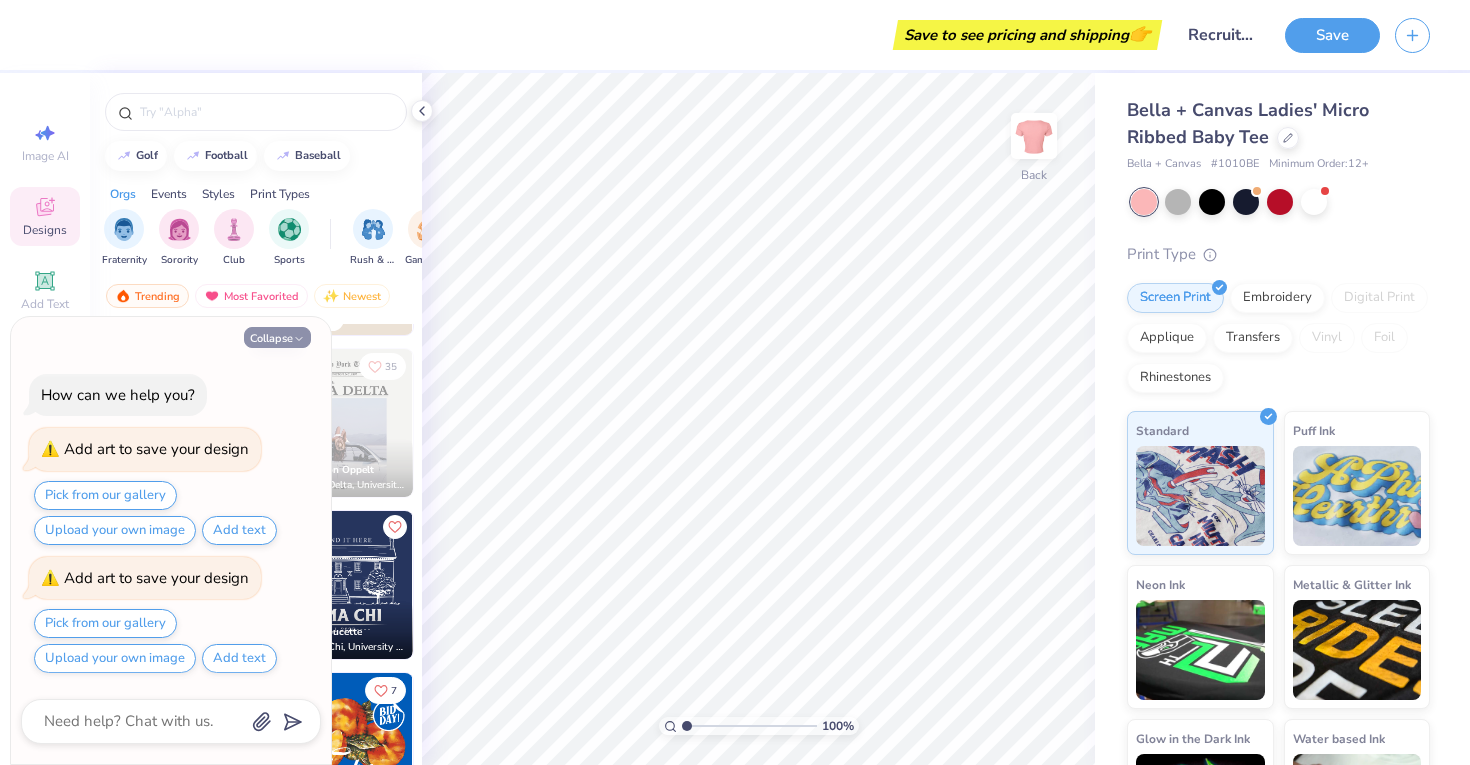 click on "Collapse" at bounding box center (277, 337) 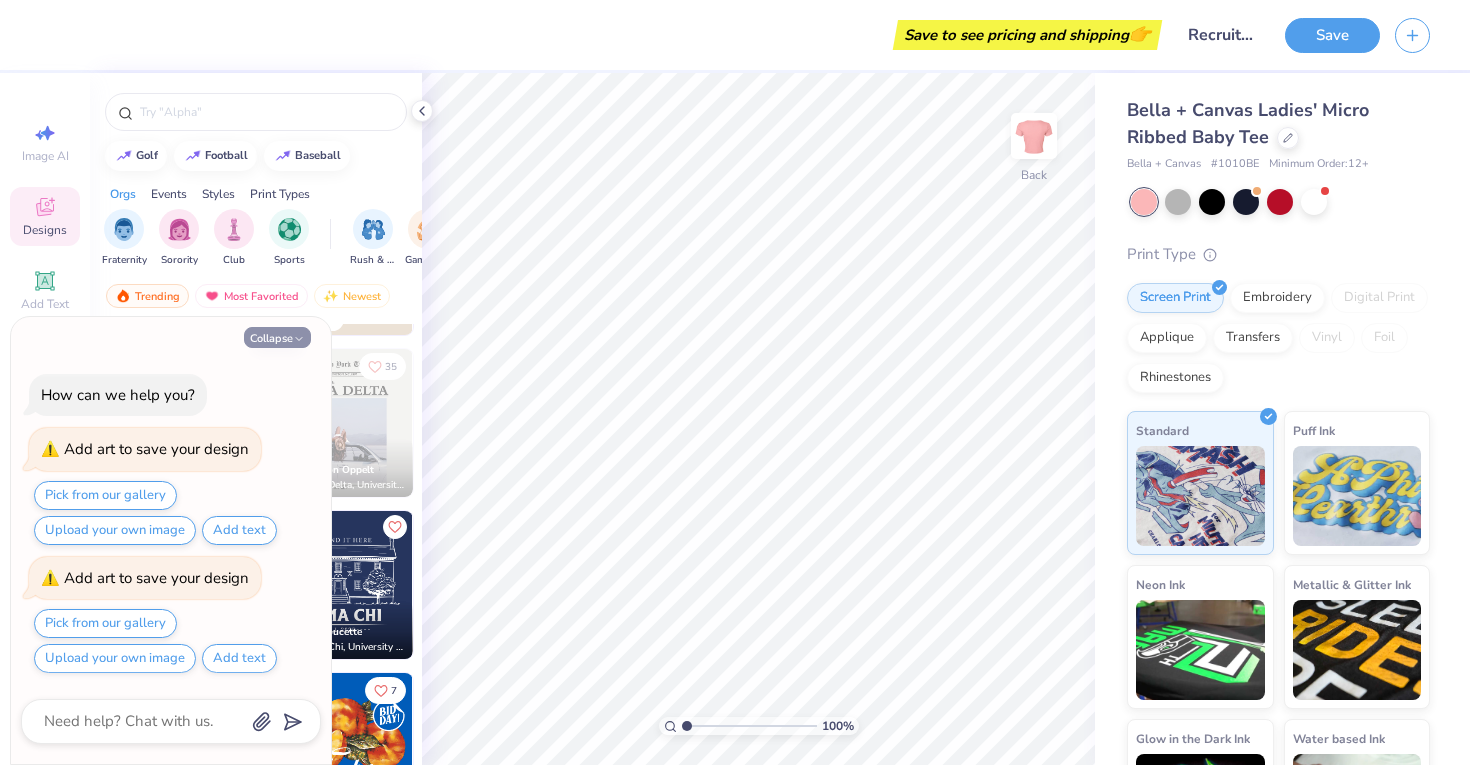 type on "x" 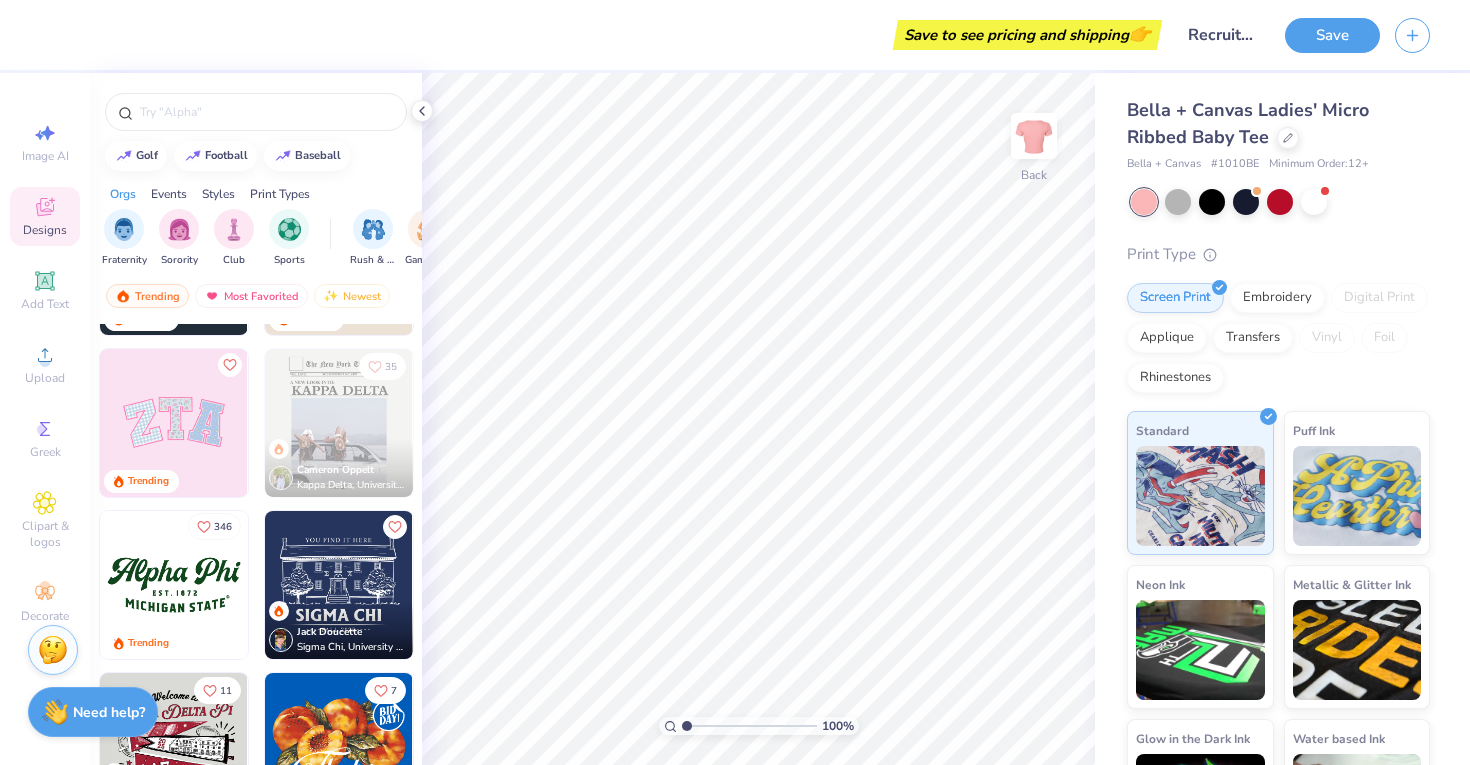 scroll, scrollTop: 884, scrollLeft: 0, axis: vertical 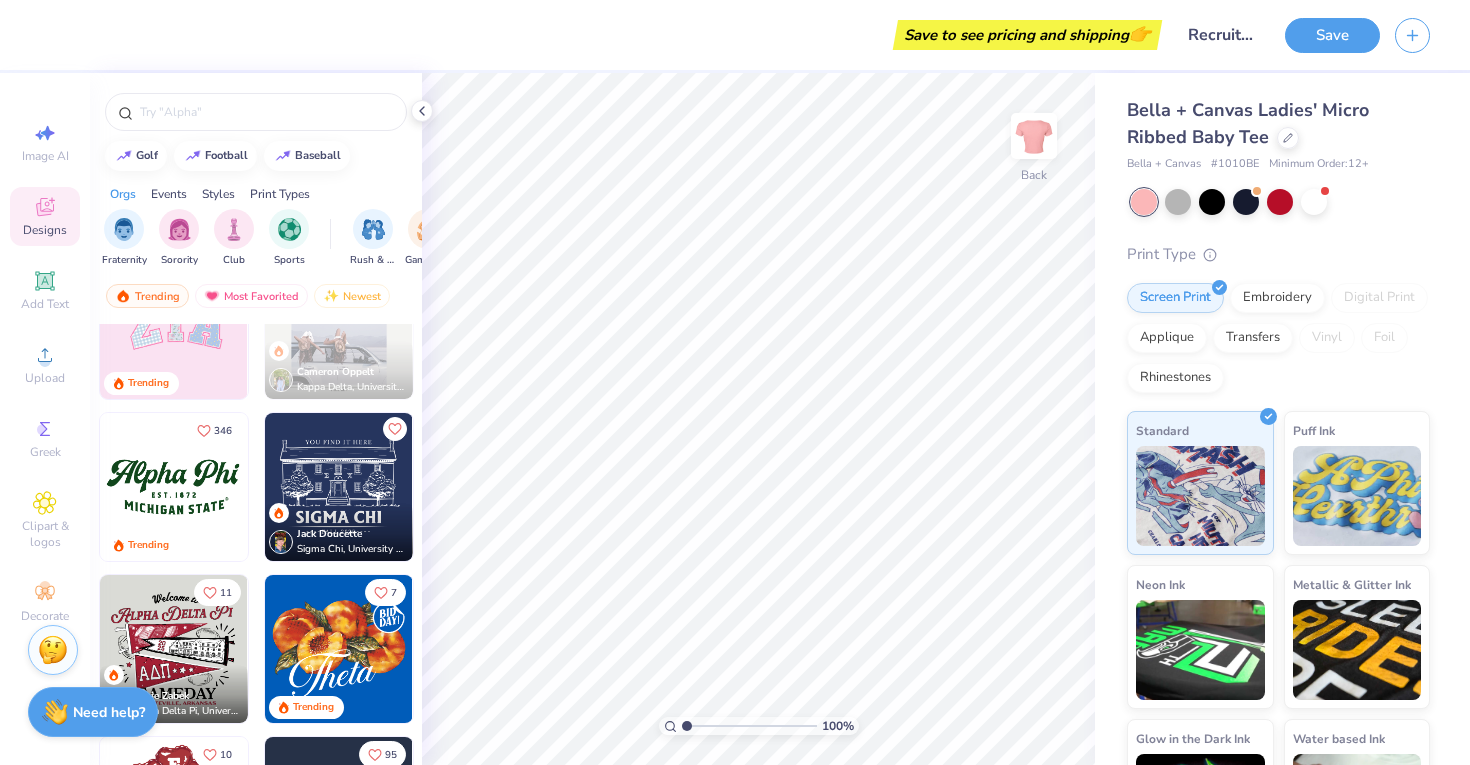 click at bounding box center [25, 487] 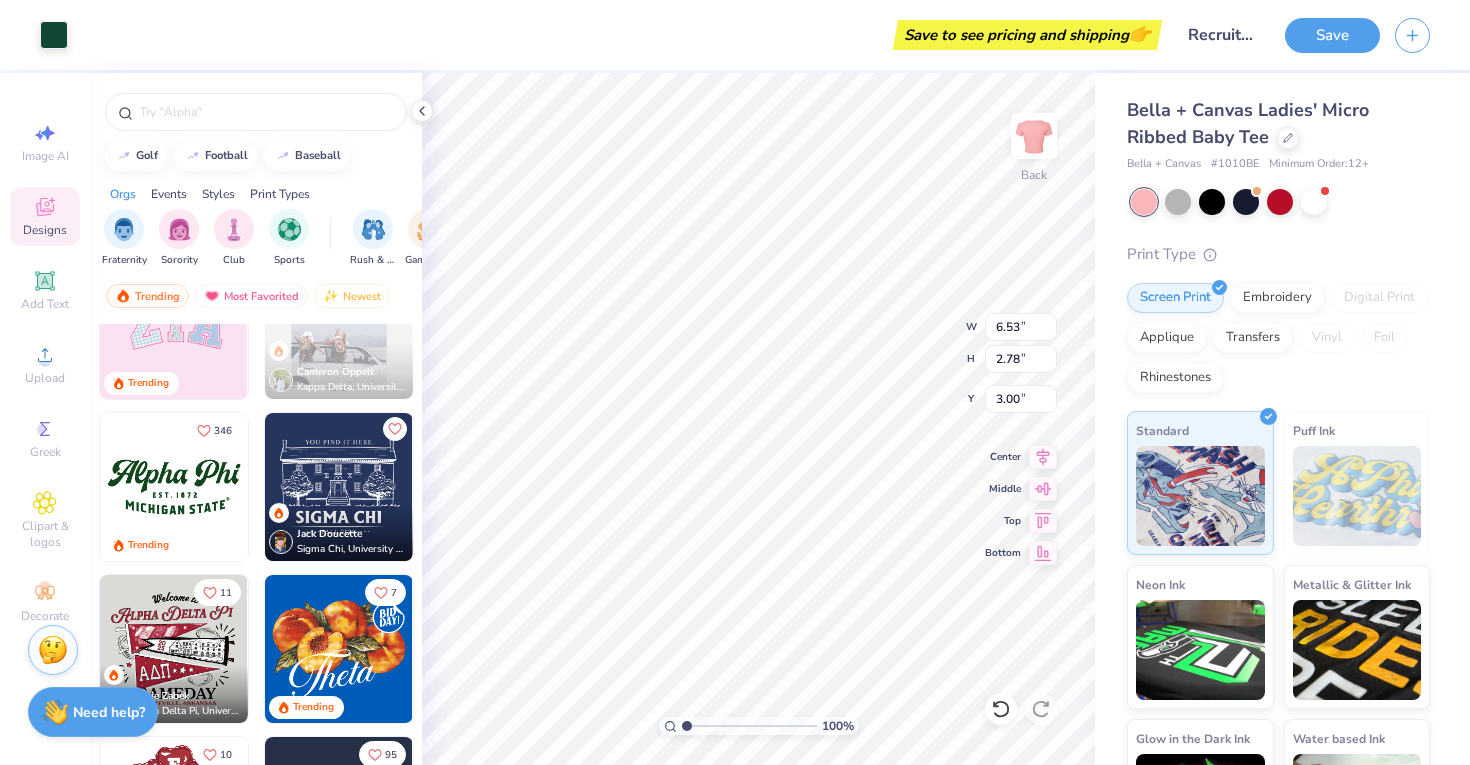 click on "Save" at bounding box center [1332, 35] 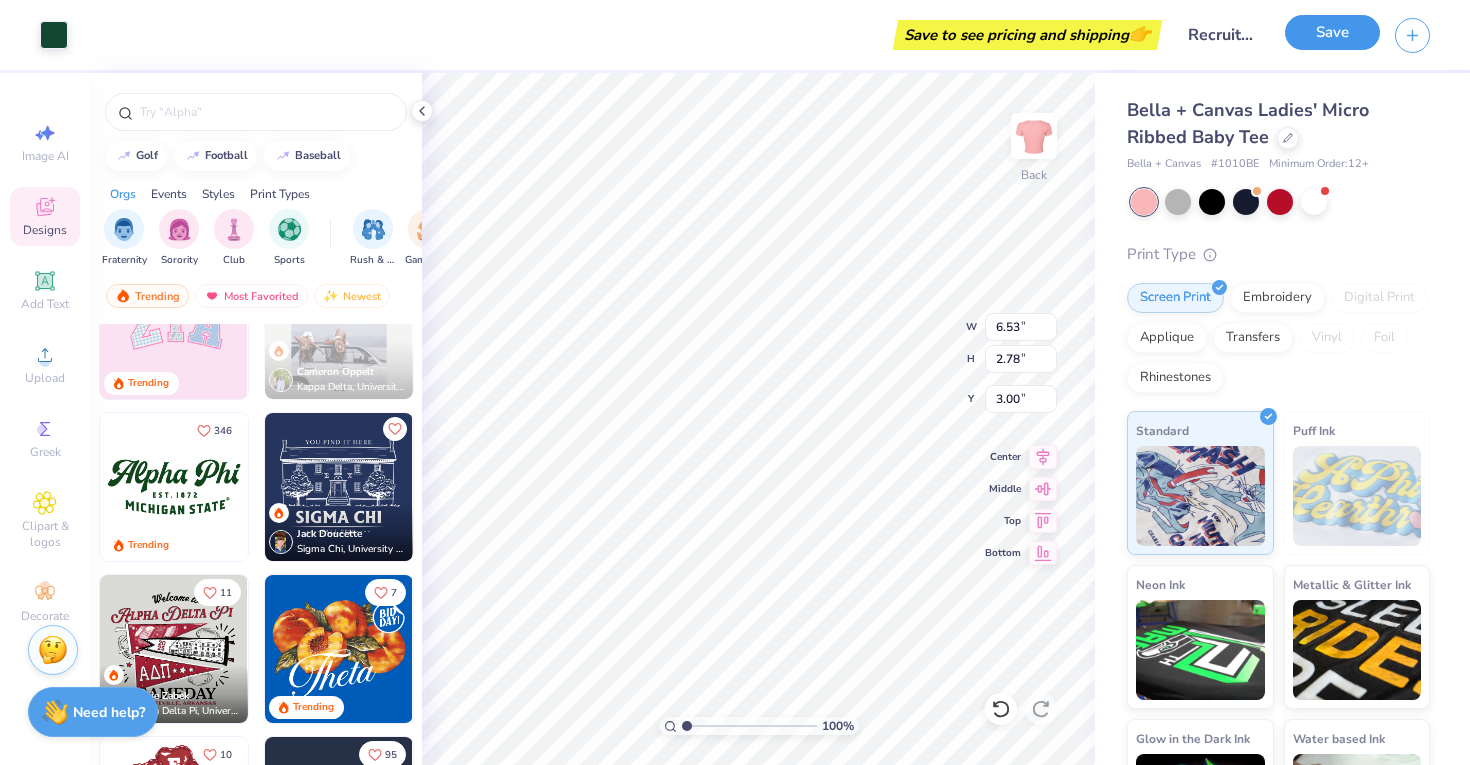 click on "Save" at bounding box center (1332, 32) 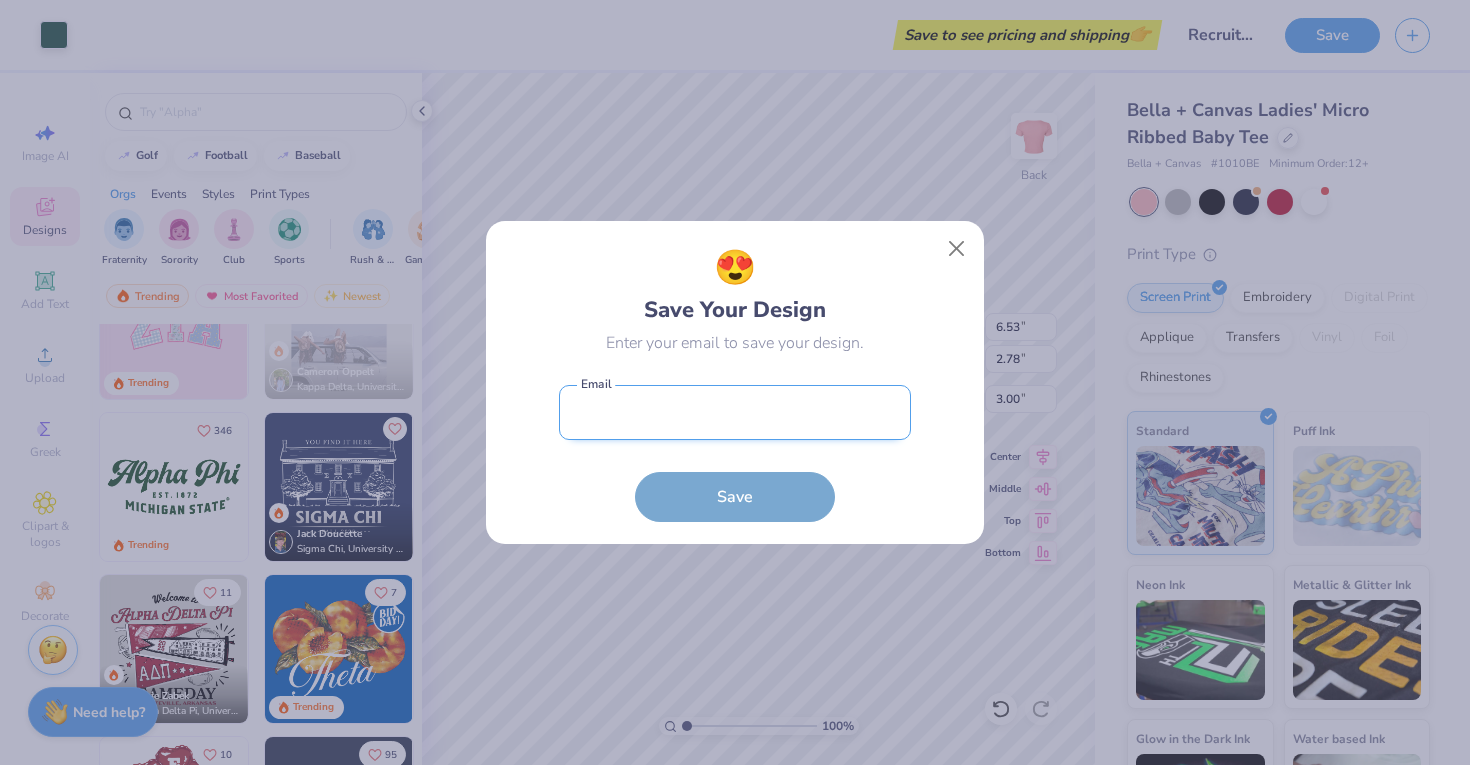 click at bounding box center [735, 412] 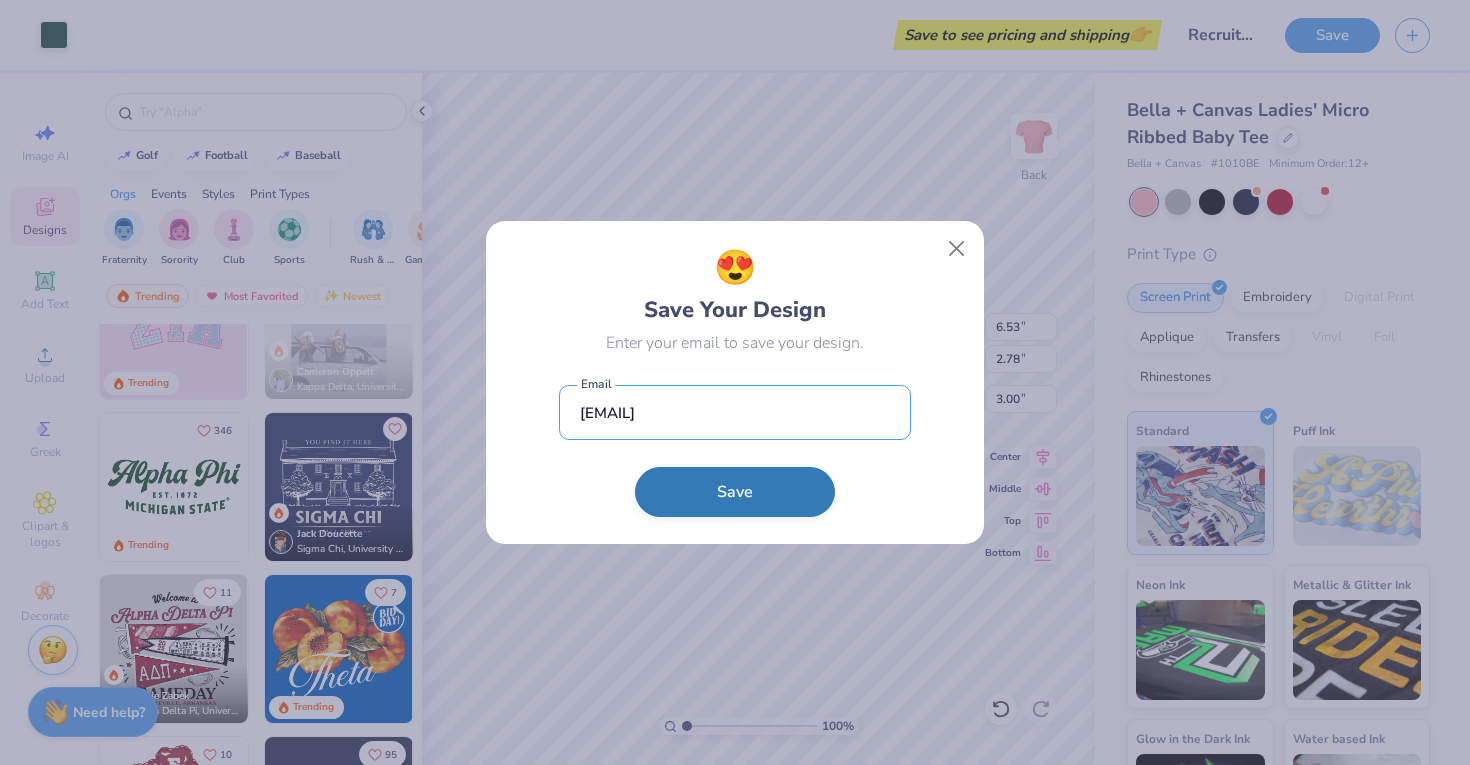 type on "[EMAIL]" 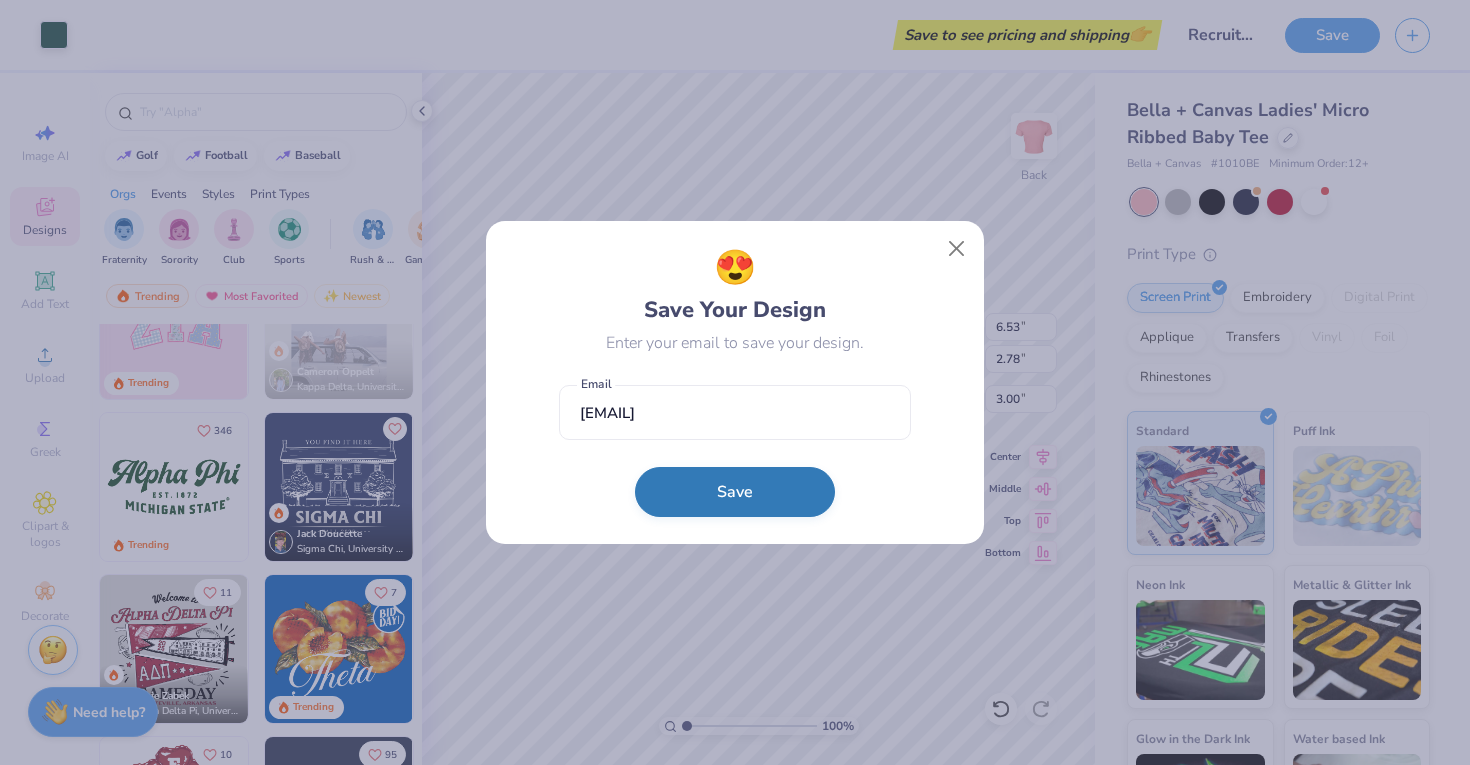 click on "Save" at bounding box center (735, 492) 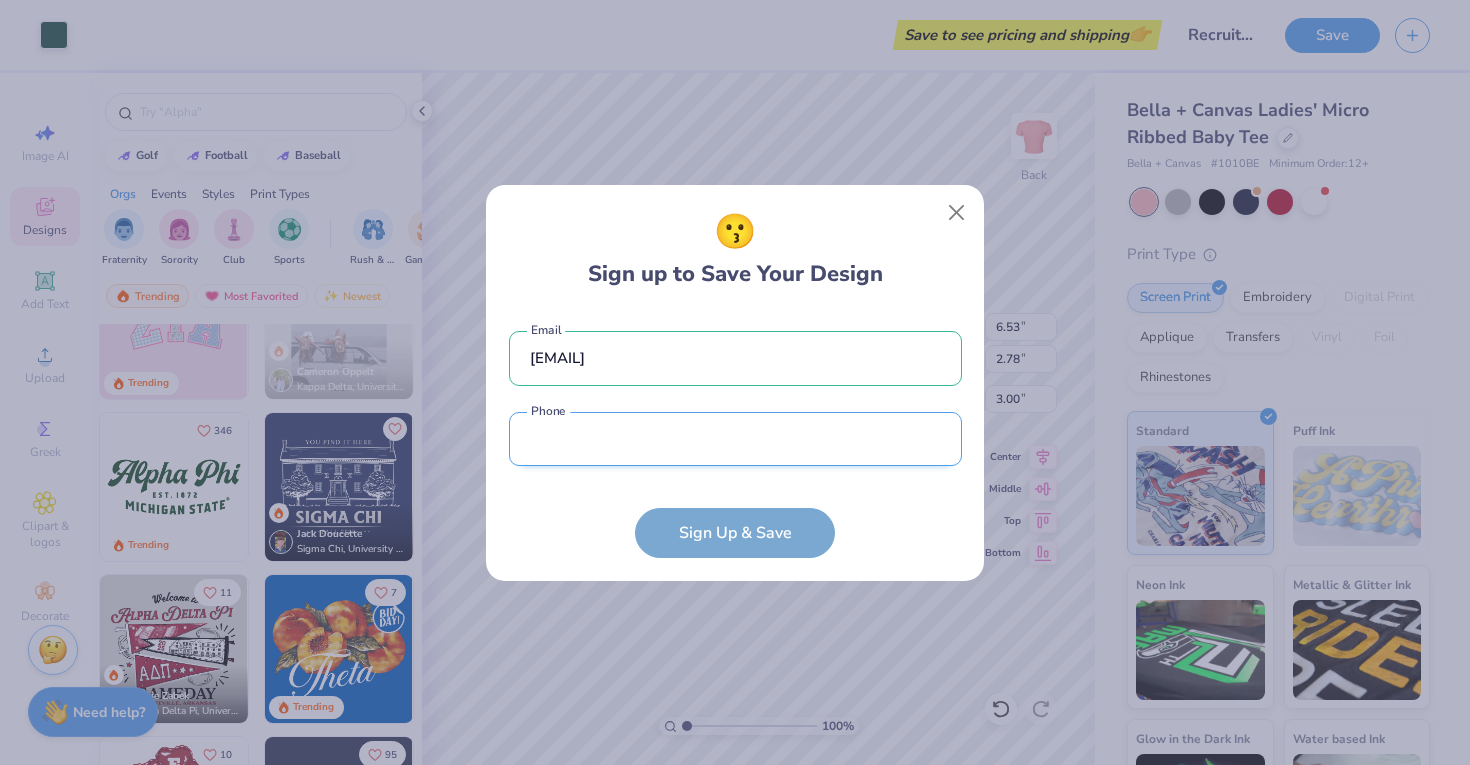 click at bounding box center [735, 439] 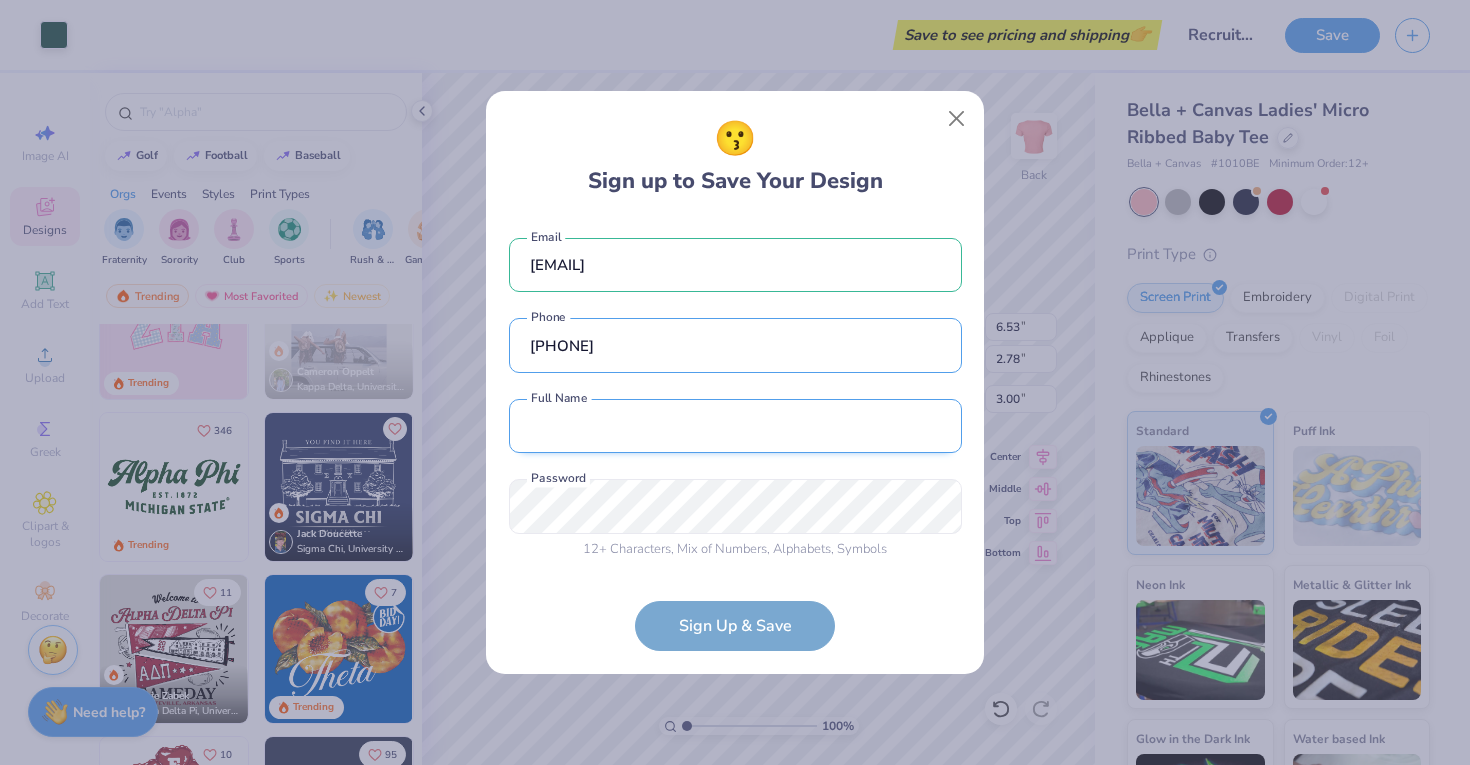type on "[PHONE]" 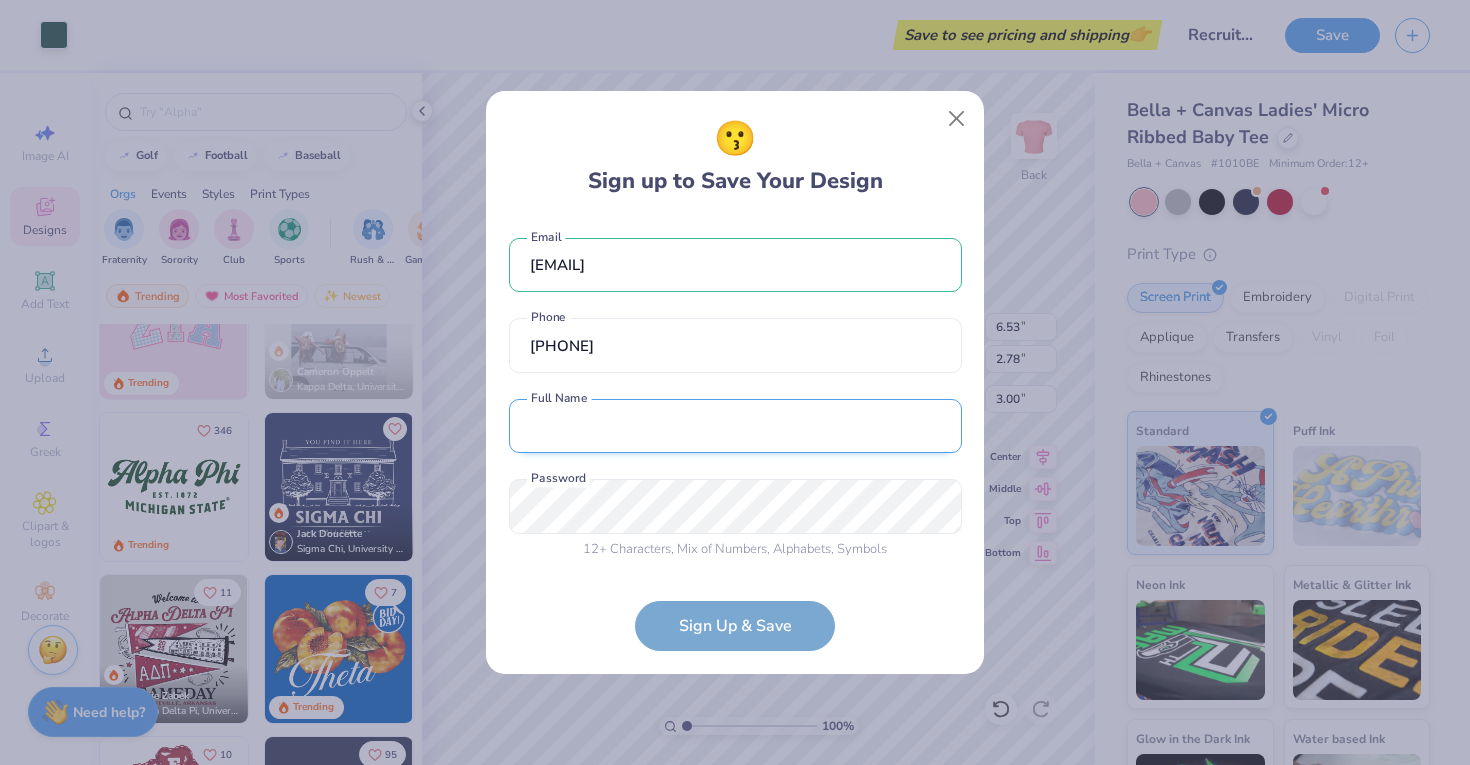 click at bounding box center [735, 426] 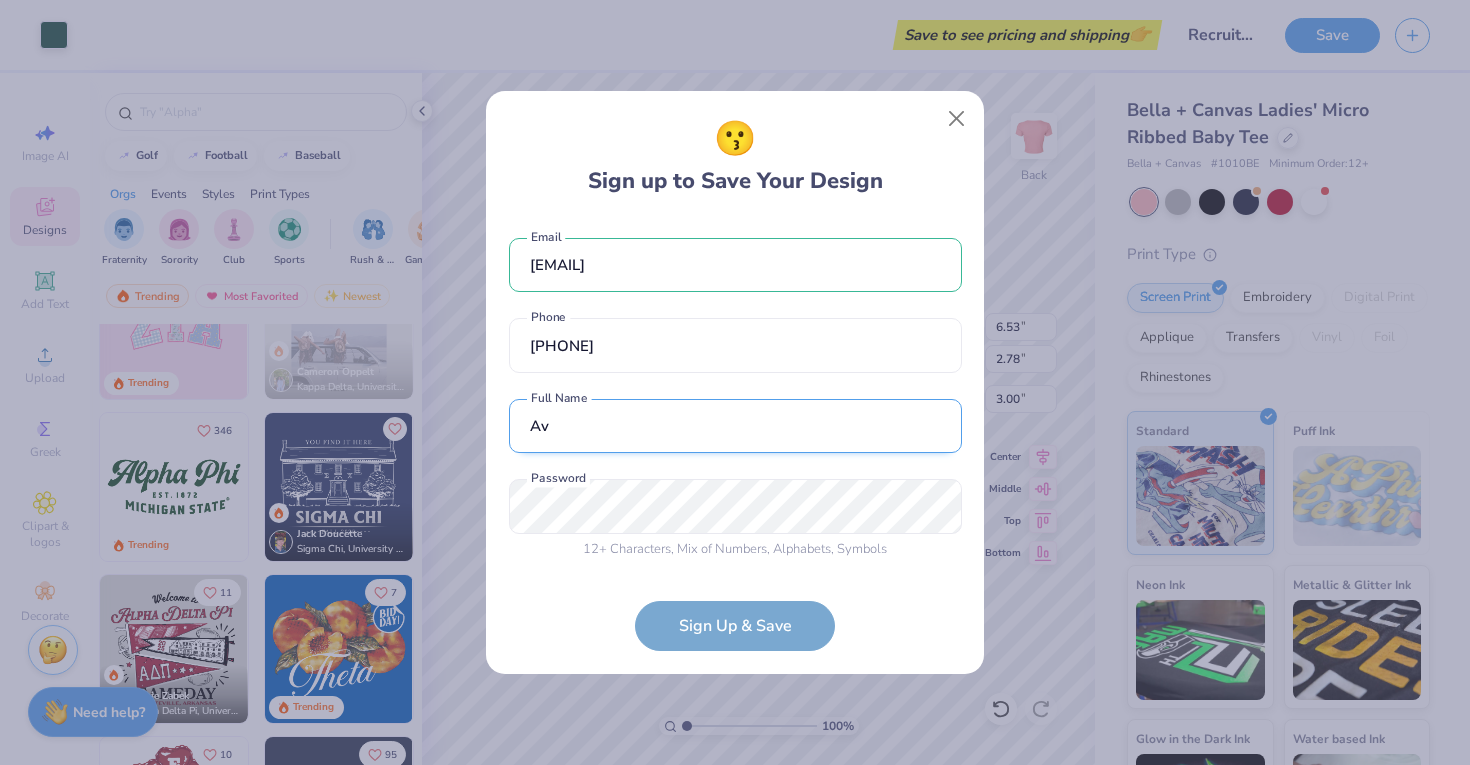 type on "A" 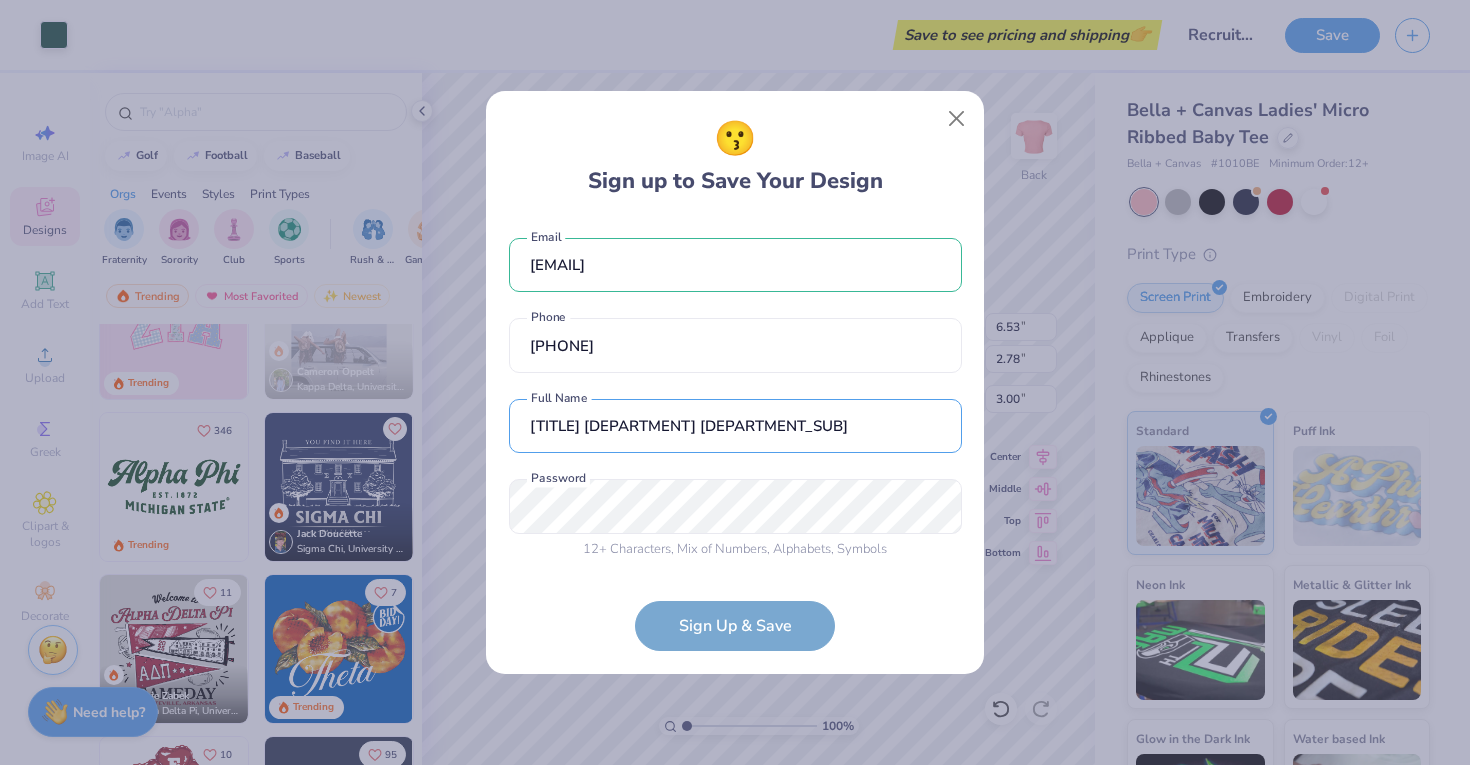 type on "[TITLE] [DEPARTMENT] [DEPARTMENT_SUB]" 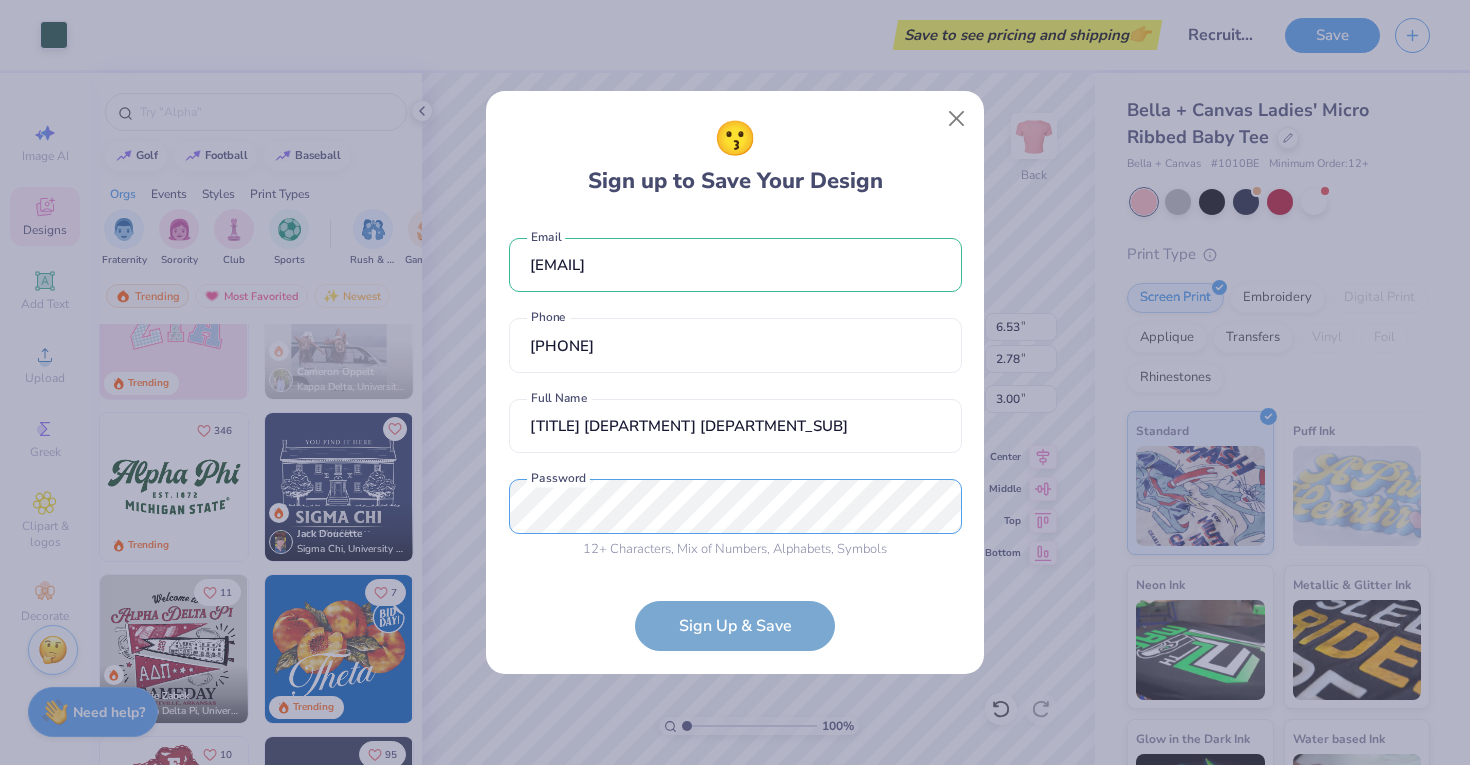 click on "😗 Sign up to Save Your Design [EMAIL] Email [PHONE] Phone [TITLE] [DEPARTMENT] [DEPARTMENT_SUB] Full Name 12 + Characters , Mix of   Numbers ,   Alphabets ,   Symbols Password is a required field Password Sign Up & Save" at bounding box center (735, 382) 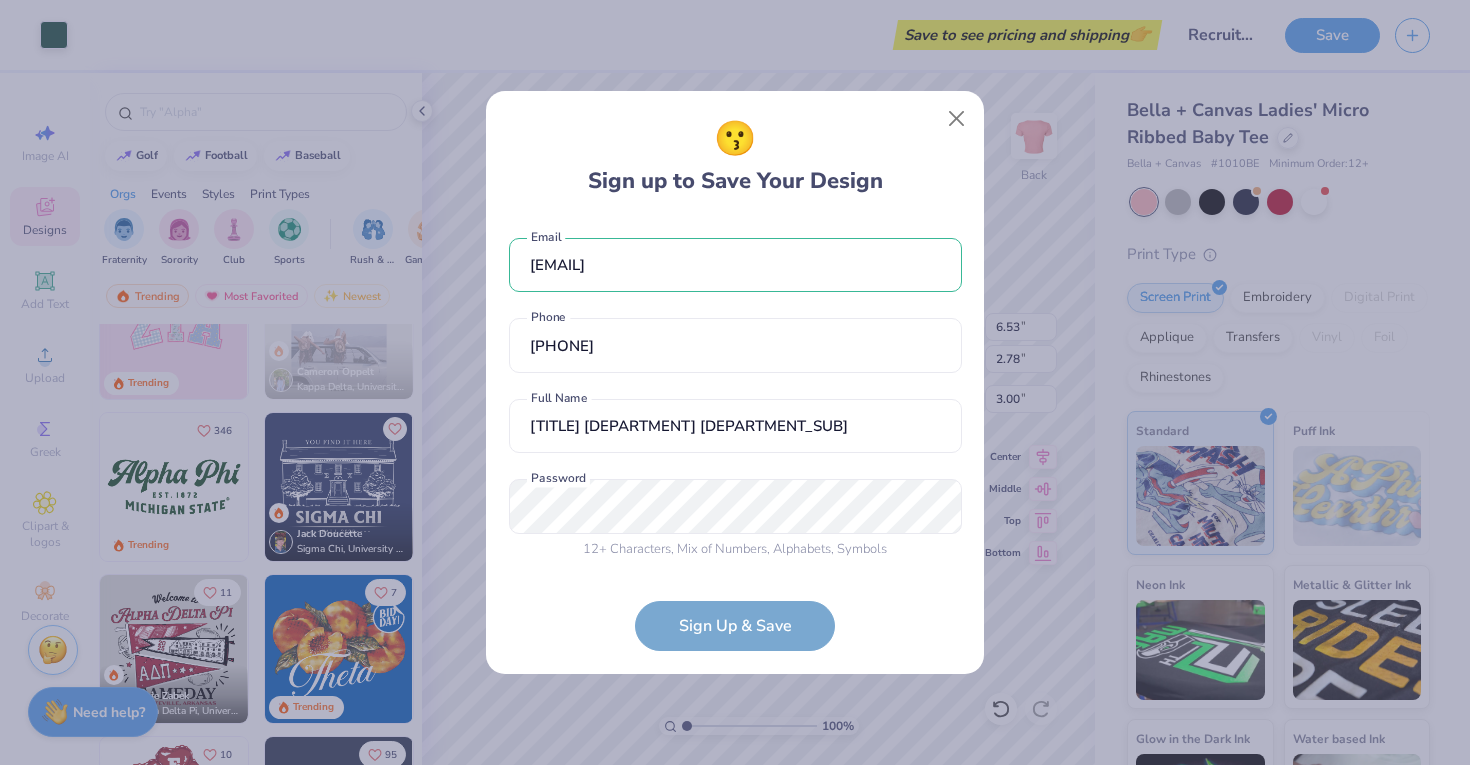click on "[EMAIL] Email [PHONE] Phone [TITLE] [DEPARTMENT] [DEPARTMENT_SUB] Full Name 12 + Characters , Mix of   Numbers ,   Alphabets ,   Symbols Password is a required field Password Sign Up & Save" at bounding box center [735, 435] 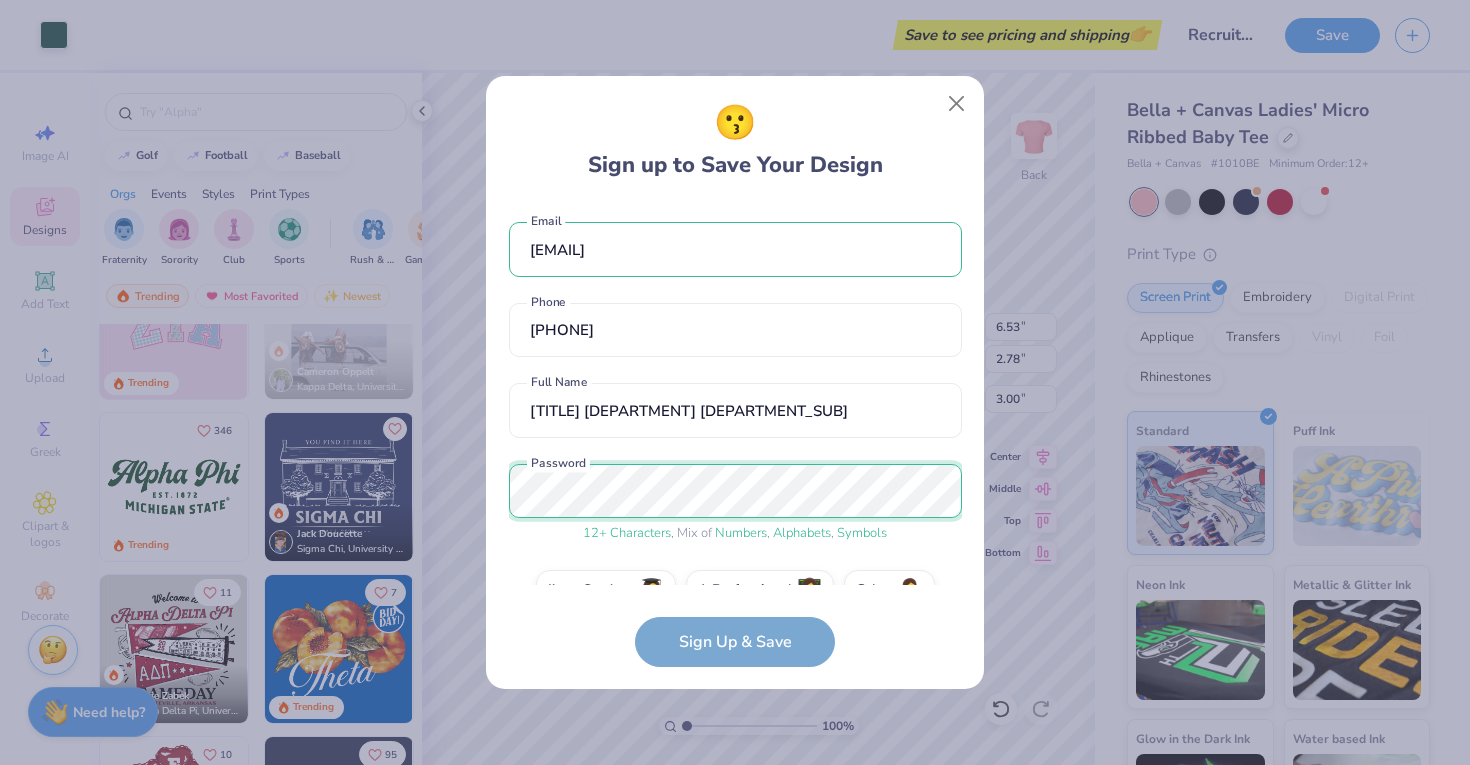 scroll, scrollTop: 45, scrollLeft: 0, axis: vertical 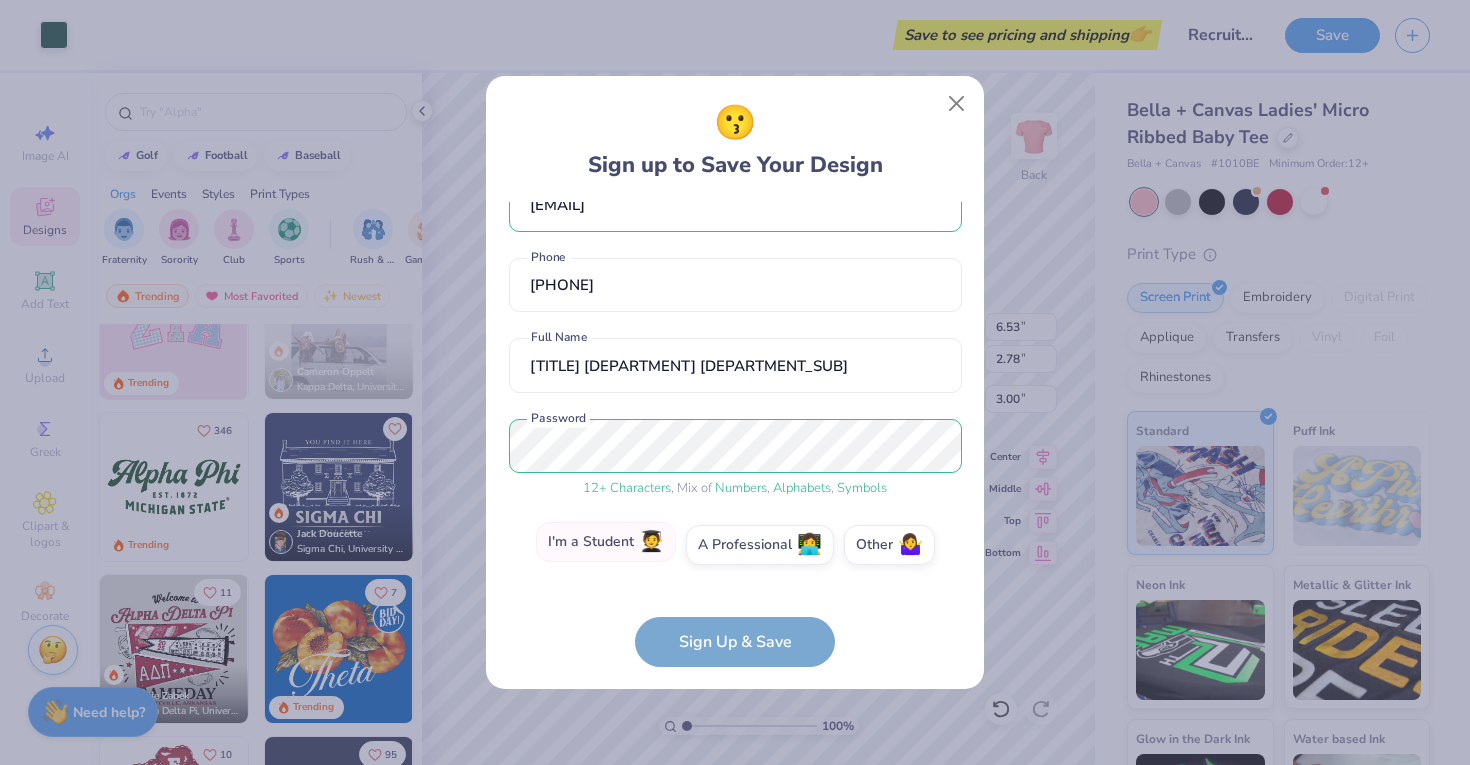 click on "I'm a Student 🧑‍🎓" at bounding box center [606, 542] 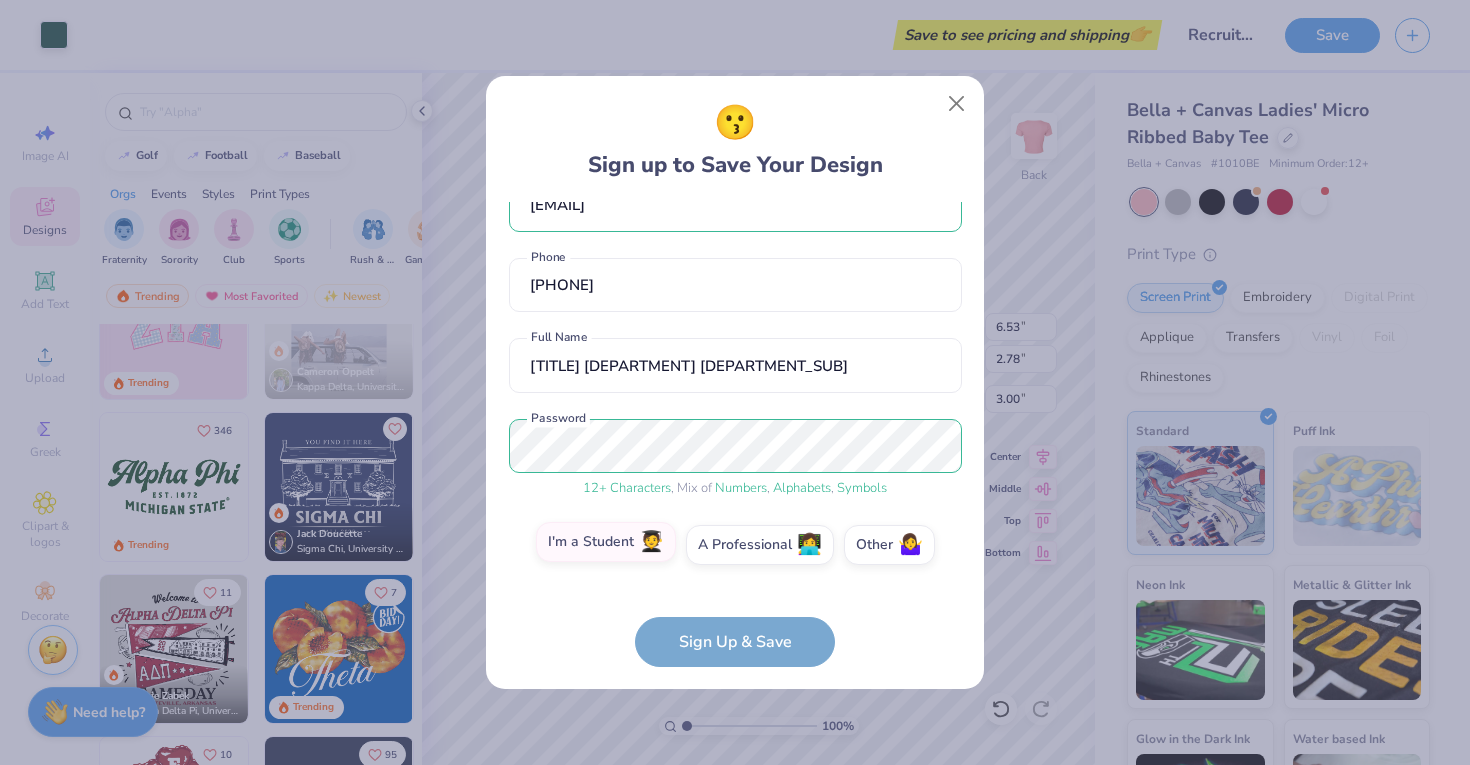 click on "I'm a Student 🧑‍🎓" at bounding box center [735, 594] 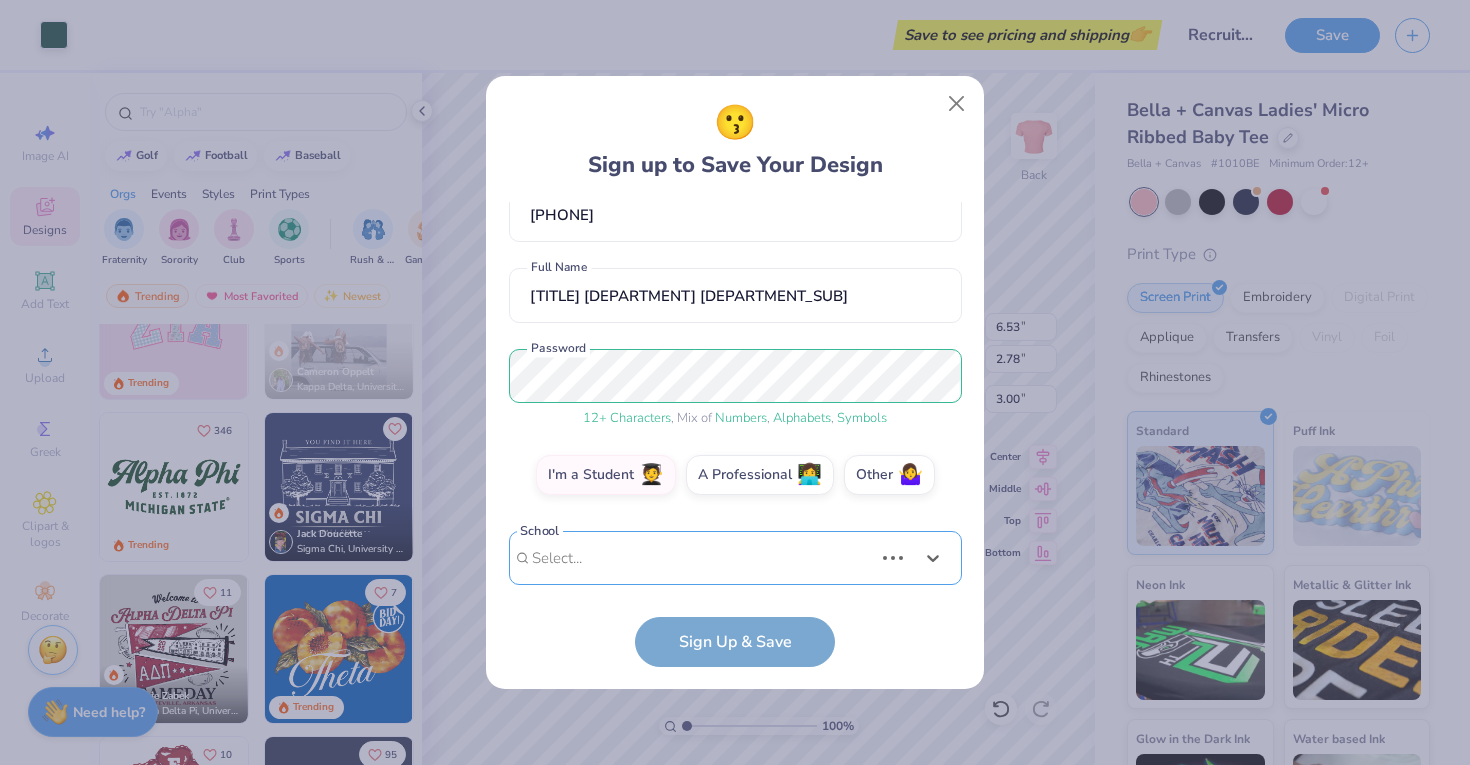 click on "Use Up and Down to choose options, press Enter to select the currently focused option, press Escape to exit the menu, press Tab to select the option and exit the menu. Select... Loading..." at bounding box center (735, 588) 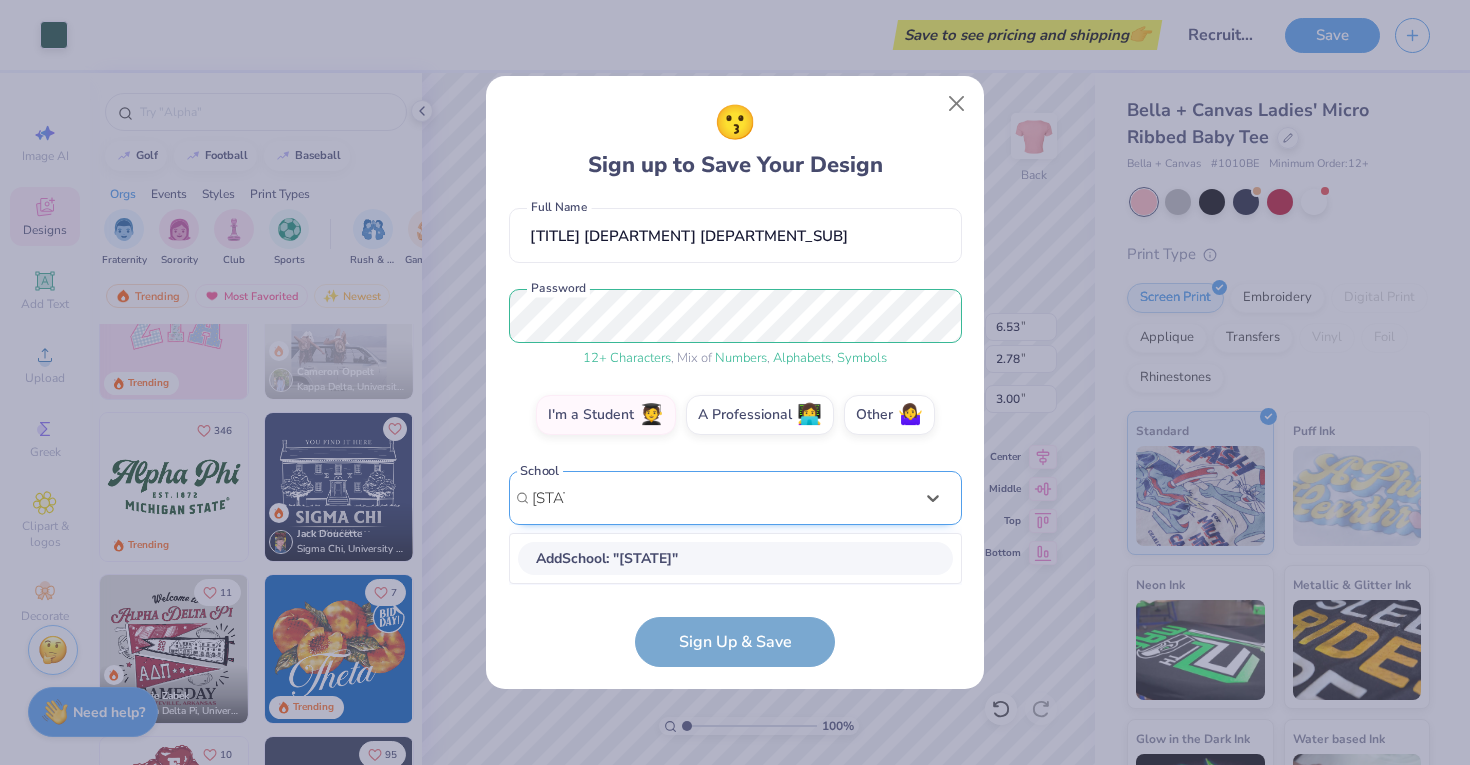 scroll, scrollTop: 174, scrollLeft: 0, axis: vertical 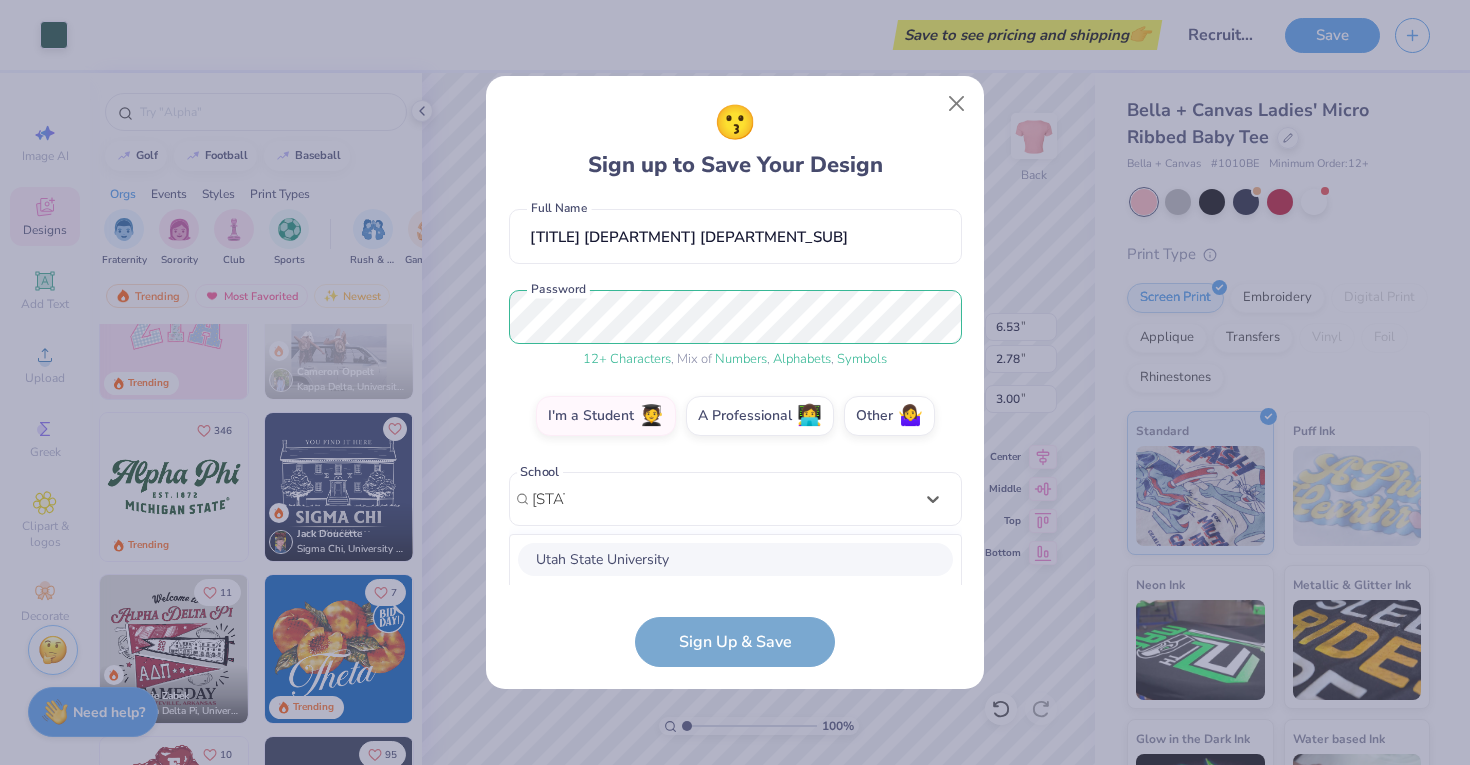 click on "Utah State University" at bounding box center (735, 559) 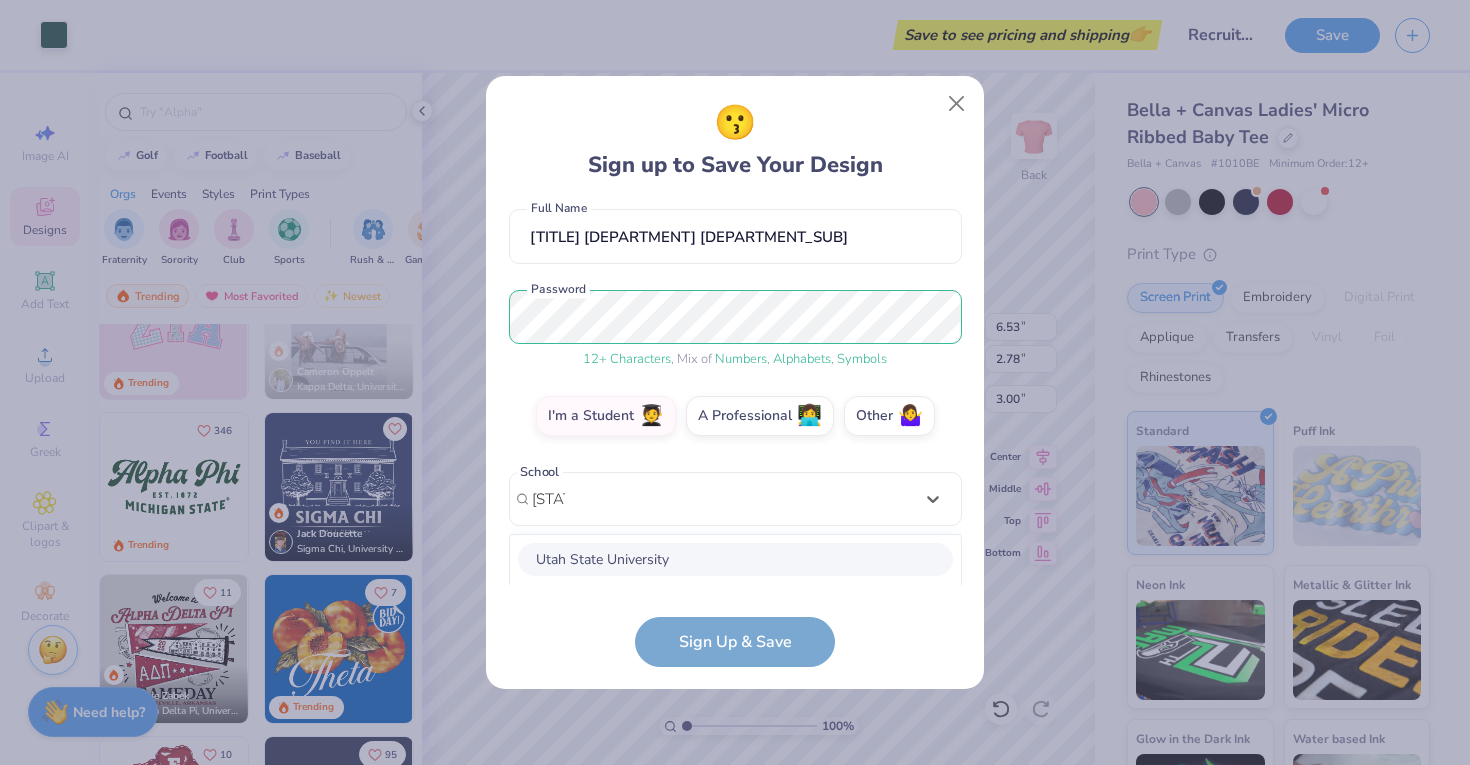 type on "[STATE]" 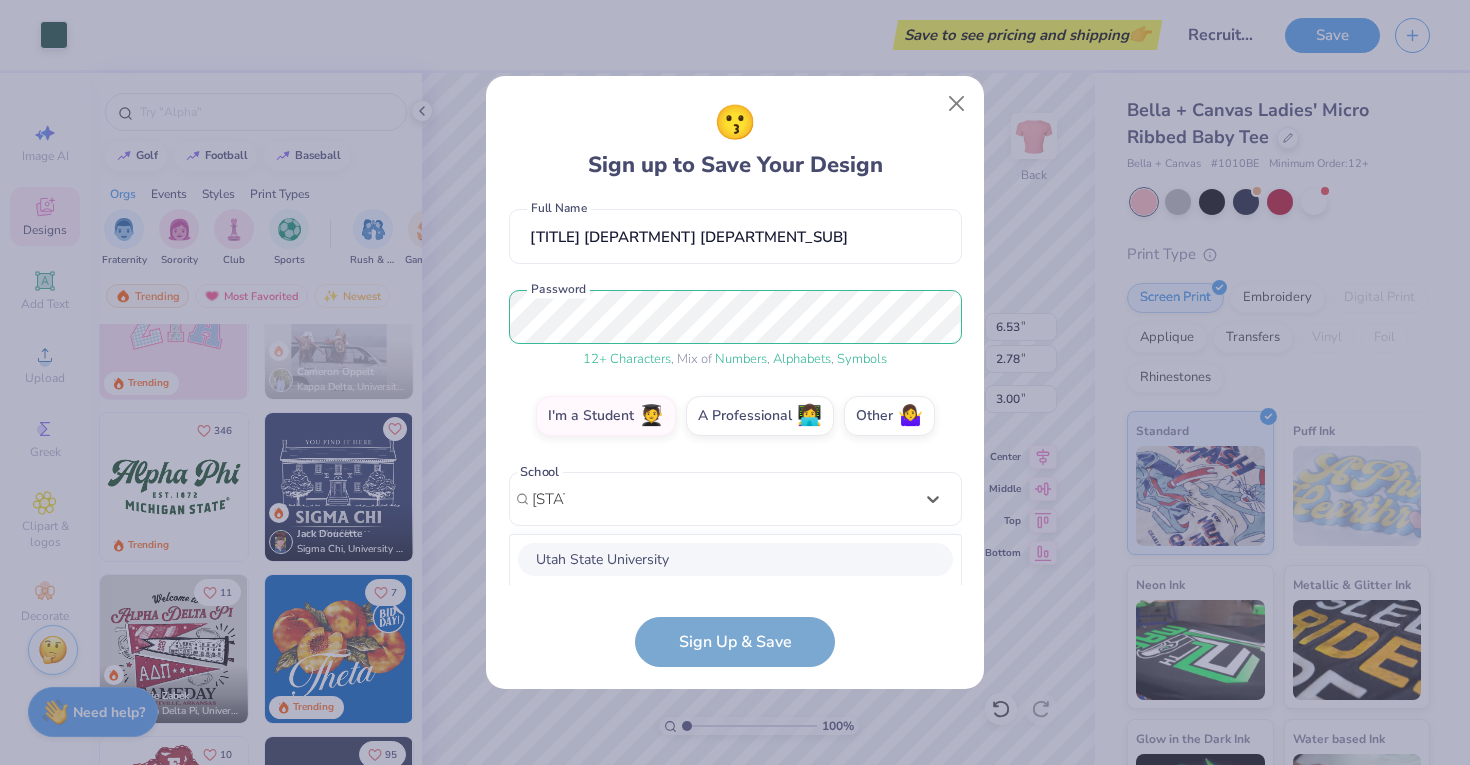 type 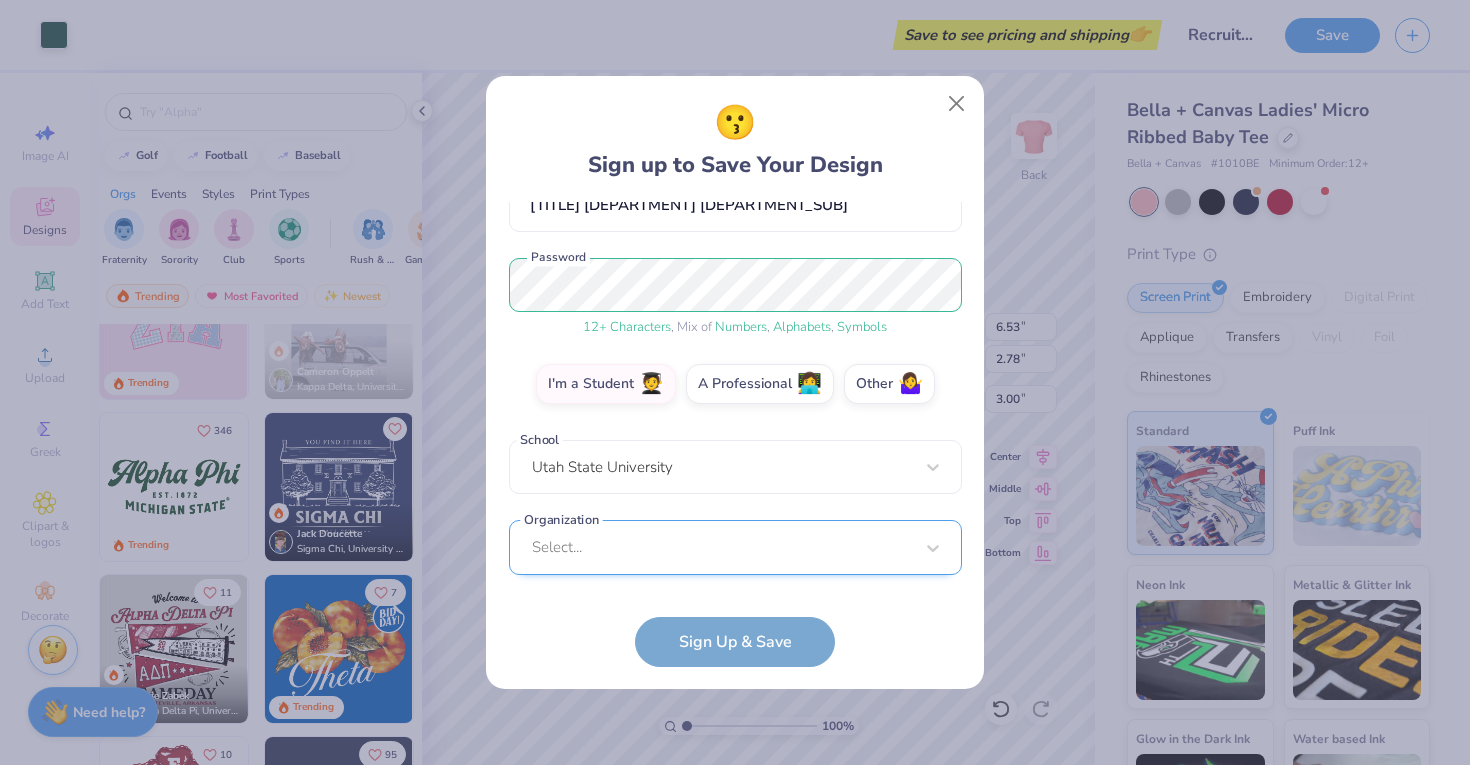 click on "Select..." at bounding box center [735, 547] 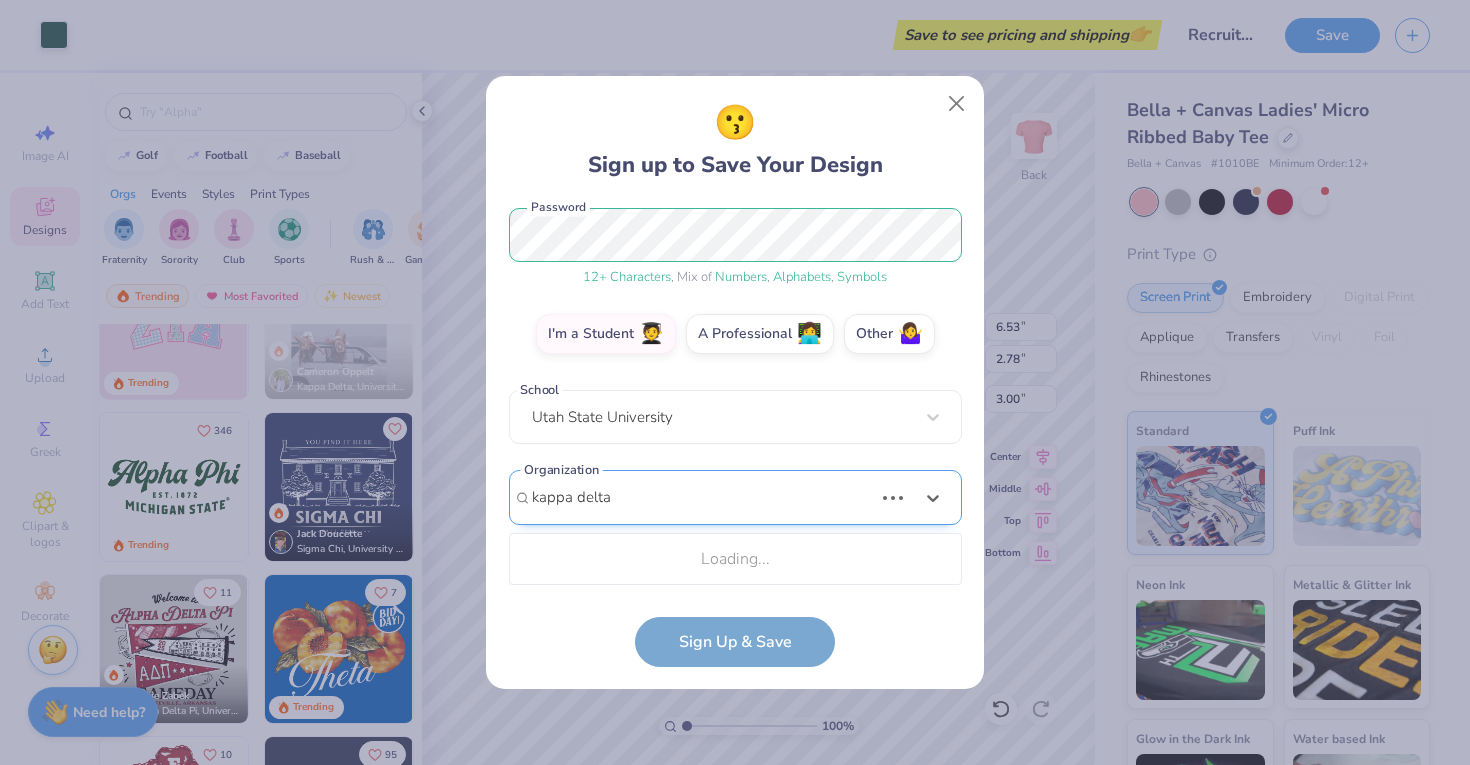 scroll, scrollTop: 506, scrollLeft: 0, axis: vertical 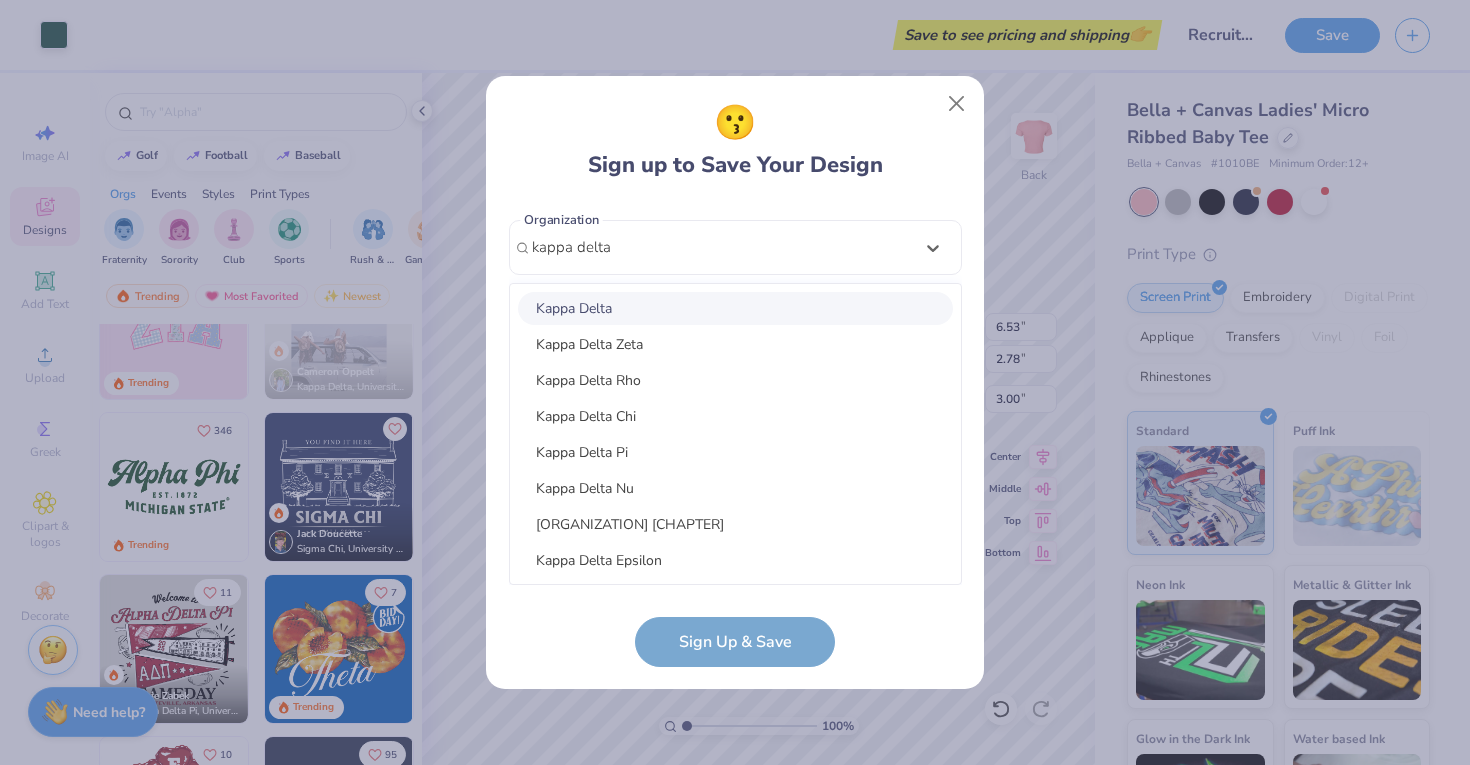 click on "Kappa Delta" at bounding box center [735, 308] 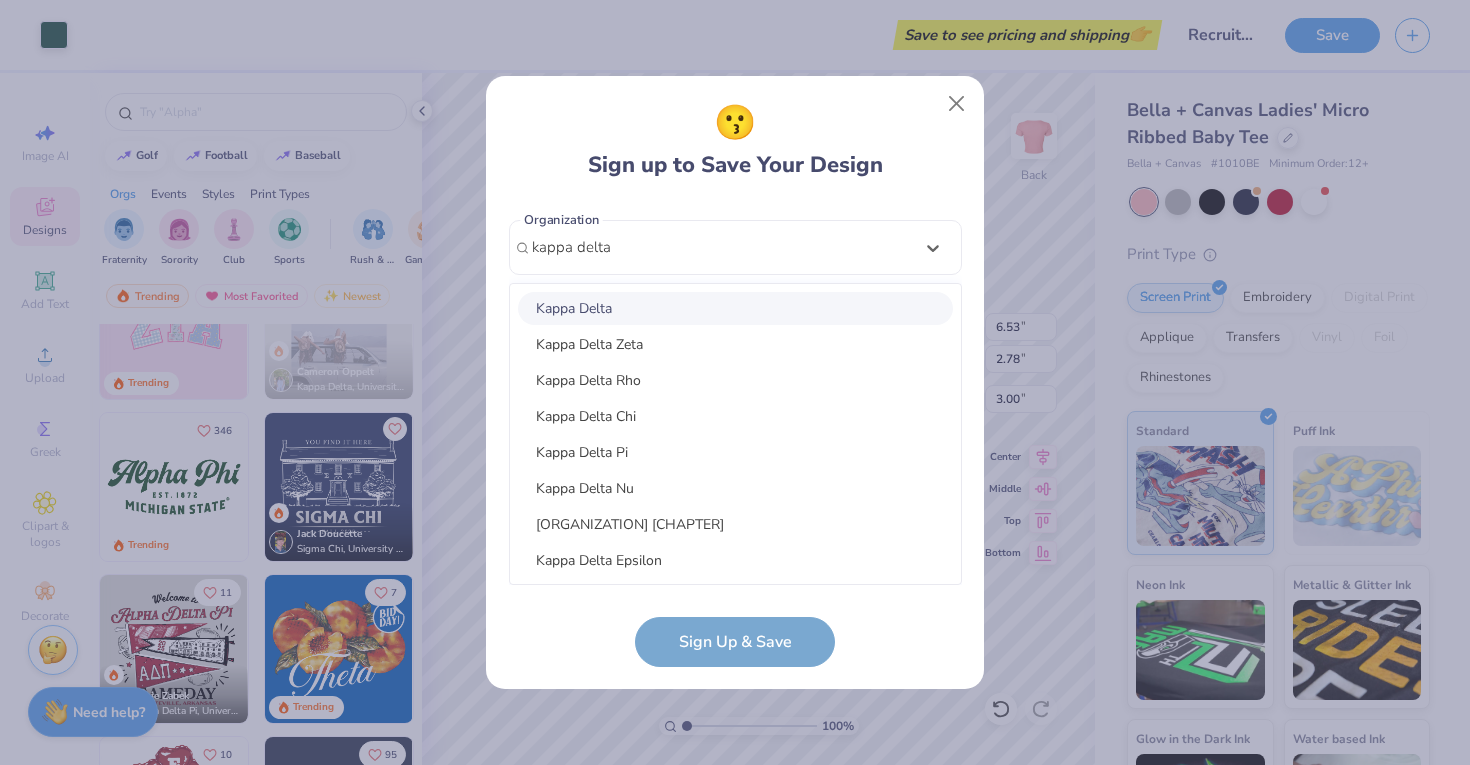 type on "kappa delta" 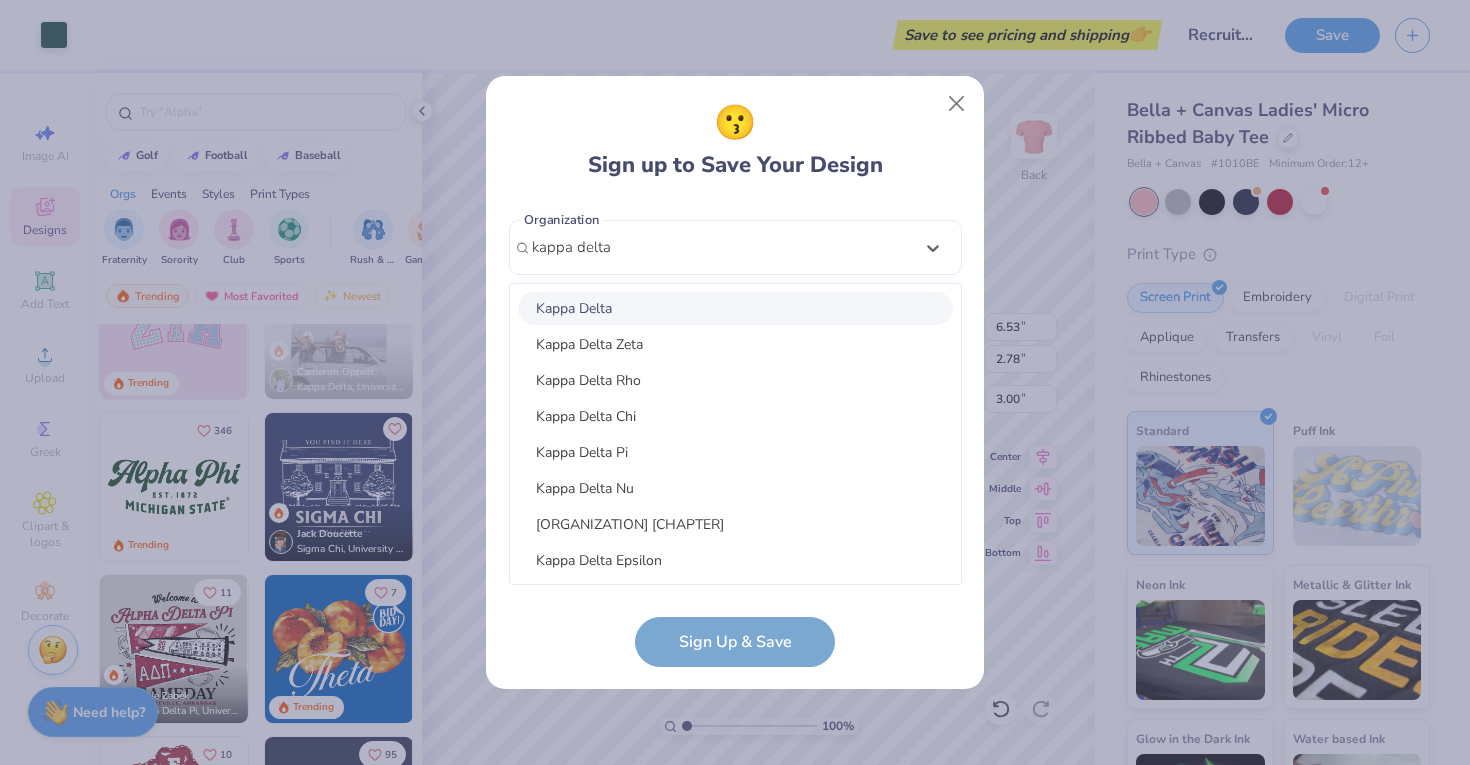 type 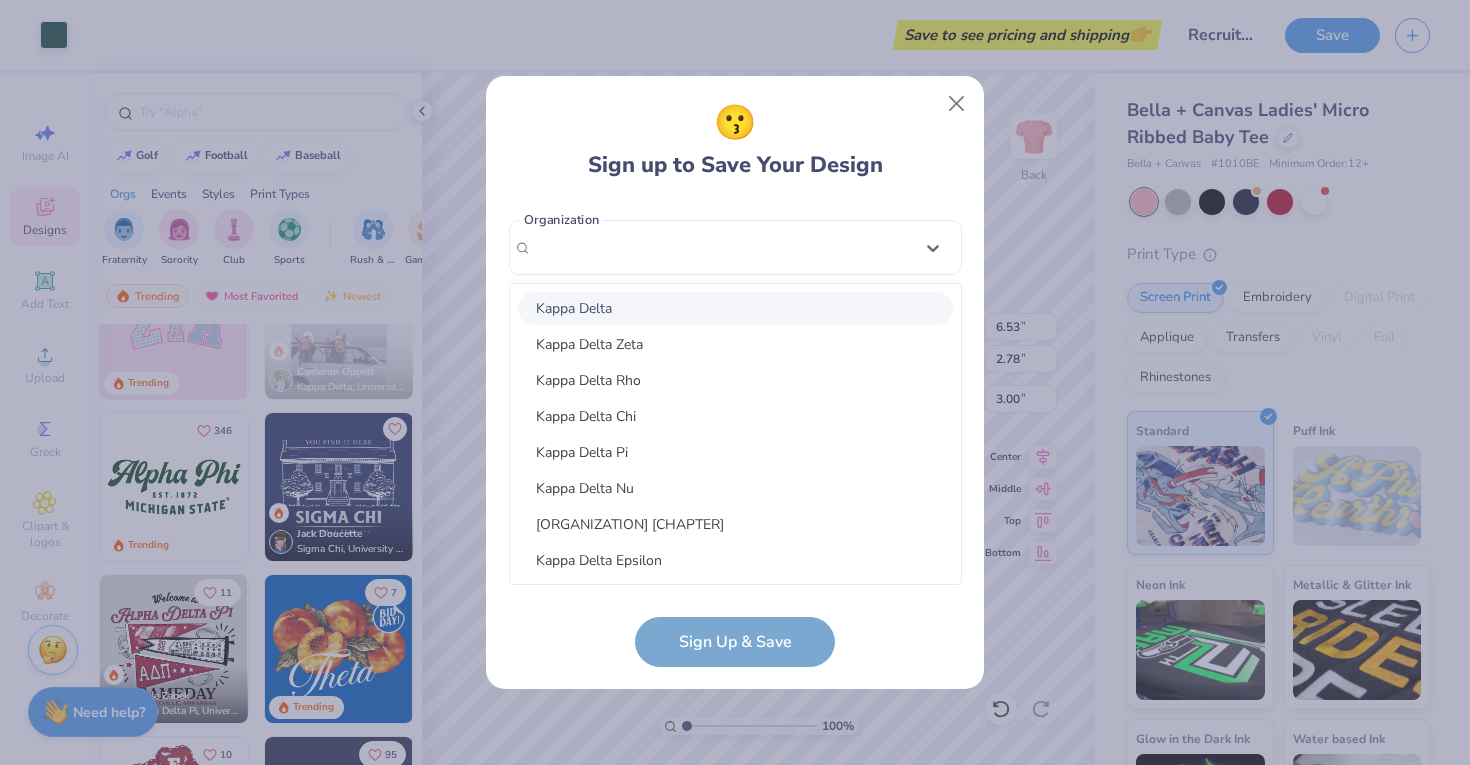 scroll, scrollTop: 287, scrollLeft: 0, axis: vertical 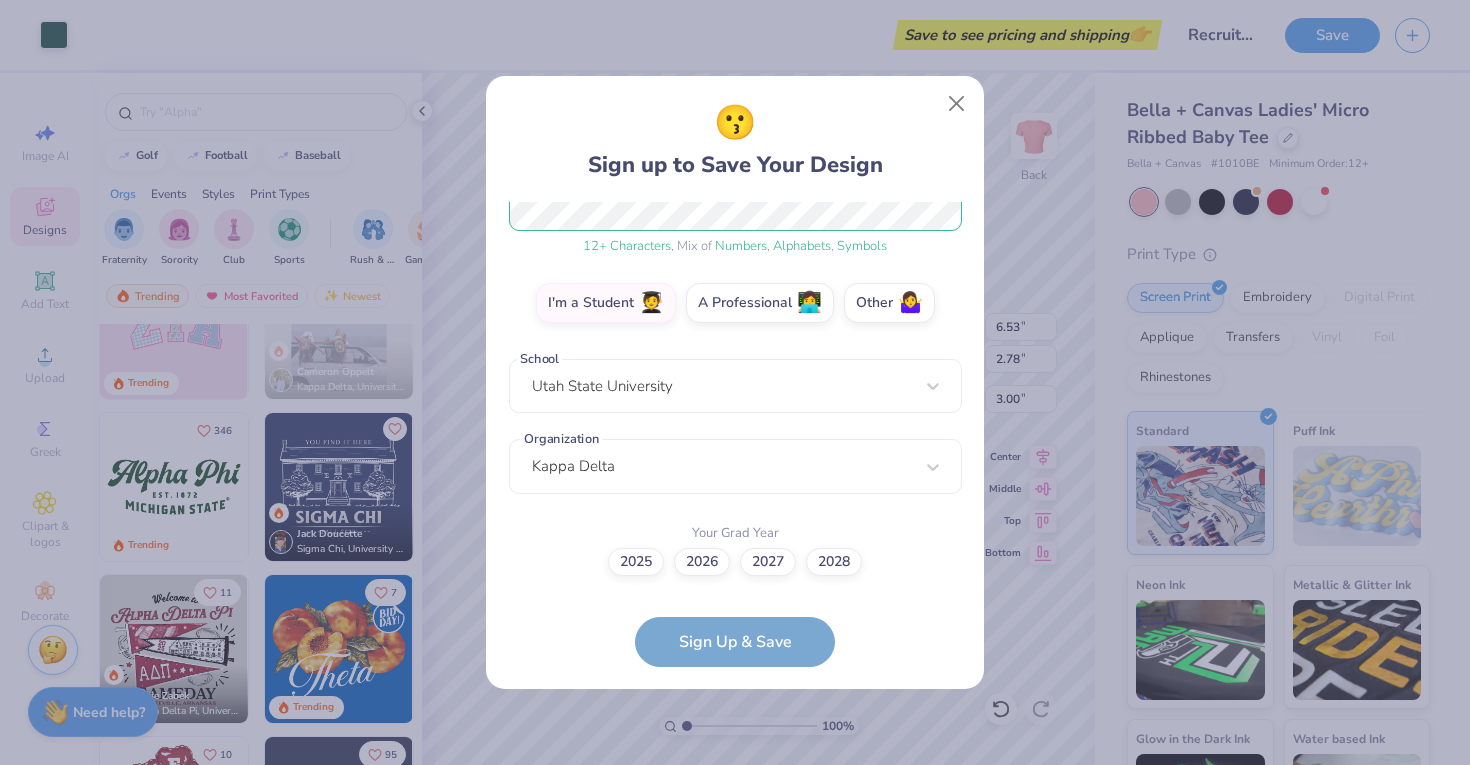 click on "[EMAIL] Email [PHONE] Phone [TITLE] [DEPARTMENT] [DEPARTMENT_SUB] Full Name 12 + Characters , Mix of   Numbers ,   Alphabets ,   Symbols Password is a required field Password Sign Up & Save" at bounding box center [735, 434] 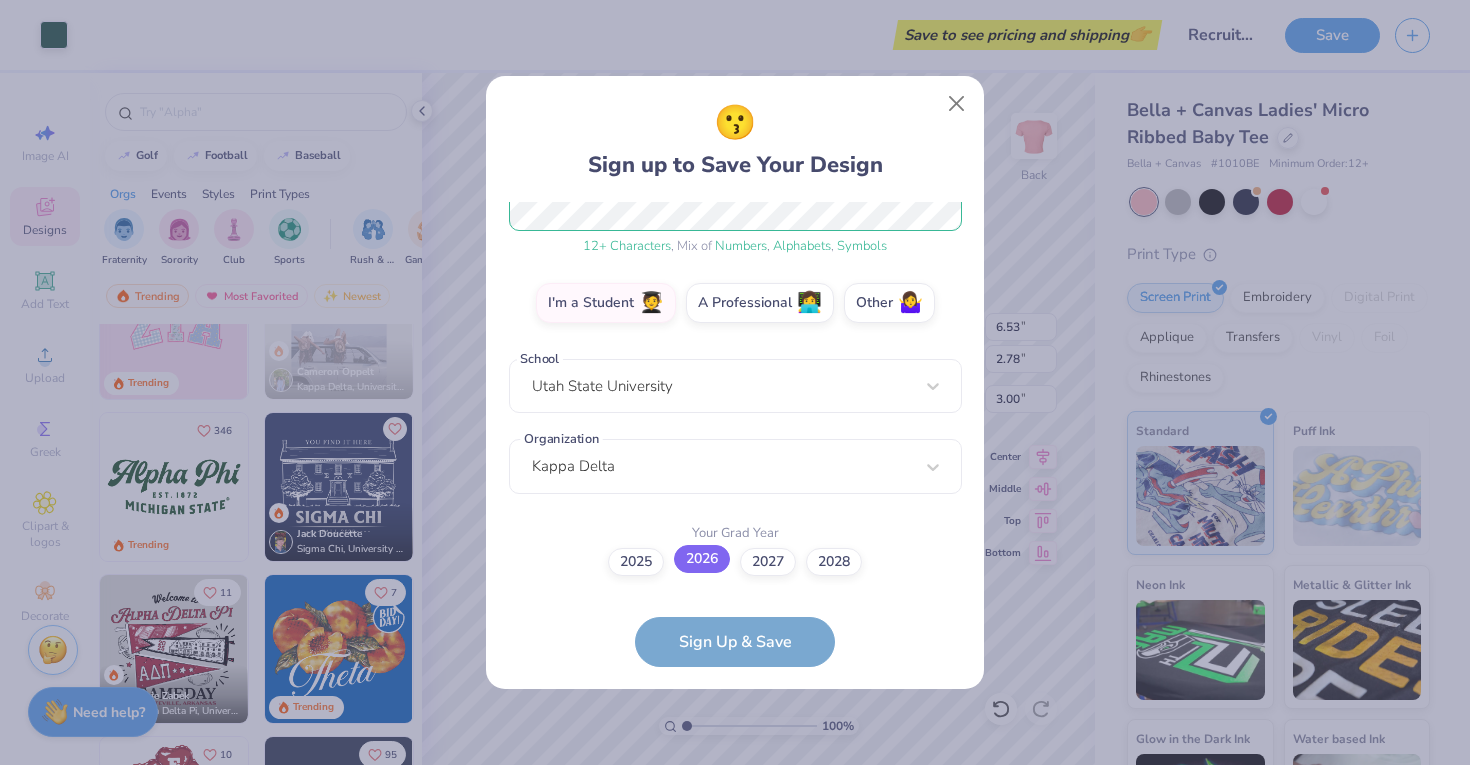 click on "2026" at bounding box center [702, 559] 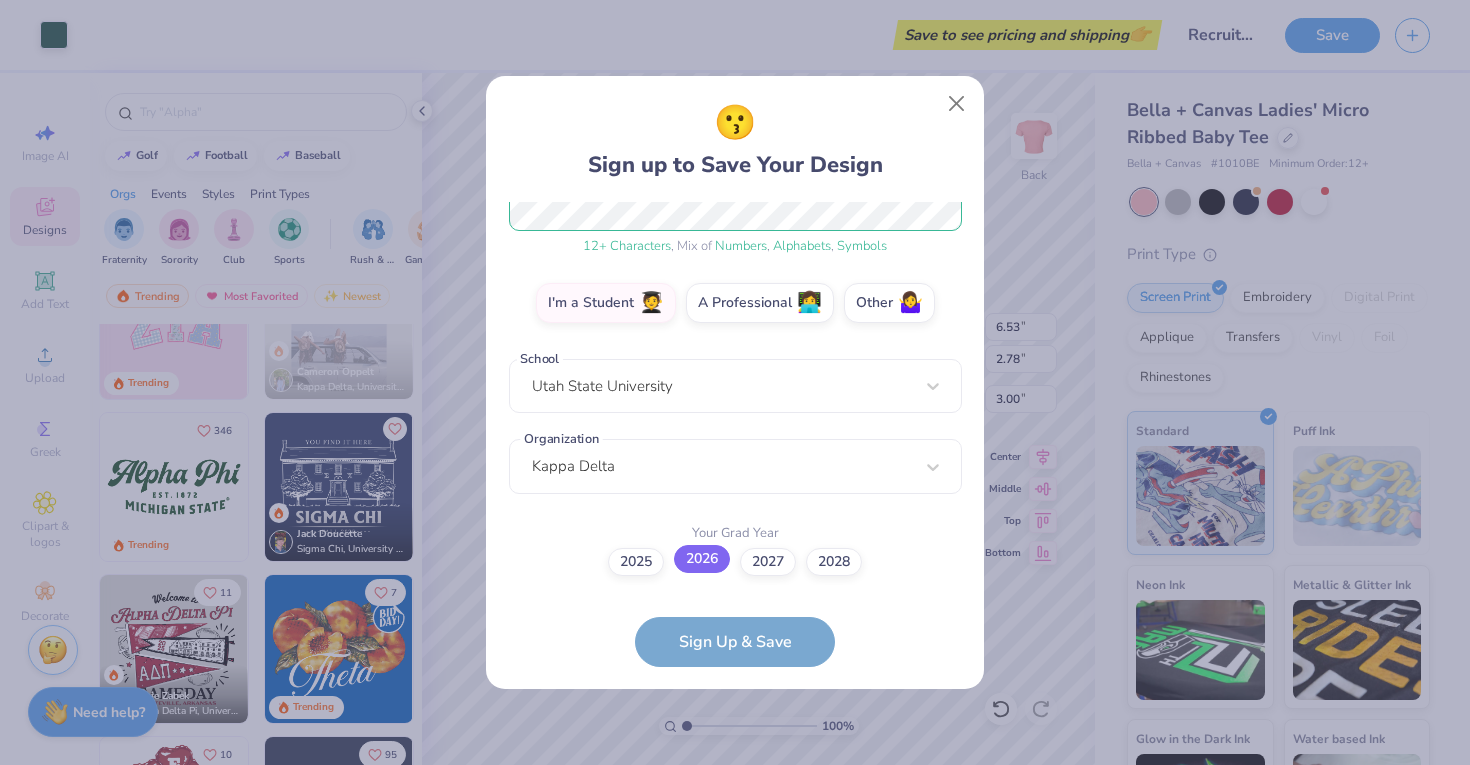 click on "2026" at bounding box center [735, 849] 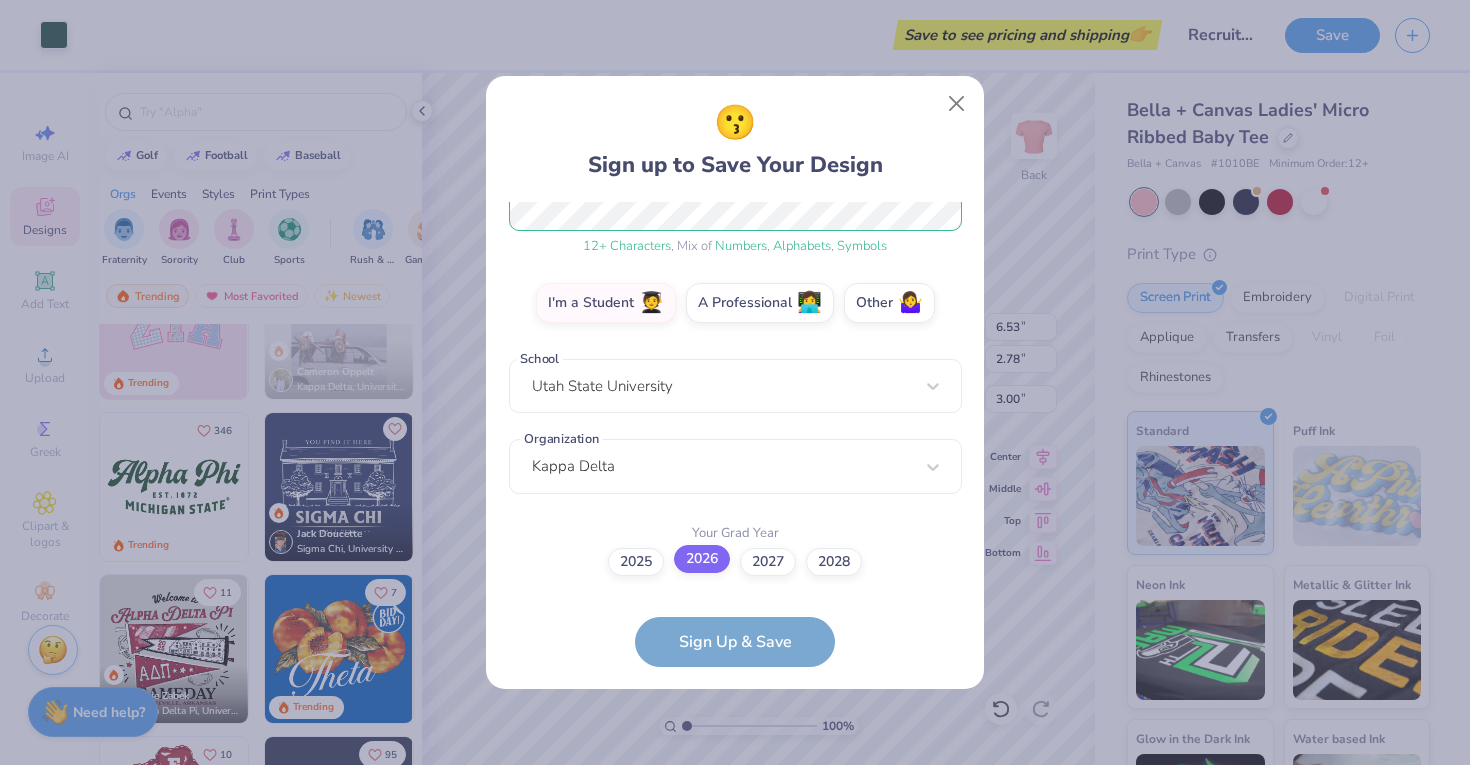scroll, scrollTop: 0, scrollLeft: 0, axis: both 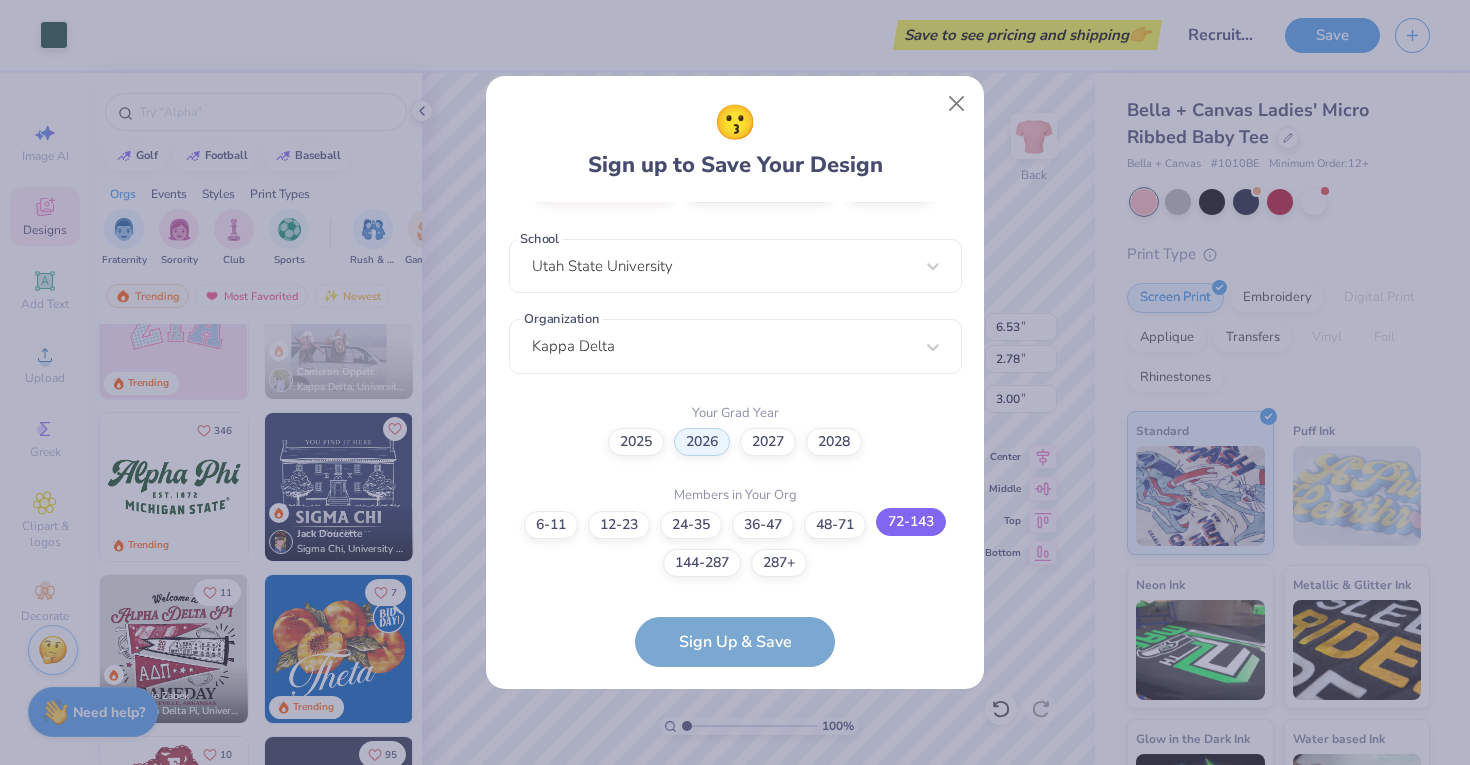 click on "72-143" at bounding box center [911, 522] 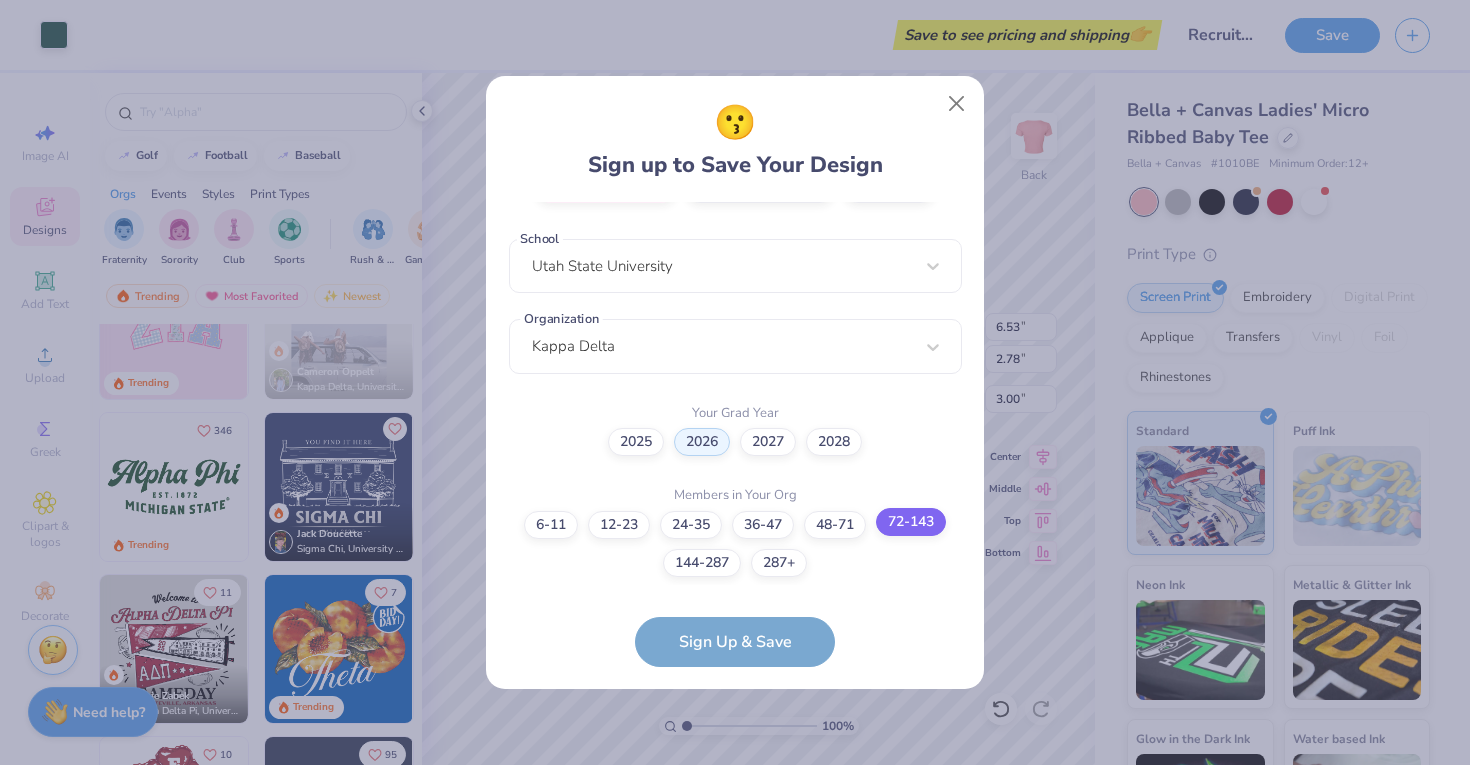 click on "72-143" at bounding box center [735, 950] 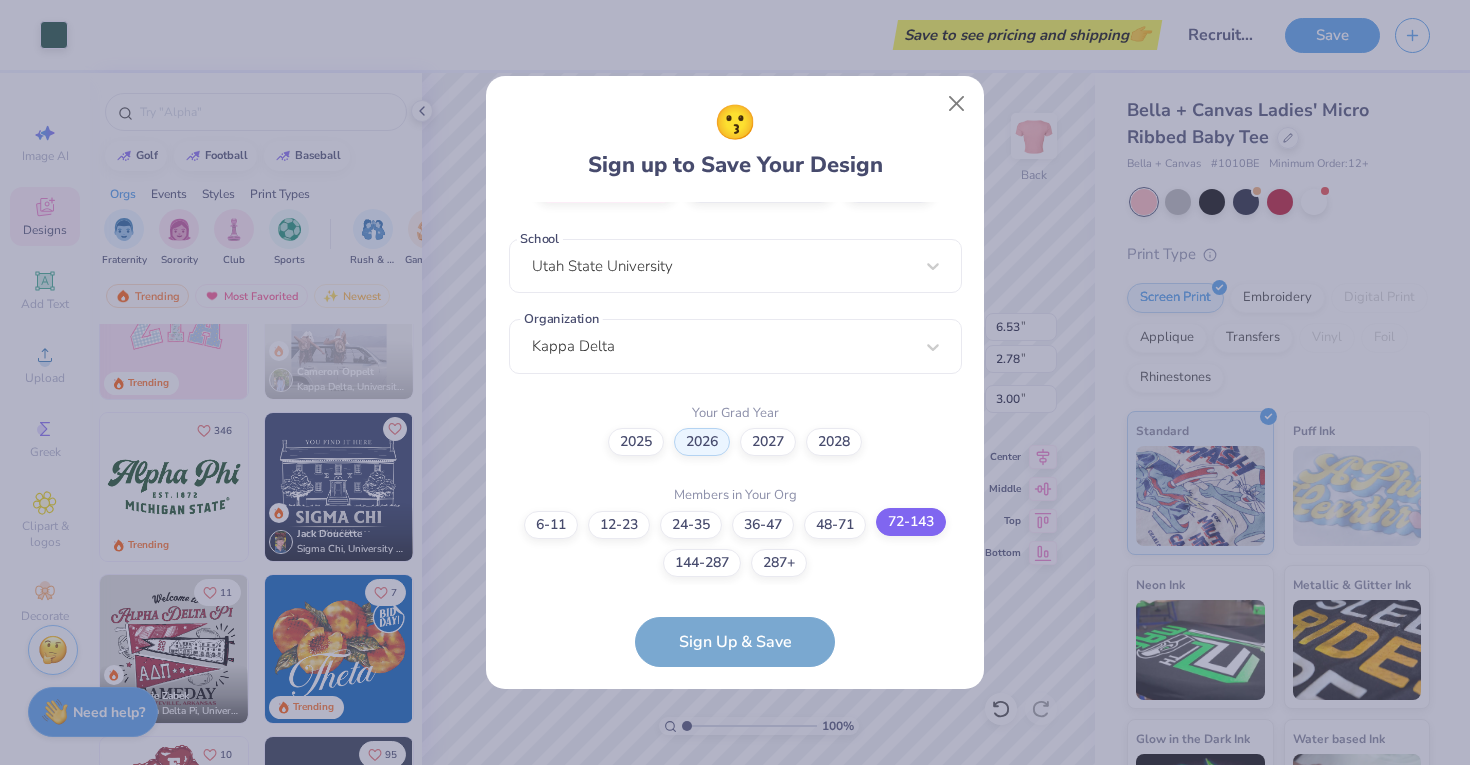 scroll, scrollTop: 0, scrollLeft: 0, axis: both 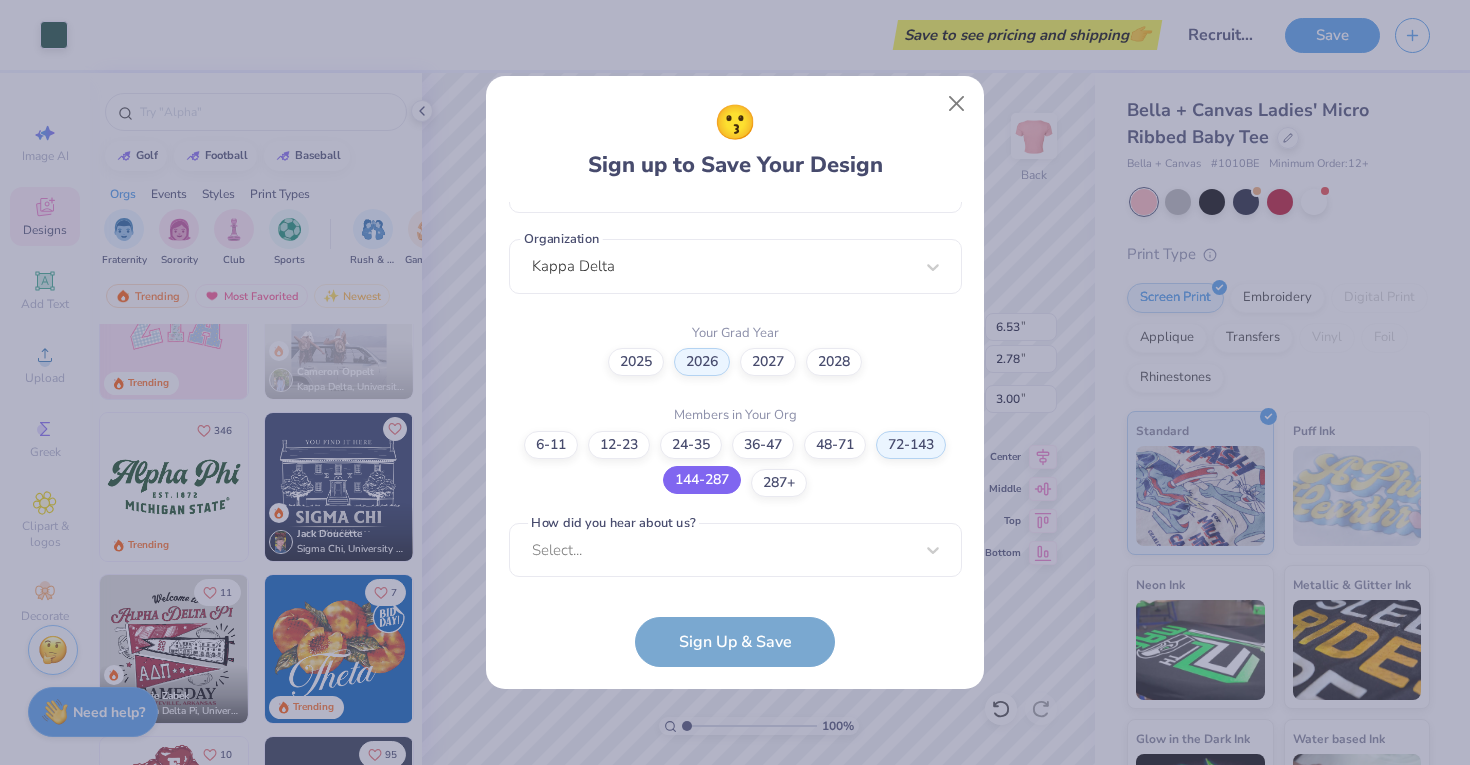 click on "144-287" at bounding box center (702, 480) 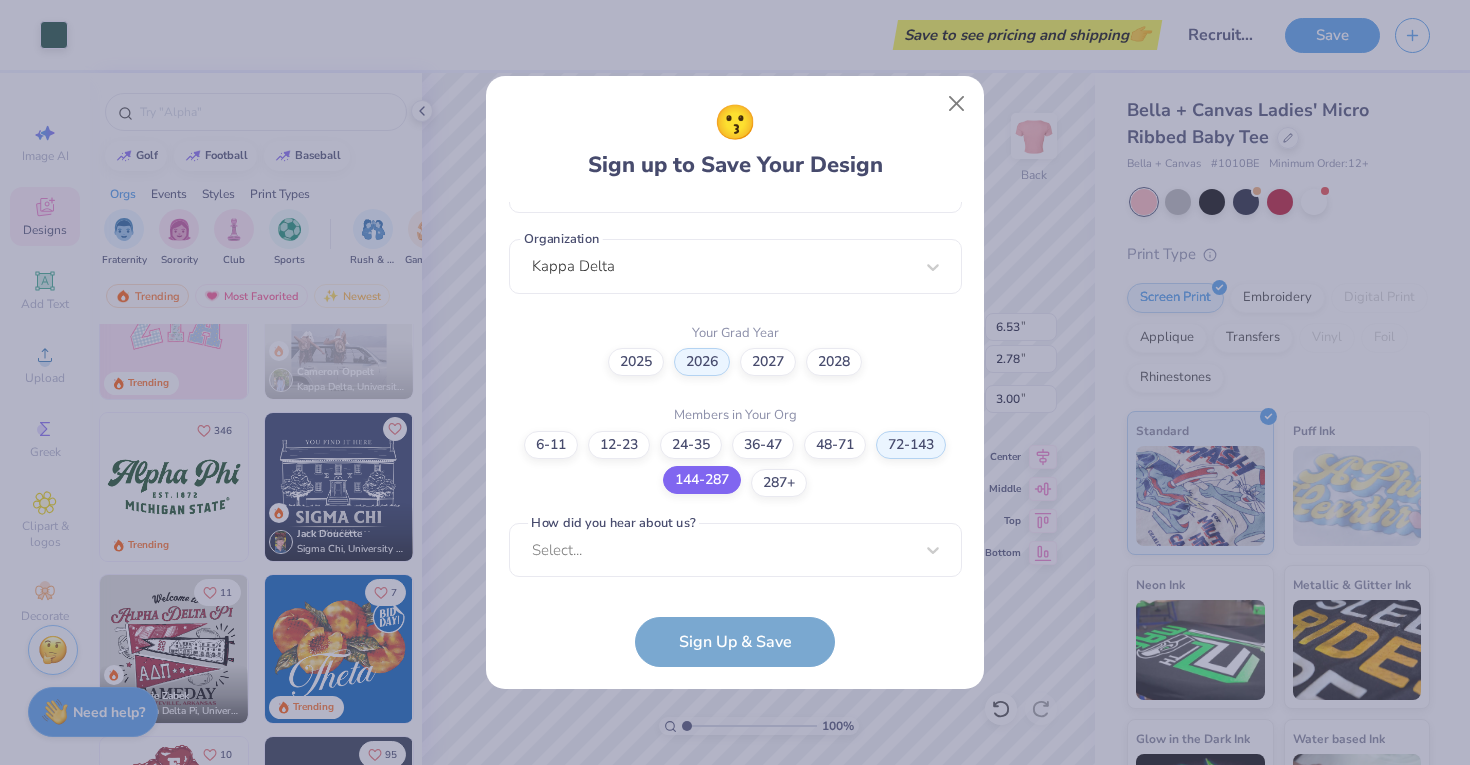 click on "144-287" at bounding box center (735, 950) 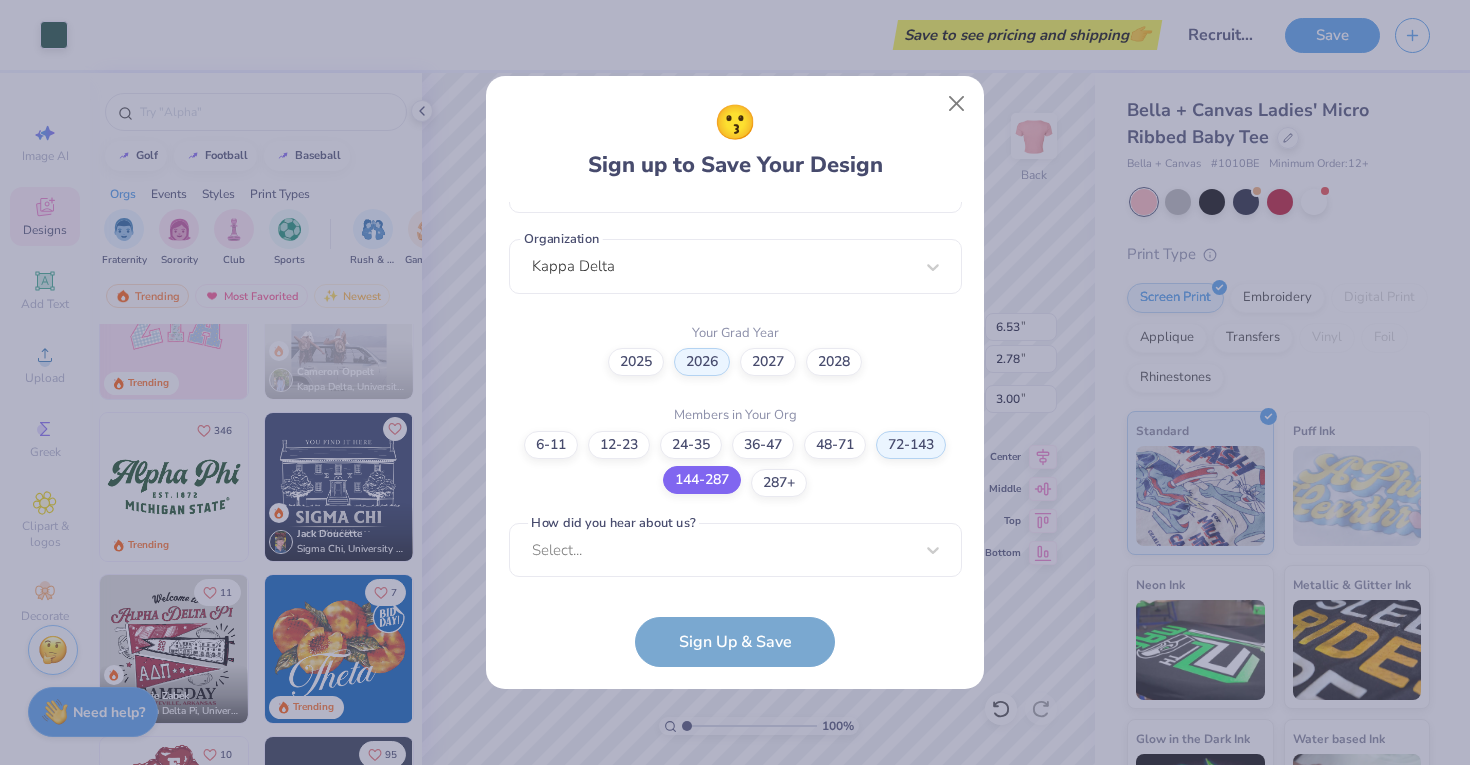 scroll, scrollTop: 266, scrollLeft: 0, axis: vertical 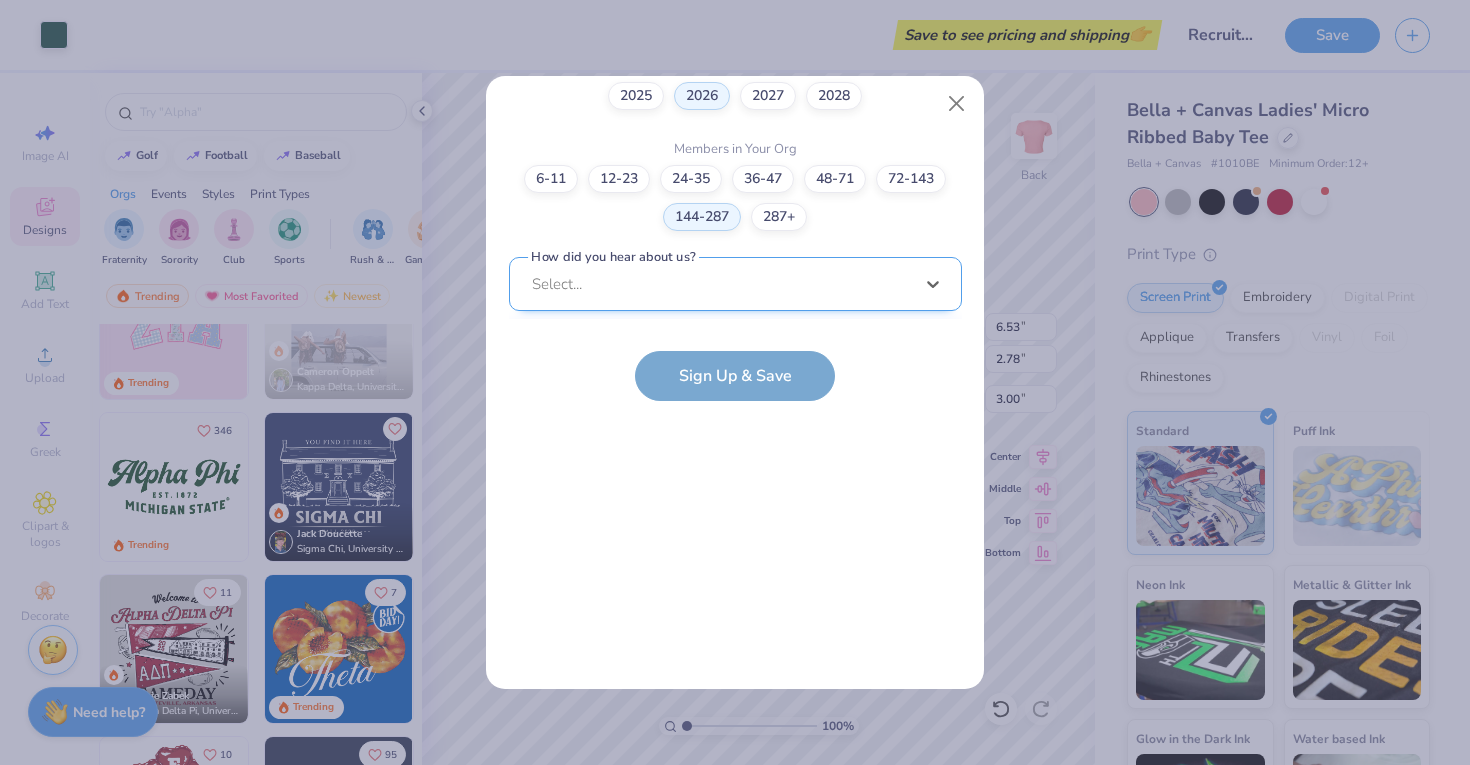 click on "option Received an Email focused, 6 of 15. 15 results available. Use Up and Down to choose options, press Enter to select the currently focused option, press Escape to exit the menu, press Tab to select the option and exit the menu. Select... Pinterest Google Search I've ordered before Received a text message A Campus Manager Received an Email Saw an Ad Word of Mouth LinkedIn Tik Tok Instagram Blog/Article Reddit An AI Chatbot Other" at bounding box center [735, 439] 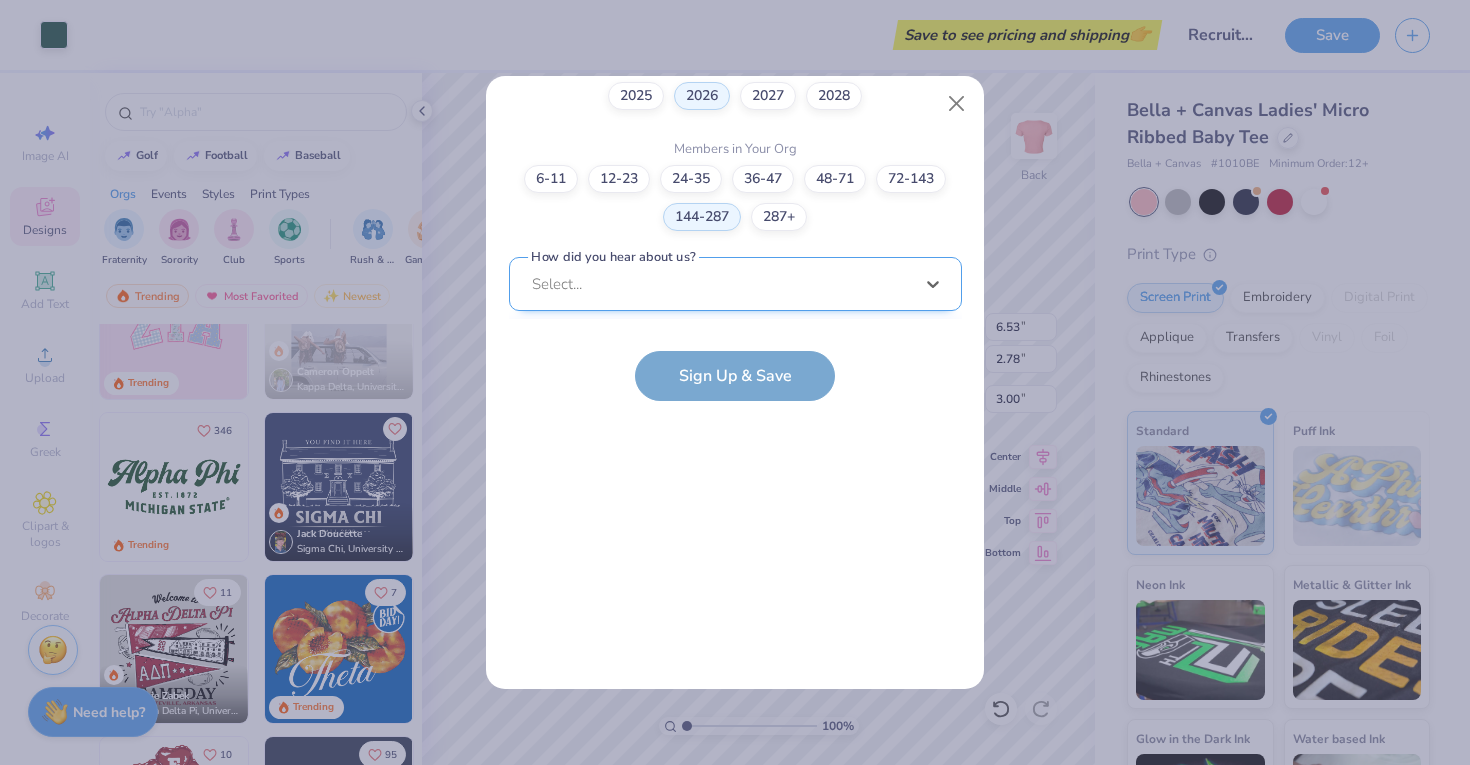 scroll, scrollTop: 787, scrollLeft: 0, axis: vertical 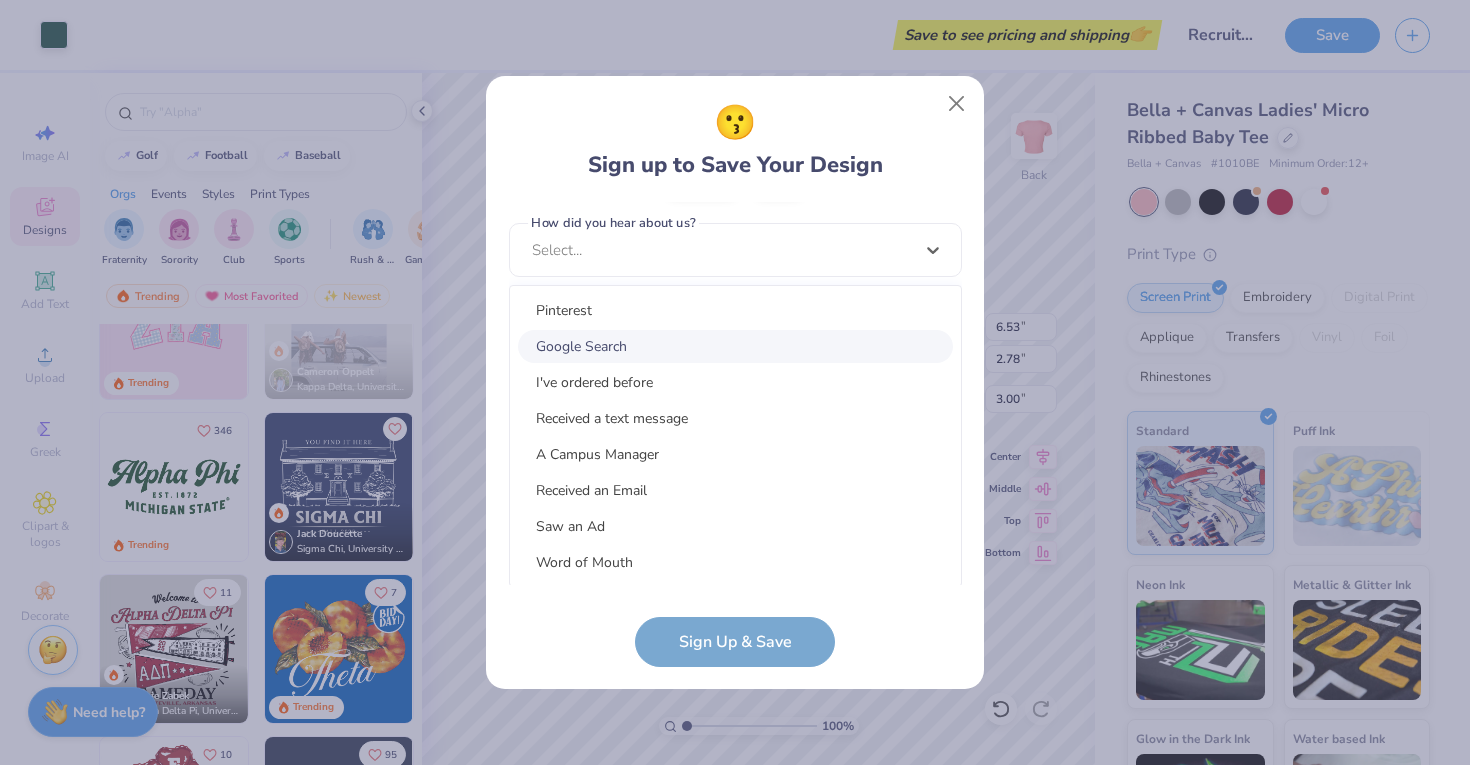 click on "Google Search" at bounding box center (735, 346) 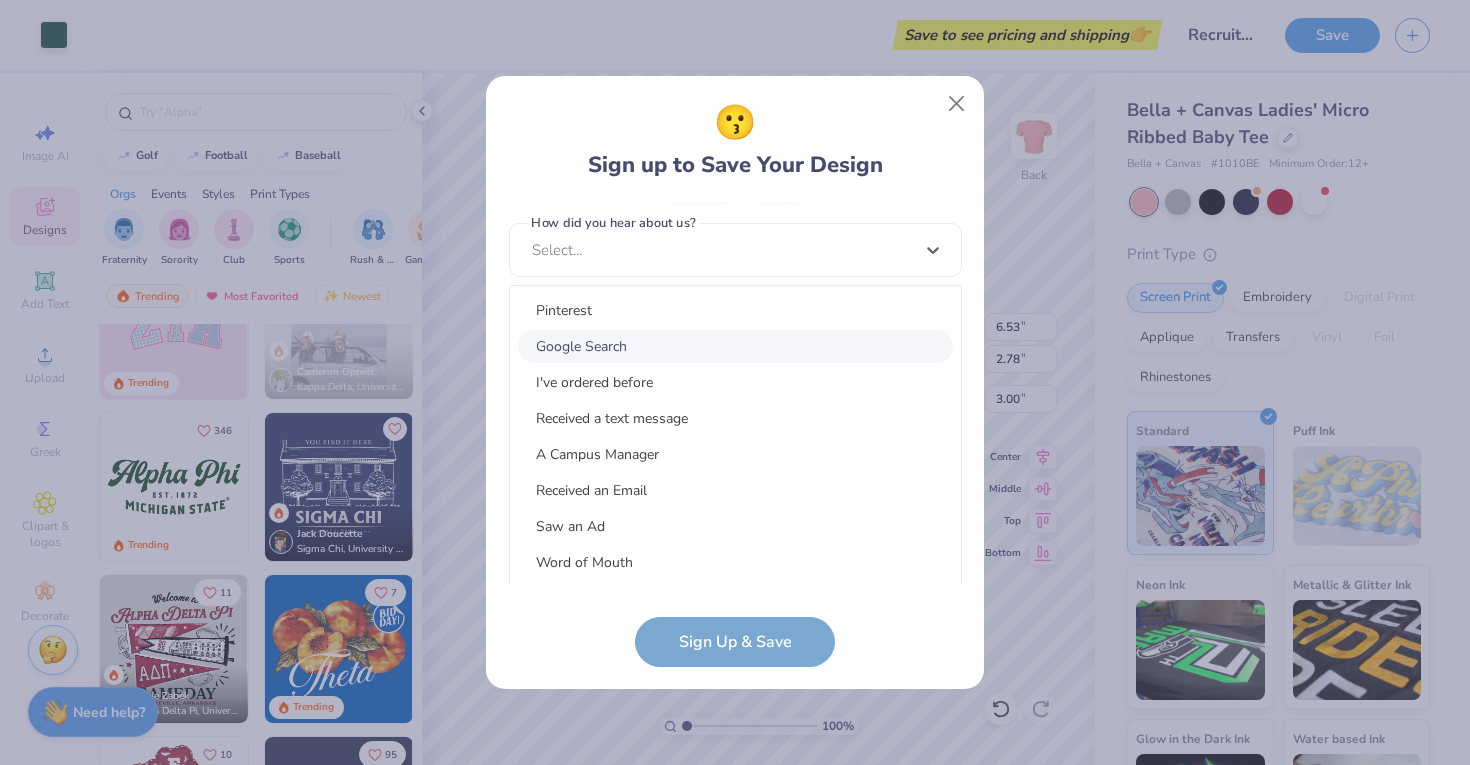 scroll, scrollTop: 487, scrollLeft: 0, axis: vertical 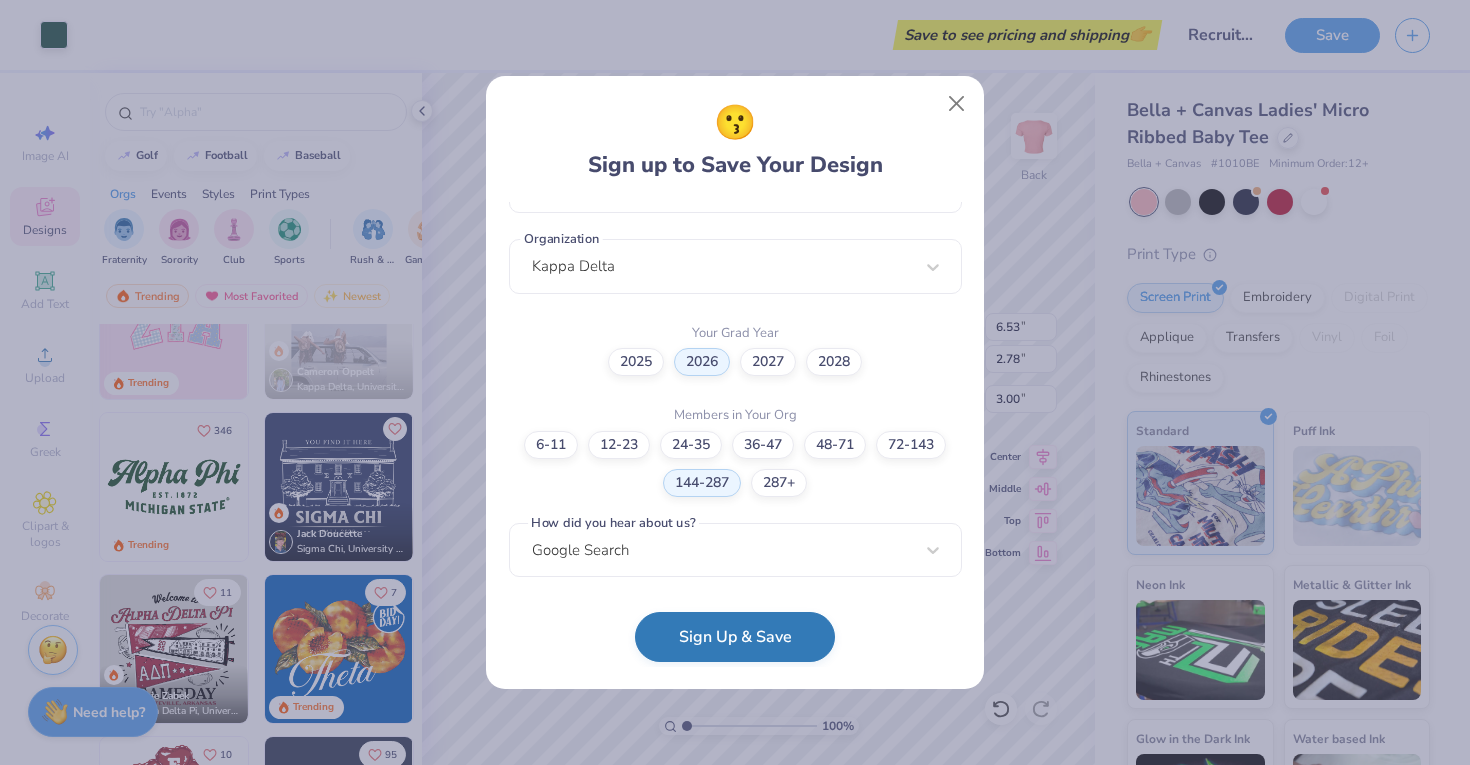 click on "Sign Up & Save" at bounding box center [735, 637] 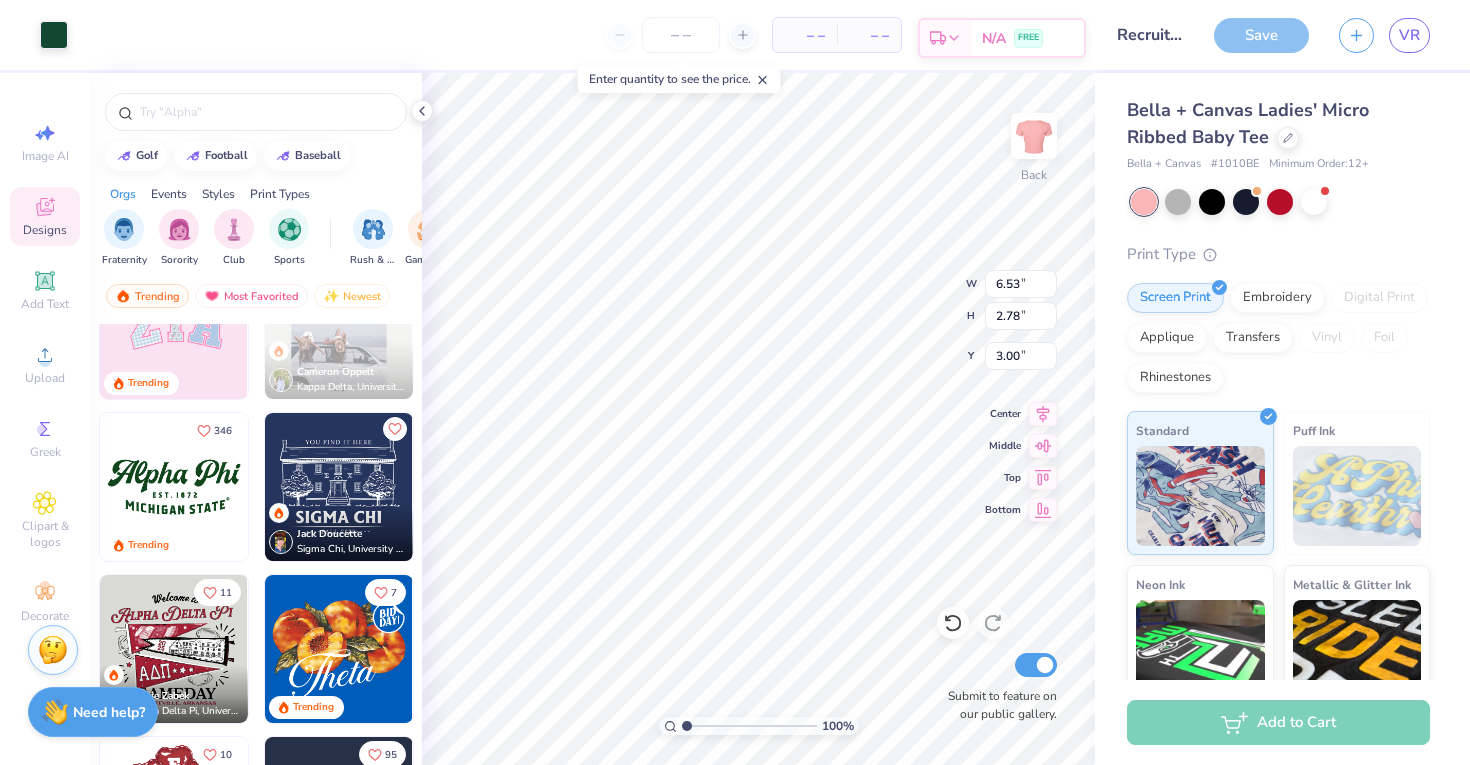 click on "N/A" at bounding box center (994, 38) 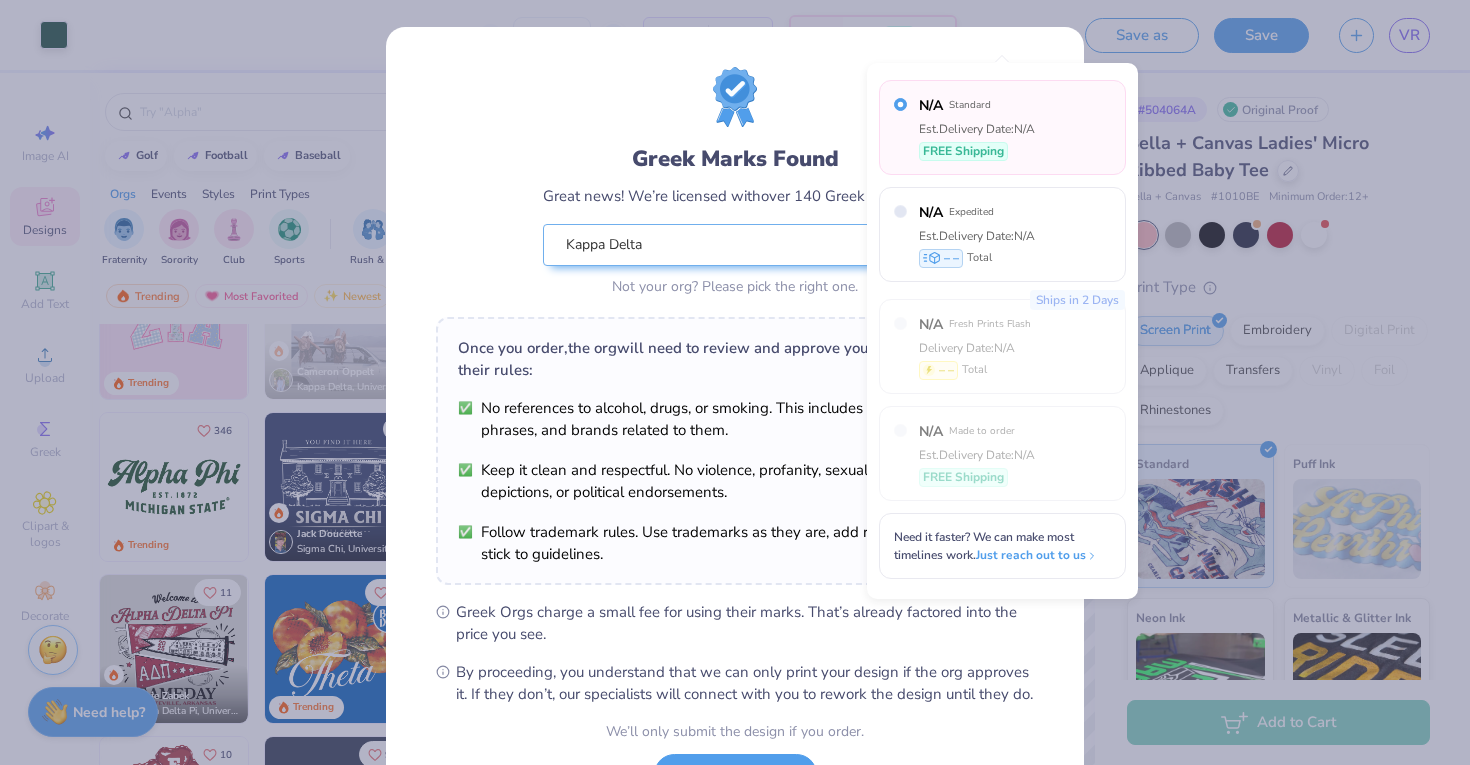 click on "Greek Marks Found Great news! We’re licensed with  over 140 Greek Orgs. 🥳 Kappa Delta Not your org? Please pick the right one. Once you order,  the org  will need to review and approve your design. These are their rules: No references to alcohol, drugs, or smoking. This includes related images, phrases, and brands related to them. Keep it clean and respectful. No violence, profanity, sexual content, offensive depictions, or political endorsements. Follow trademark rules. Use trademarks as they are, add required symbols and stick to guidelines. Greek Orgs charge a small fee for using their marks. That’s already factored into the price you see. By proceeding, you understand that we can only print your design if the org approves it. If they don’t, our specialists will connect with you to rework the design until they do. We’ll only submit the design if you order. I Understand! No  Greek  marks in your design?" at bounding box center (735, 382) 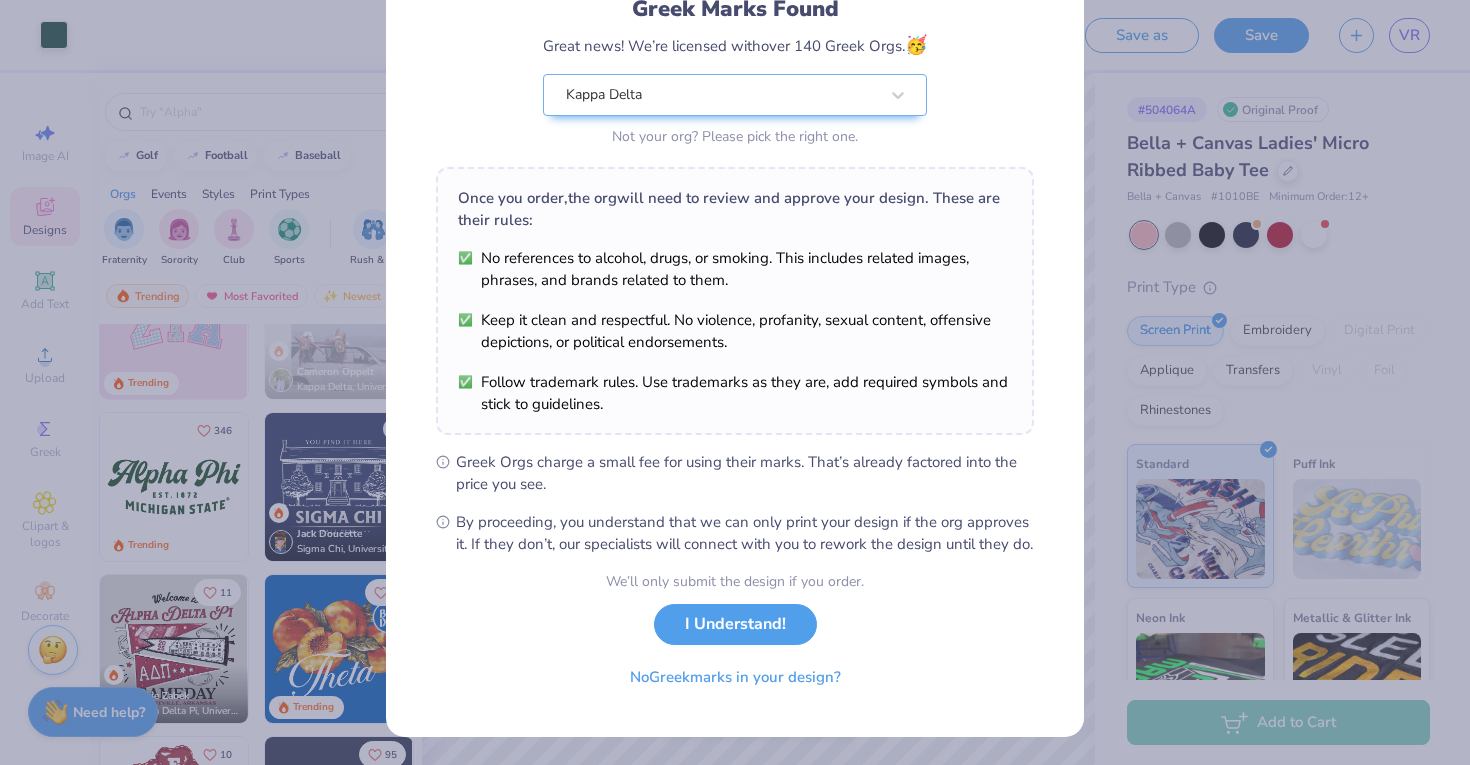 scroll, scrollTop: 156, scrollLeft: 0, axis: vertical 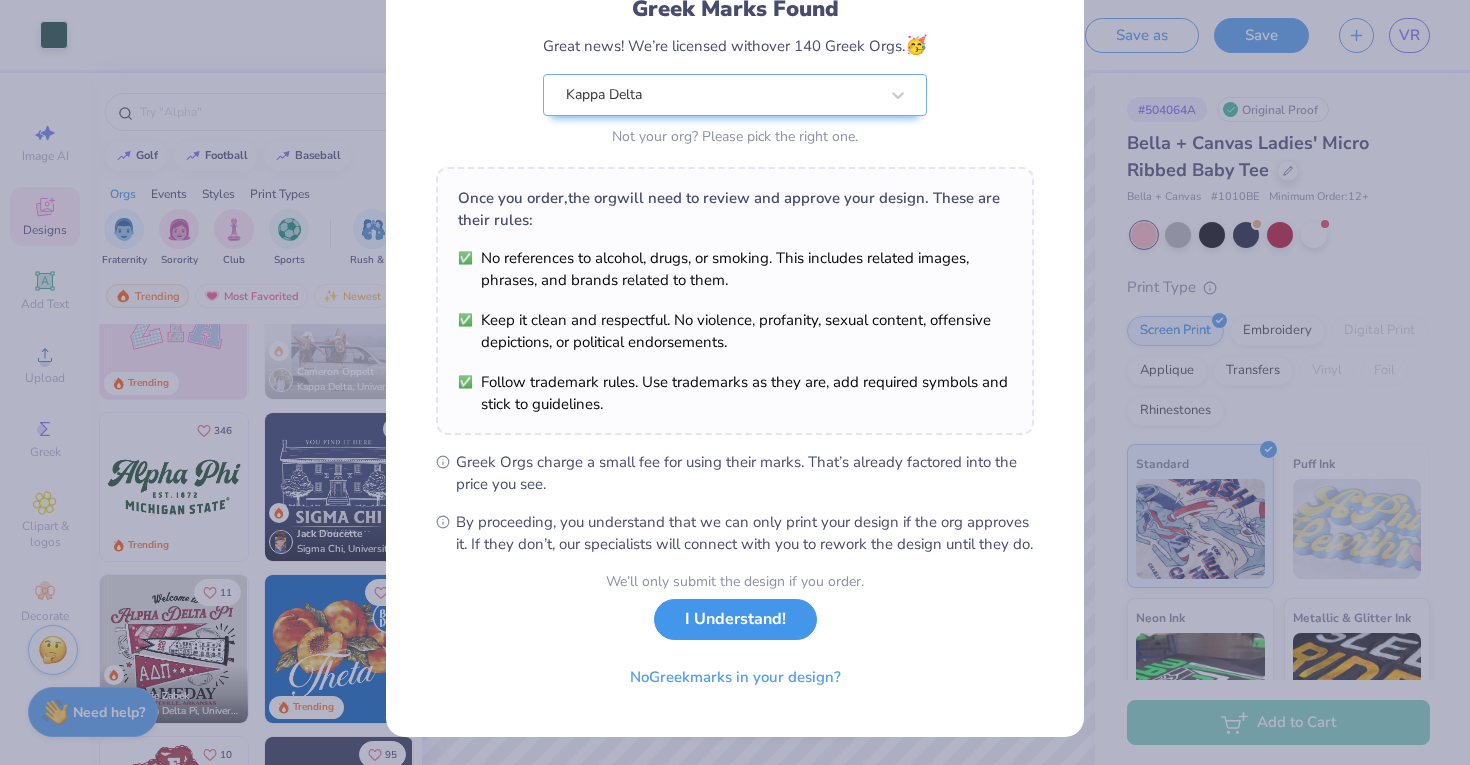 click on "I Understand!" at bounding box center (735, 619) 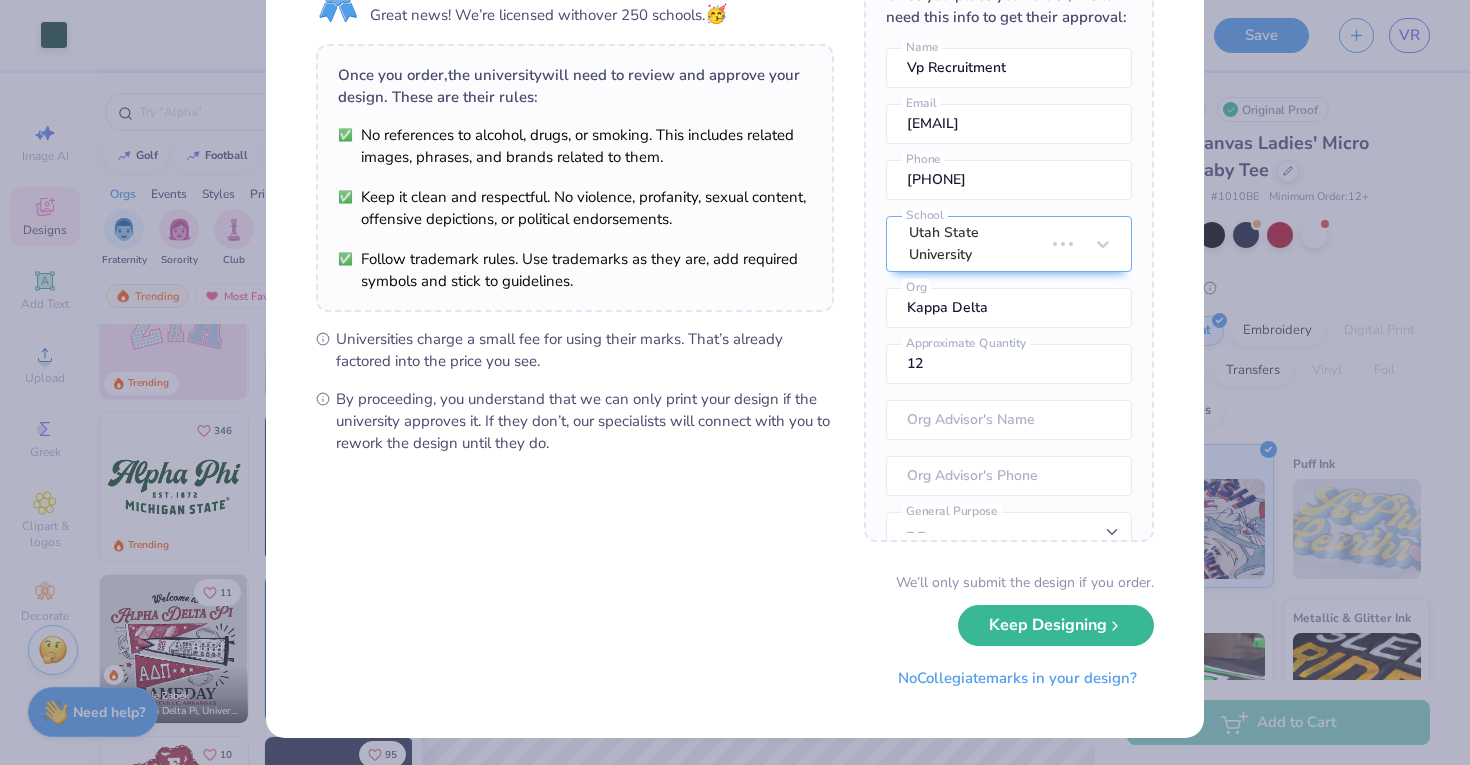 scroll, scrollTop: 0, scrollLeft: 0, axis: both 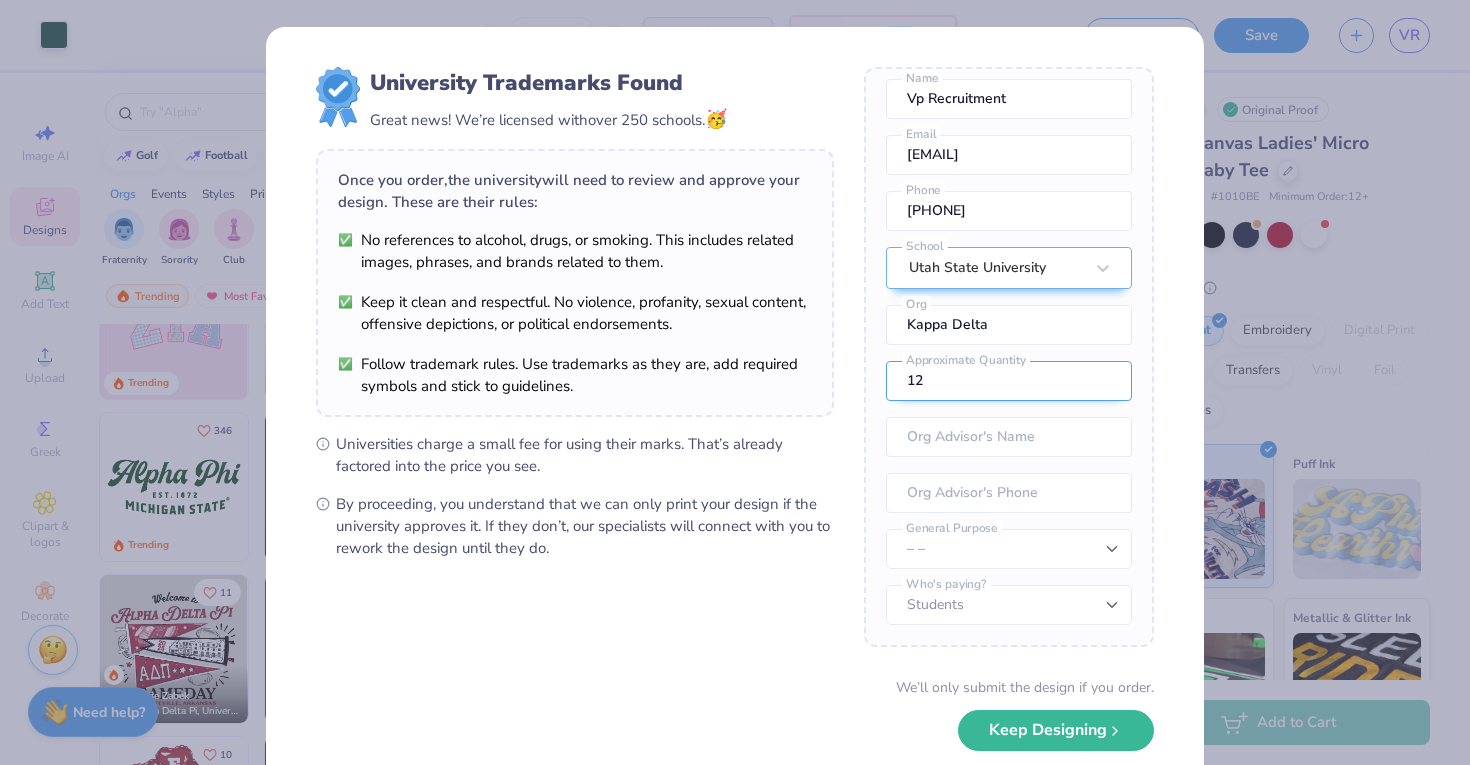 click on "12" at bounding box center (1009, 381) 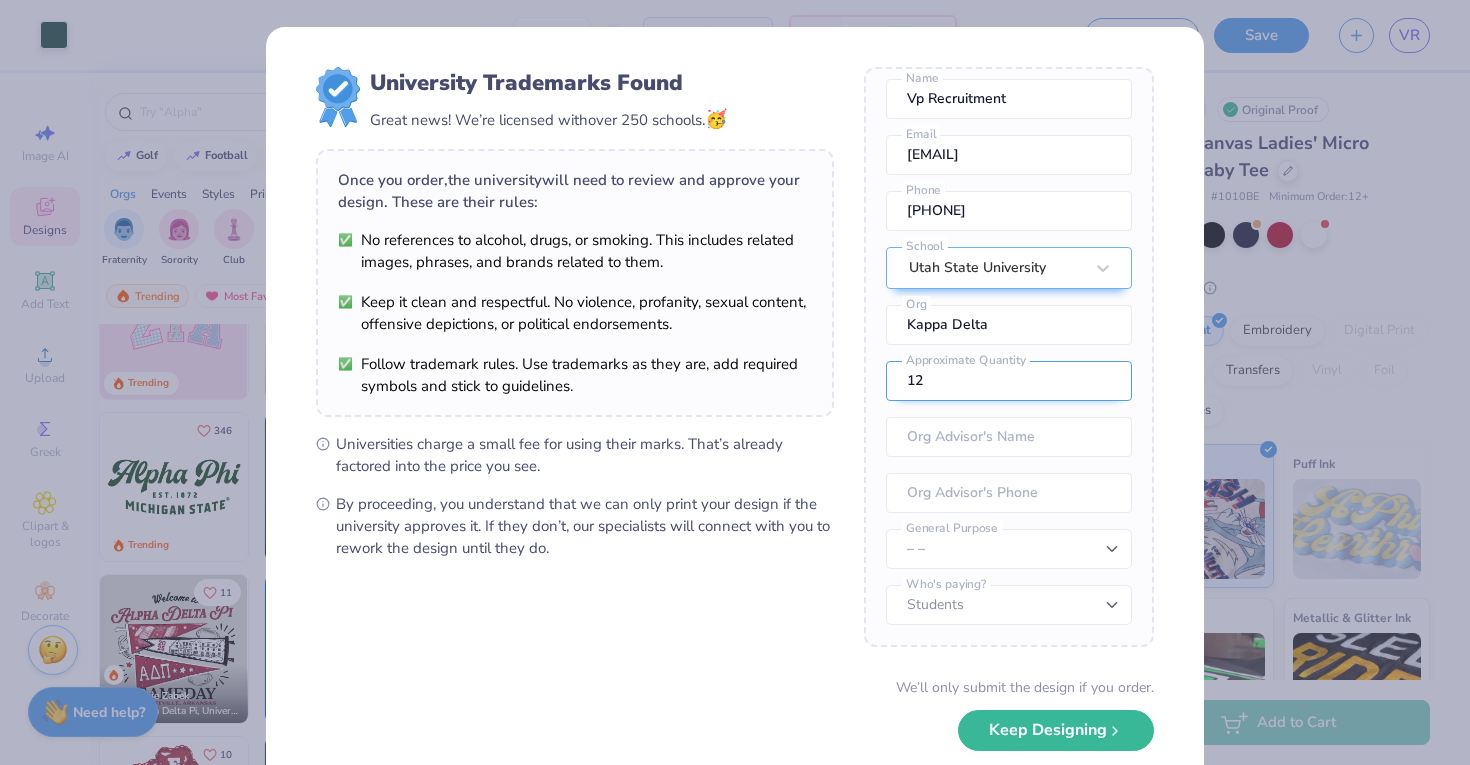 type on "1" 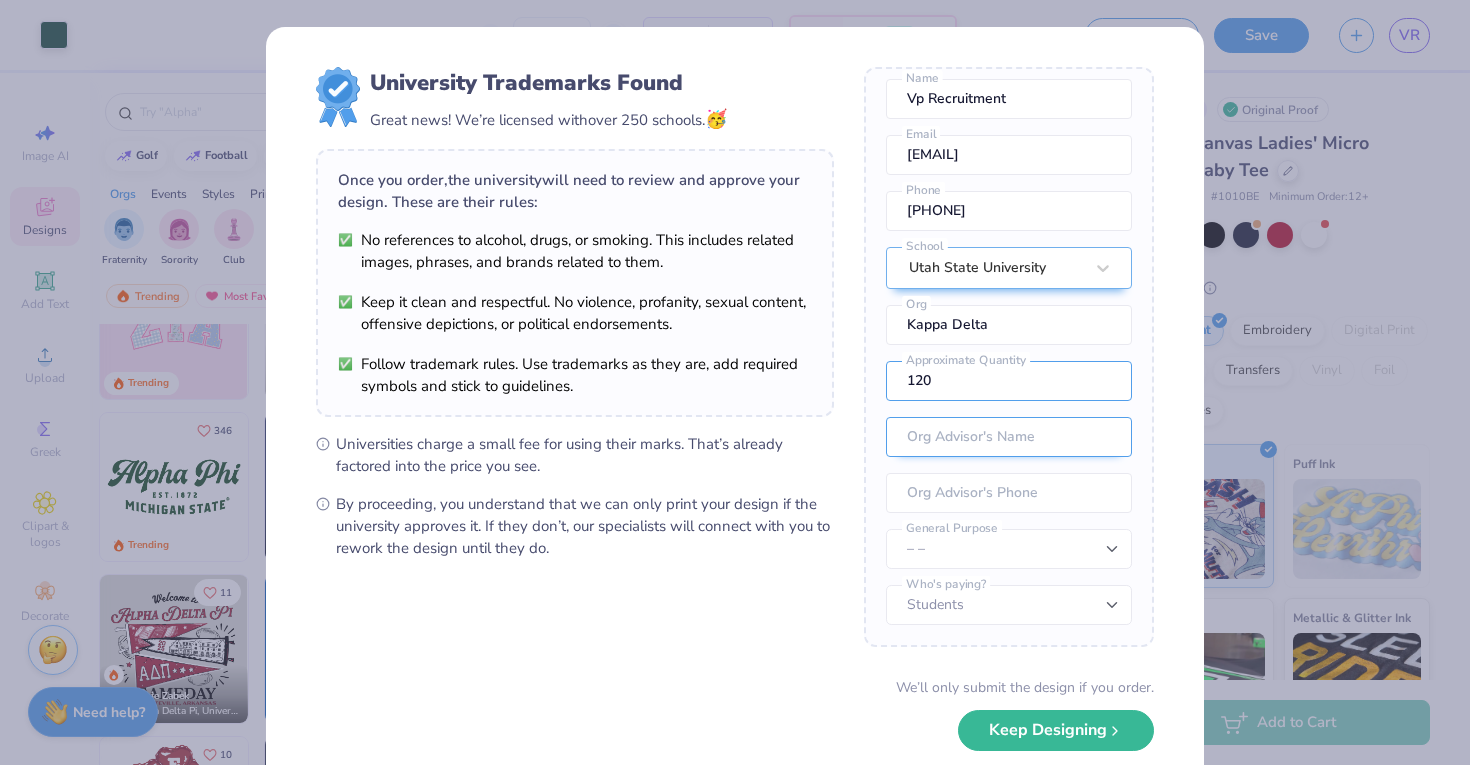 type on "120" 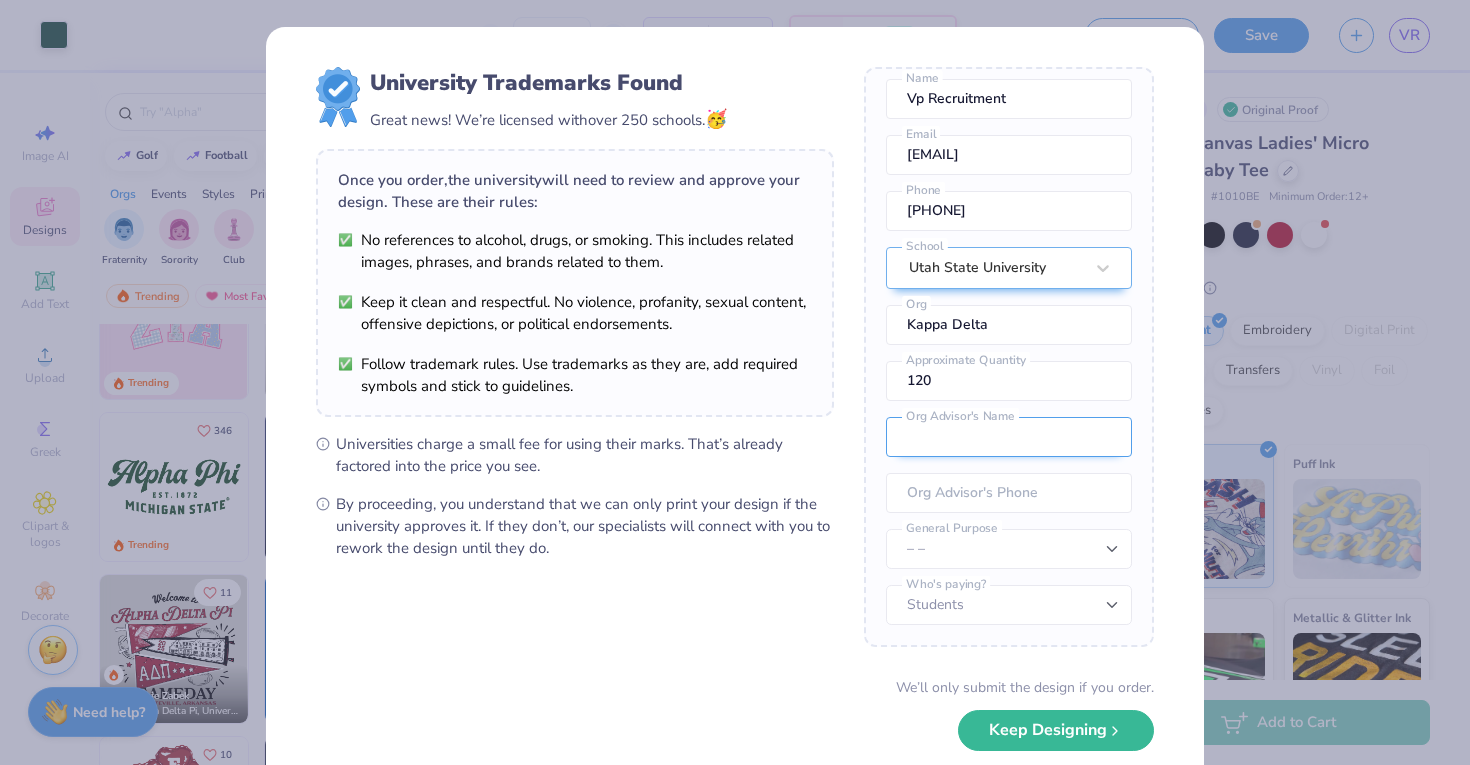 click at bounding box center [1009, 437] 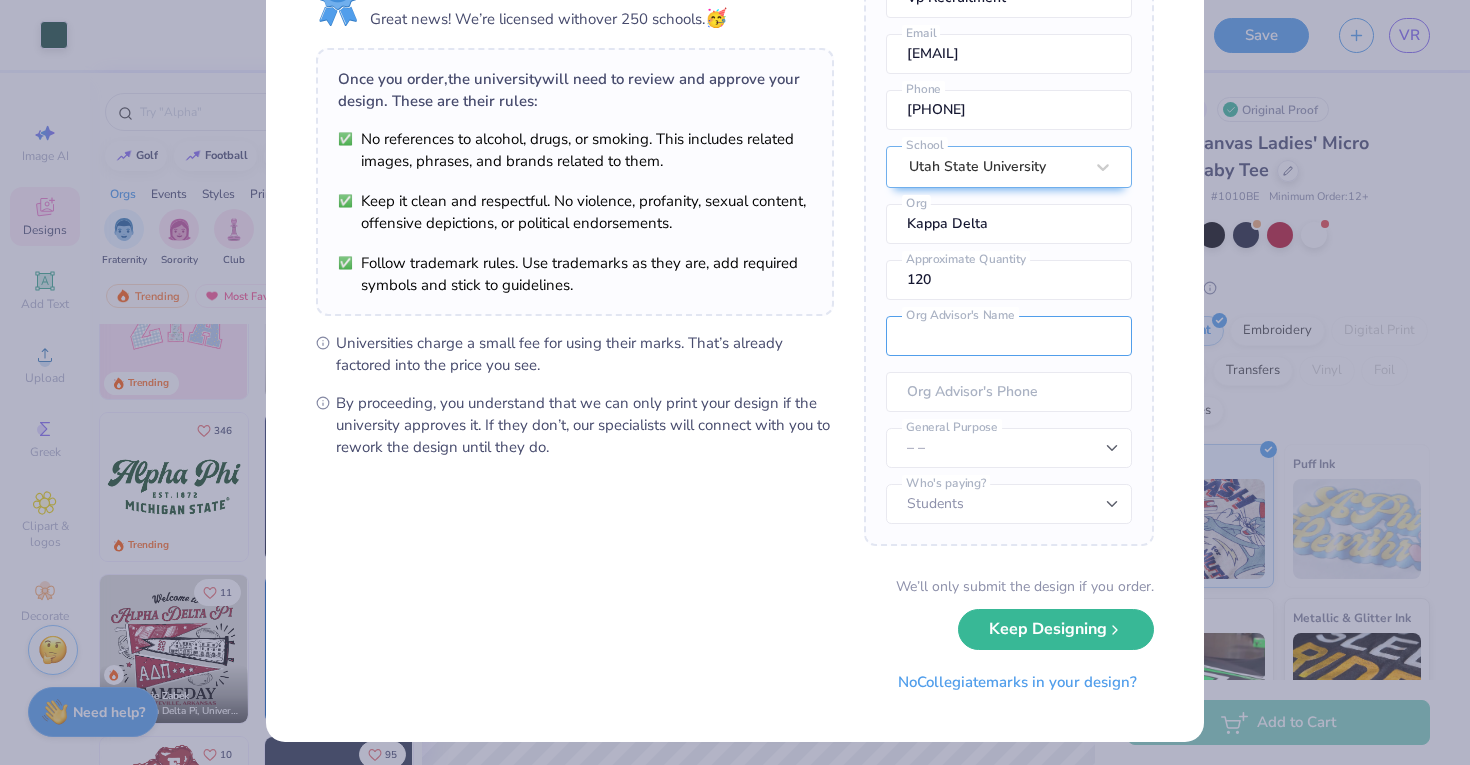 scroll, scrollTop: 105, scrollLeft: 0, axis: vertical 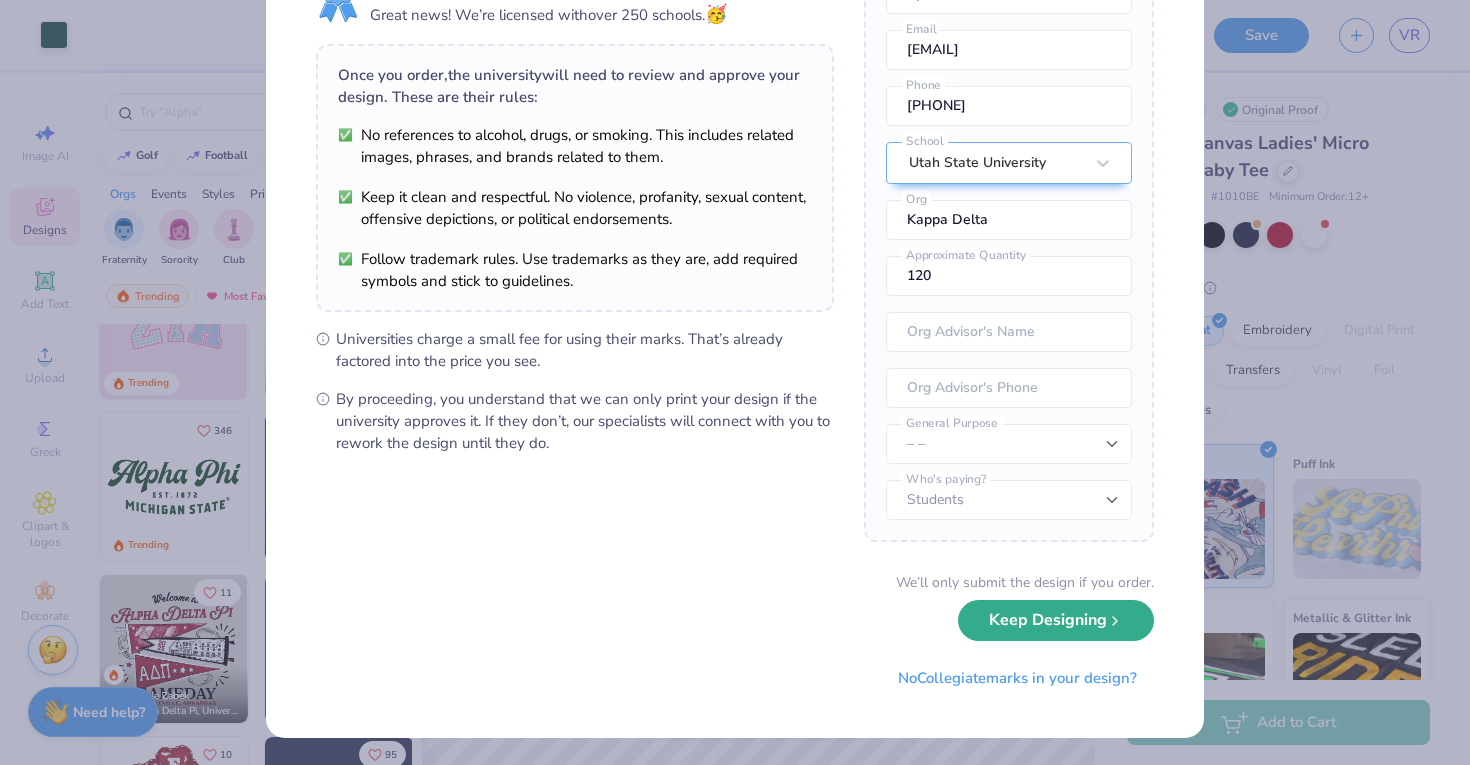 click on "Keep Designing" at bounding box center (1056, 620) 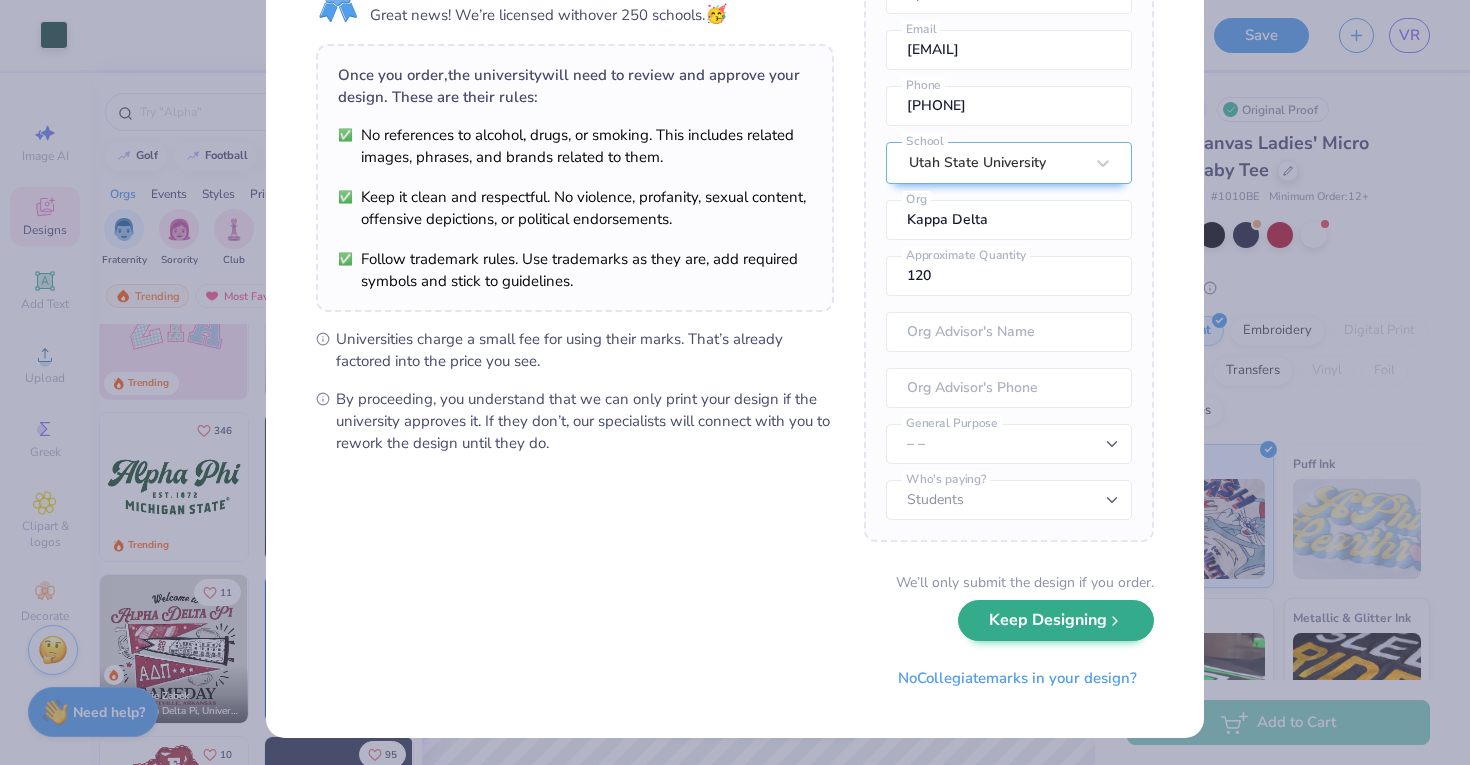 scroll, scrollTop: 0, scrollLeft: 0, axis: both 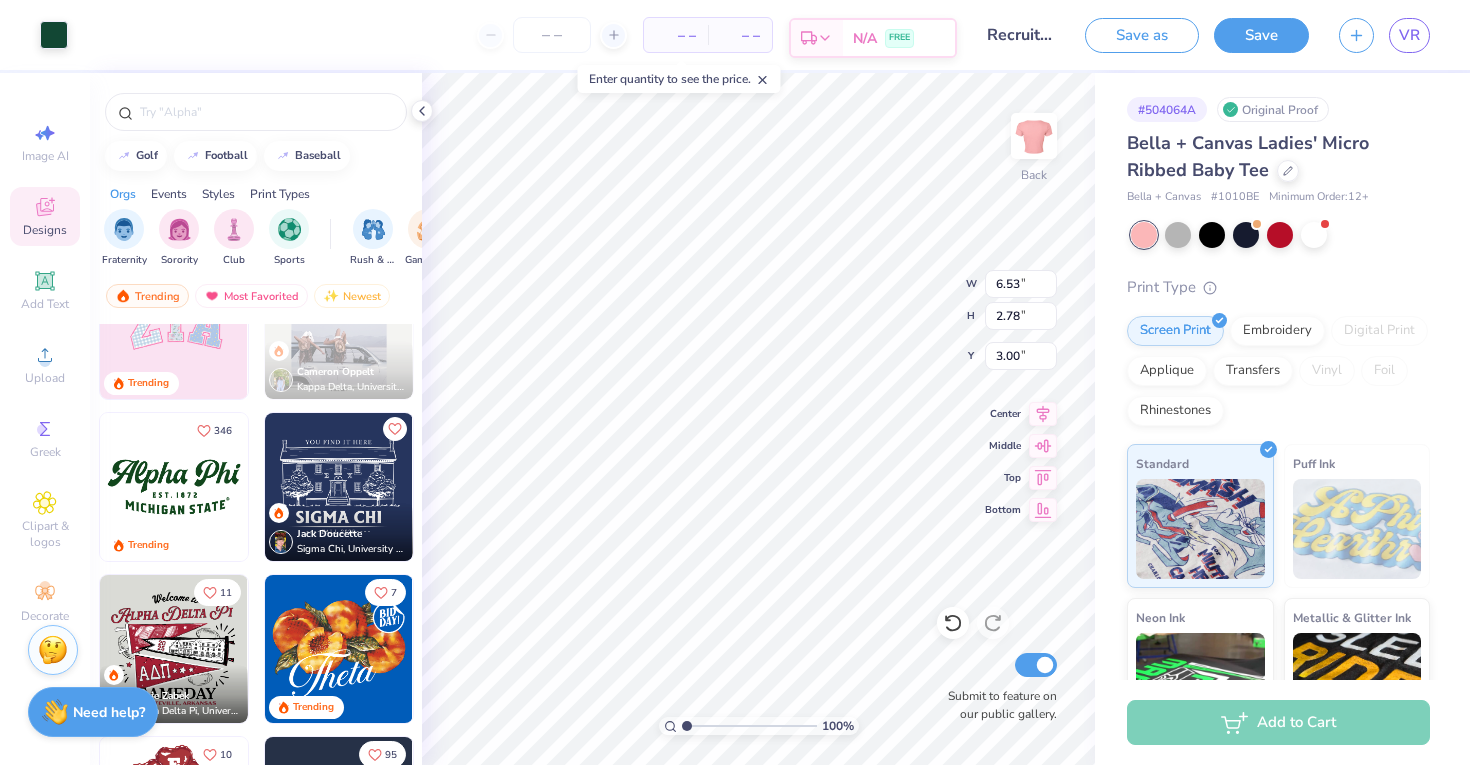 click on "N/A FREE" at bounding box center [899, 38] 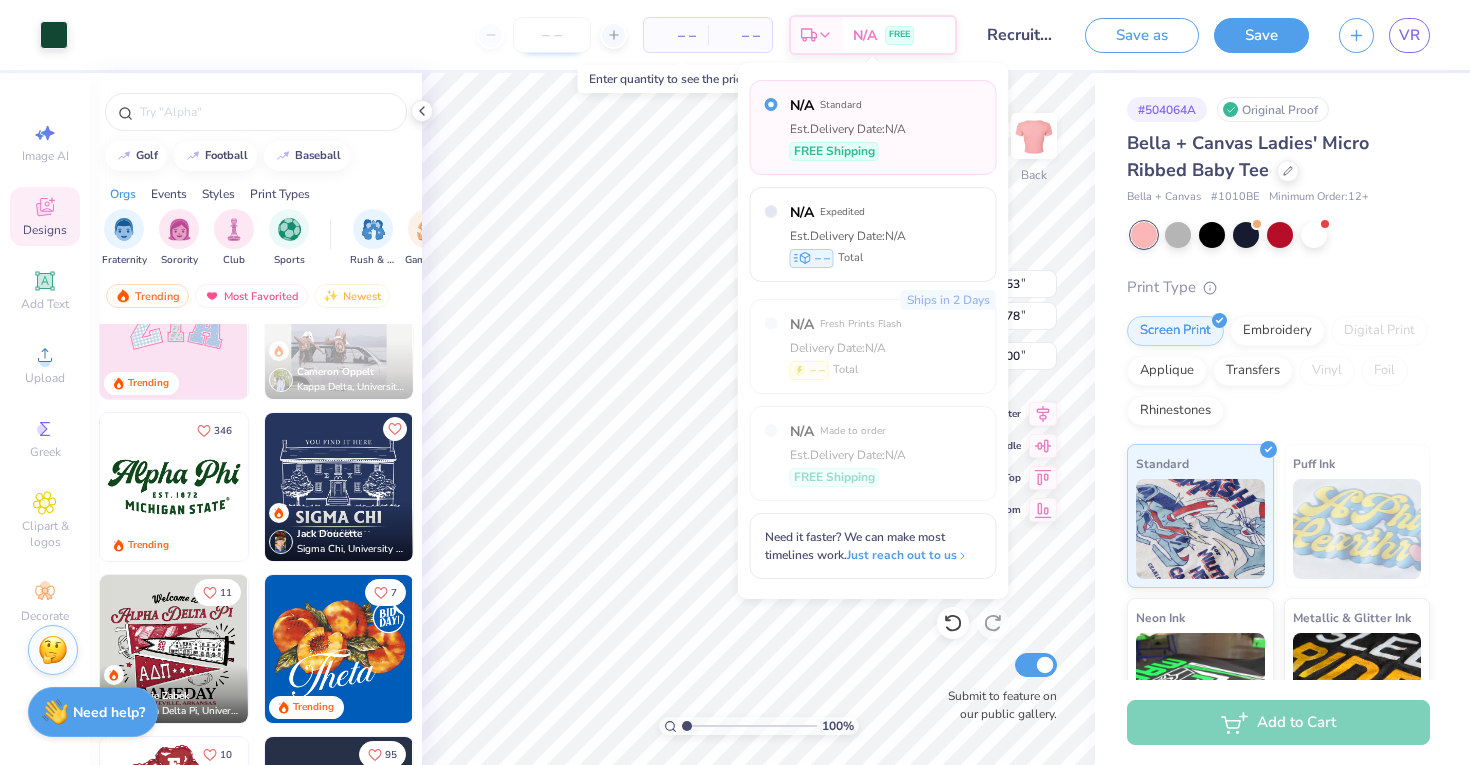 click at bounding box center [552, 35] 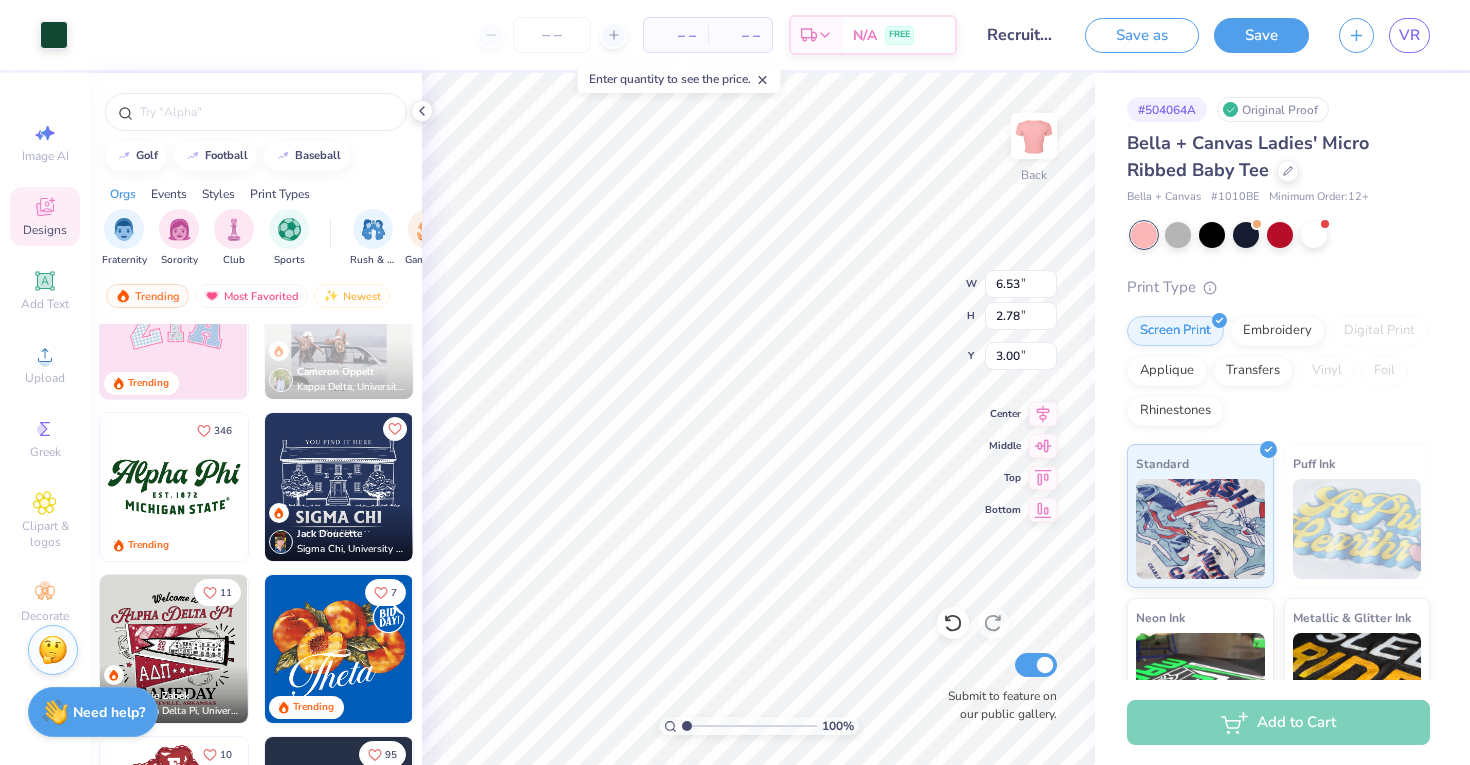 click on "– –" at bounding box center (676, 35) 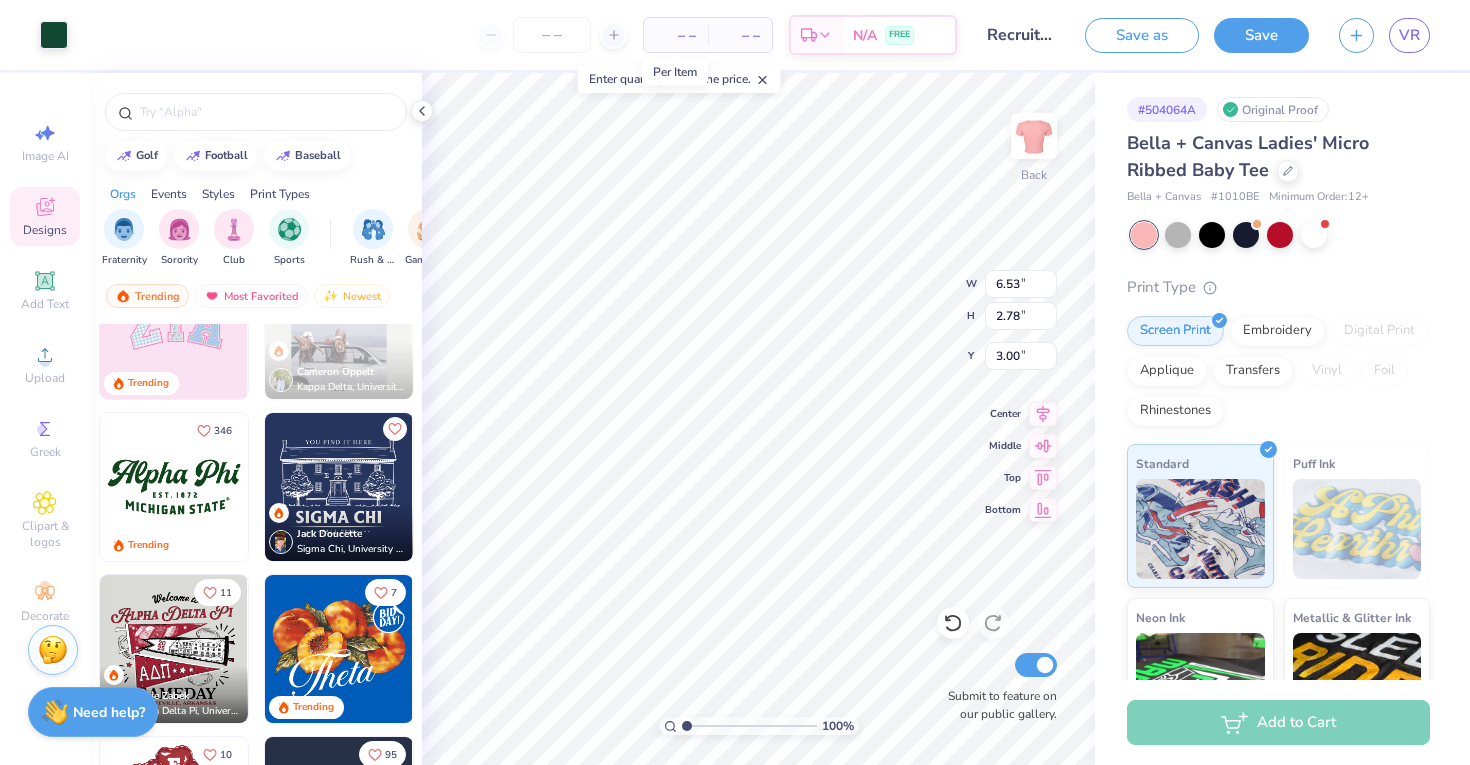 click on "– –" at bounding box center (676, 35) 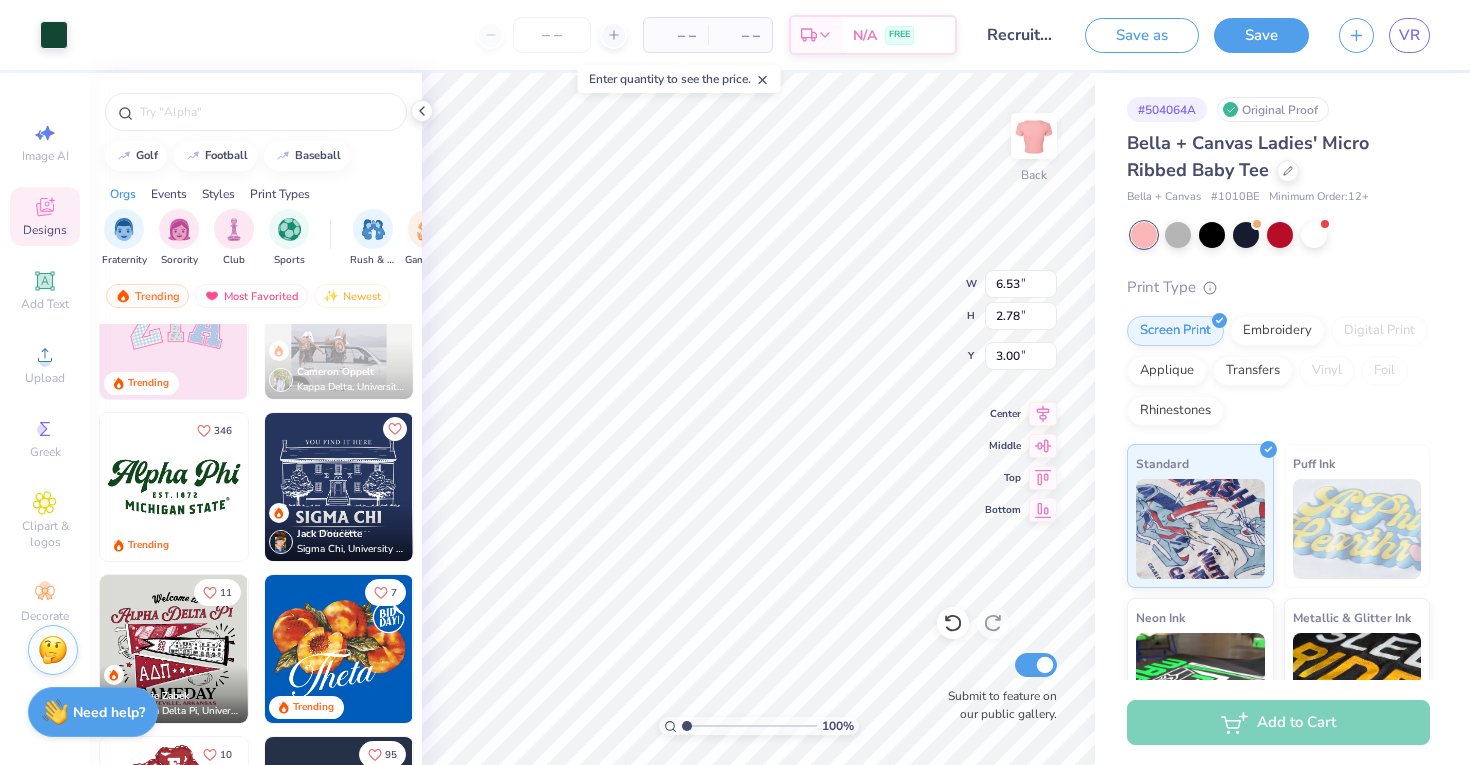 click on "– –" at bounding box center (740, 35) 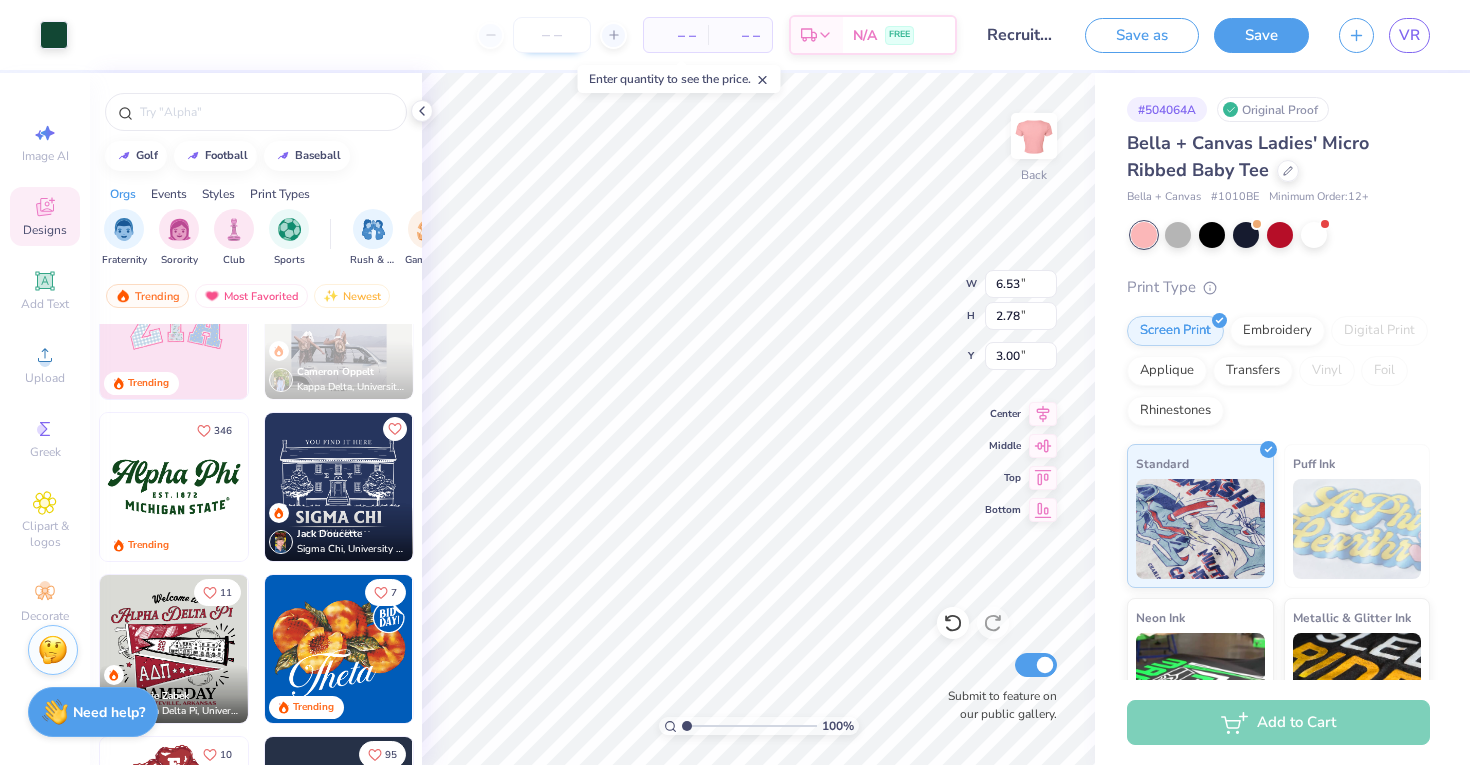 click at bounding box center (552, 35) 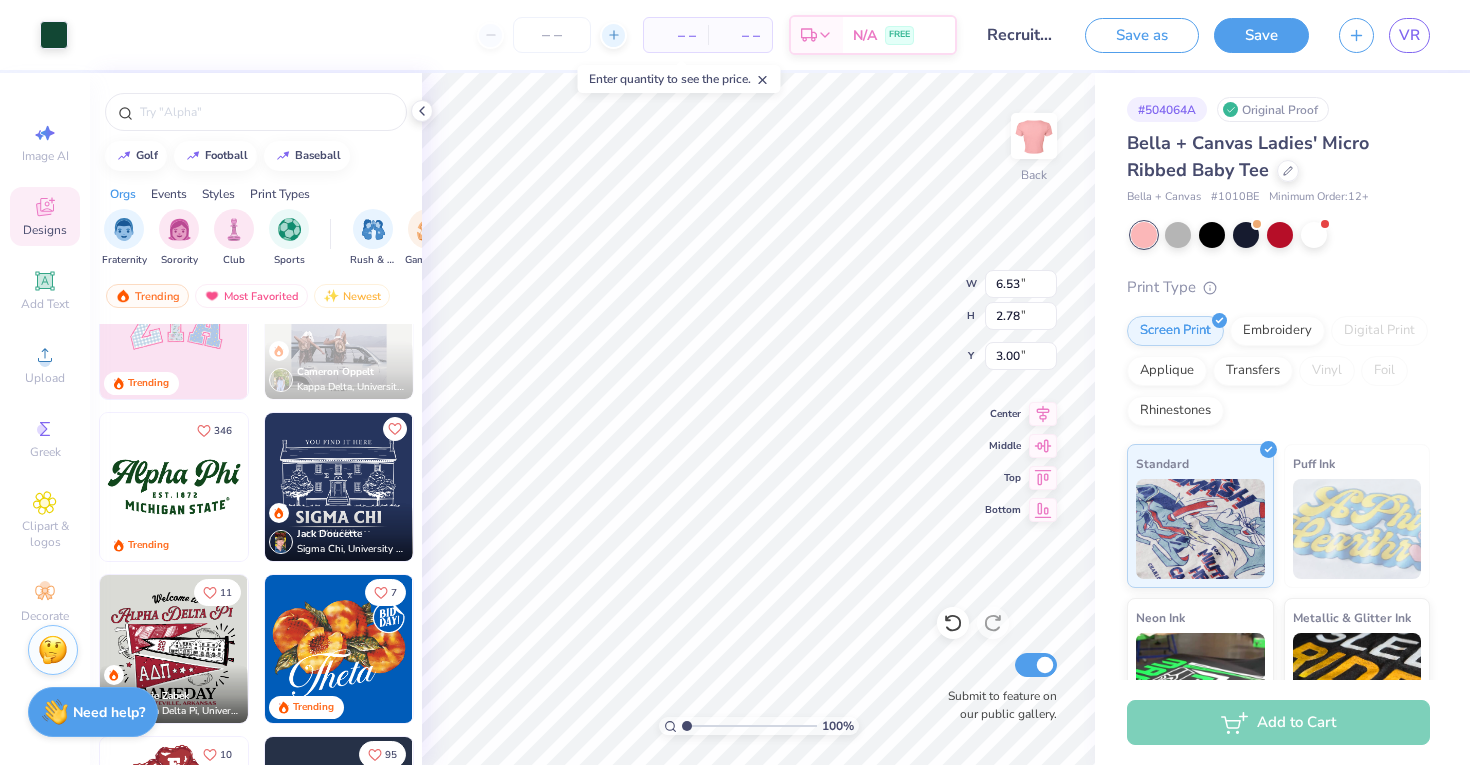 click 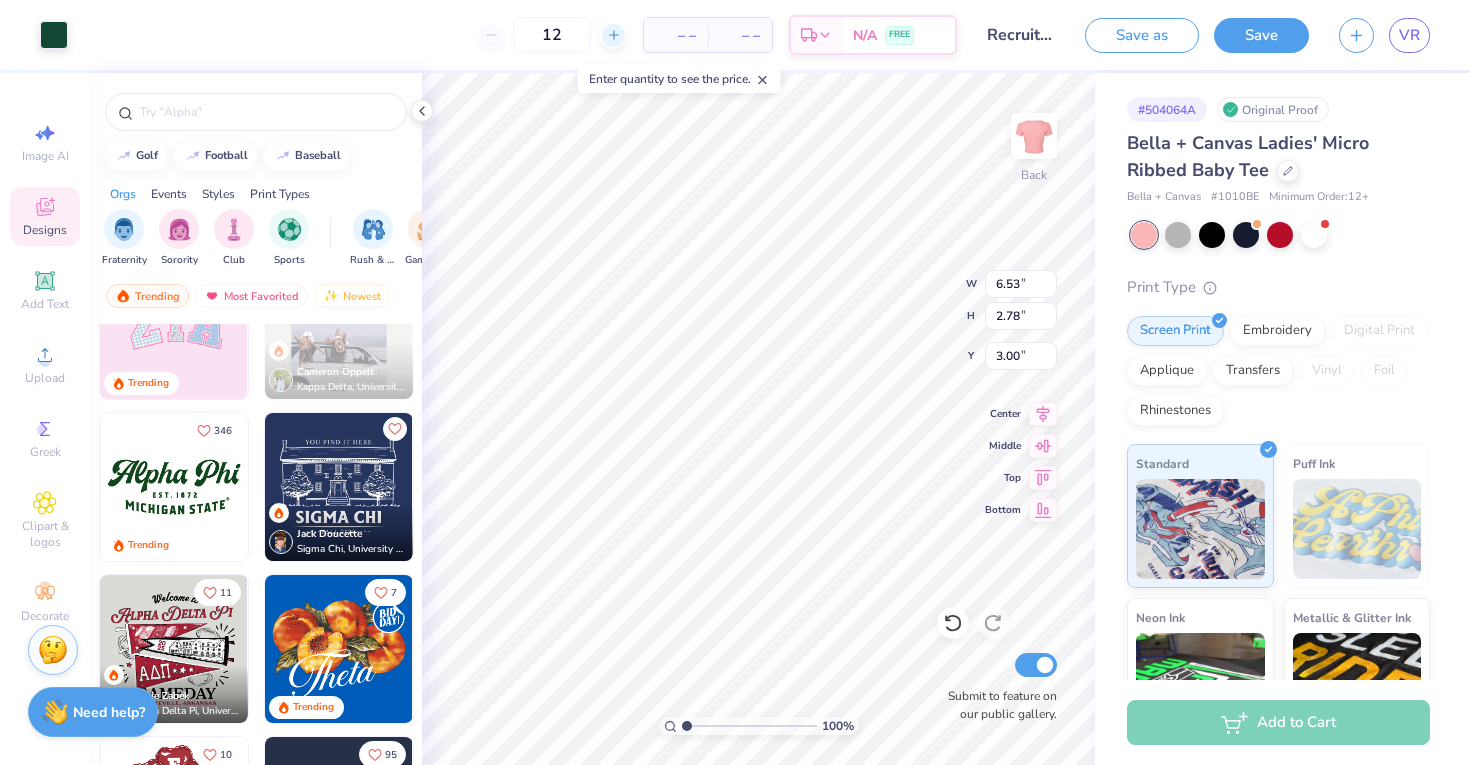 click 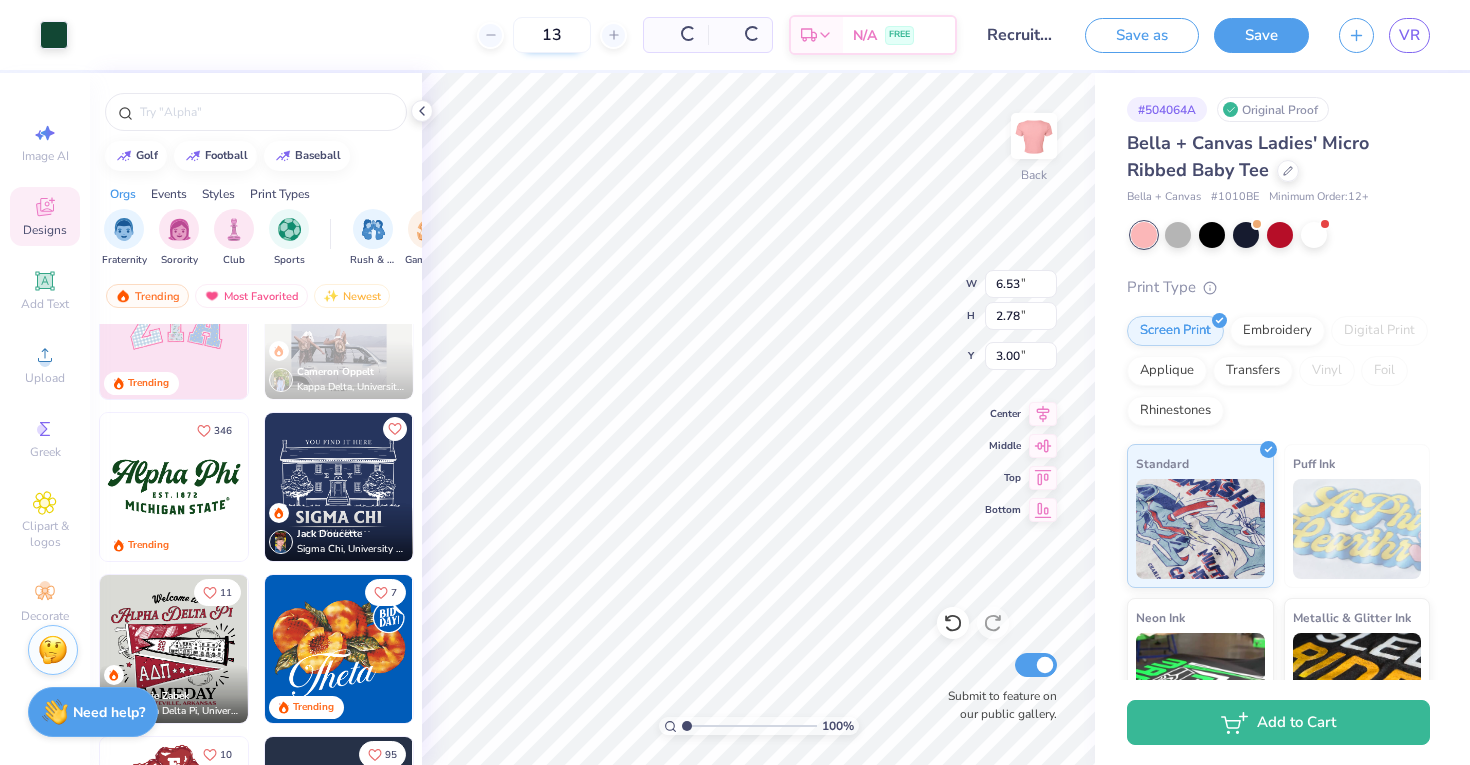 click on "13" at bounding box center (552, 35) 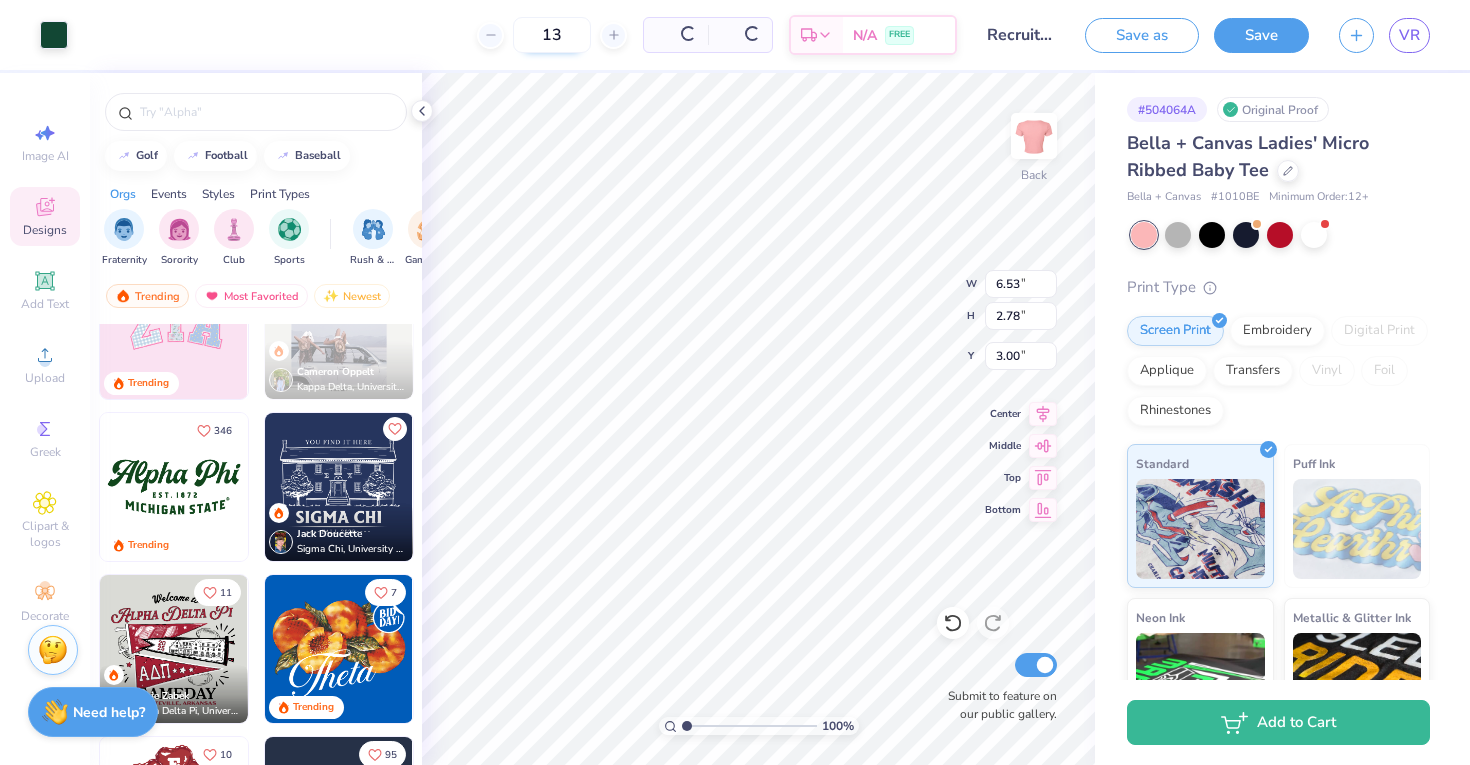 click on "13" at bounding box center (552, 35) 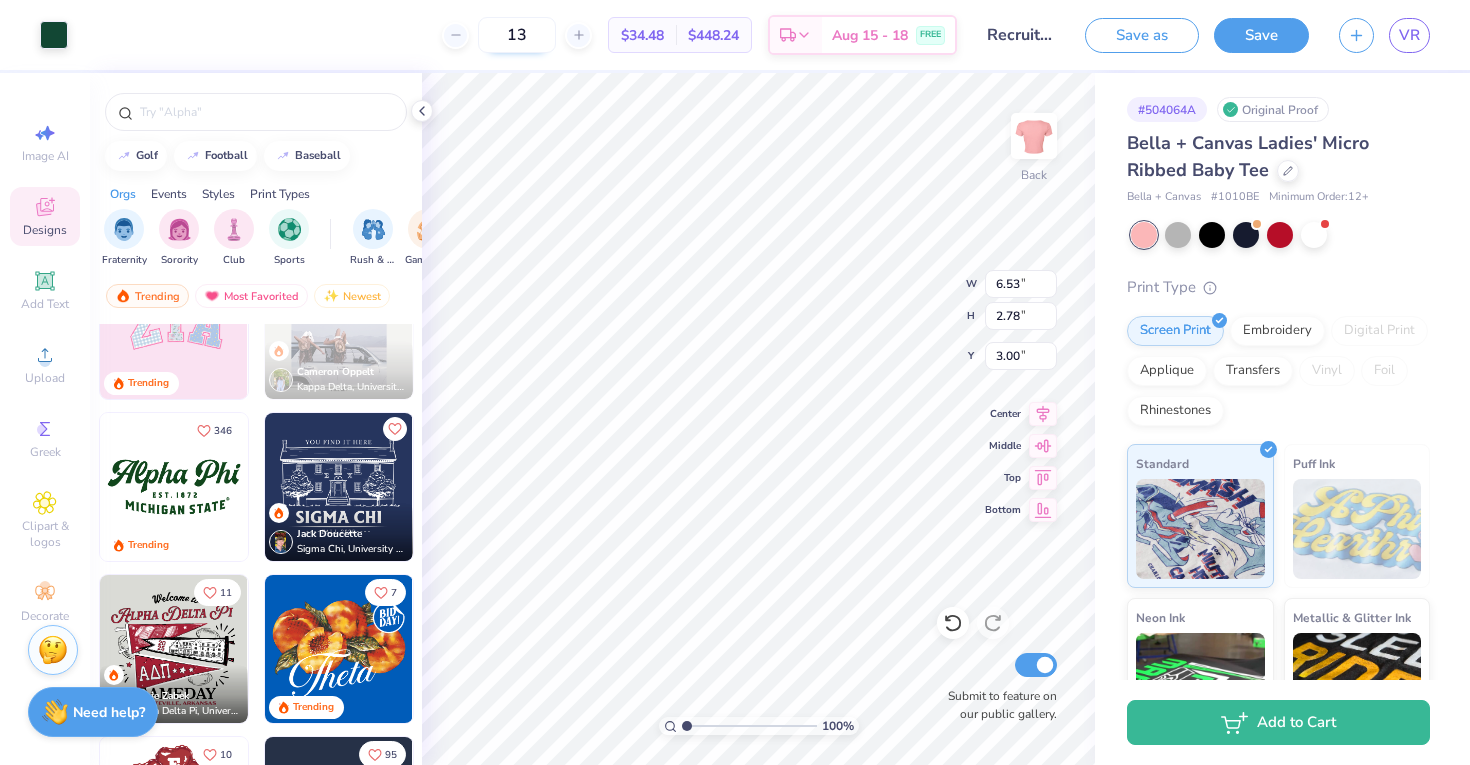 type on "1" 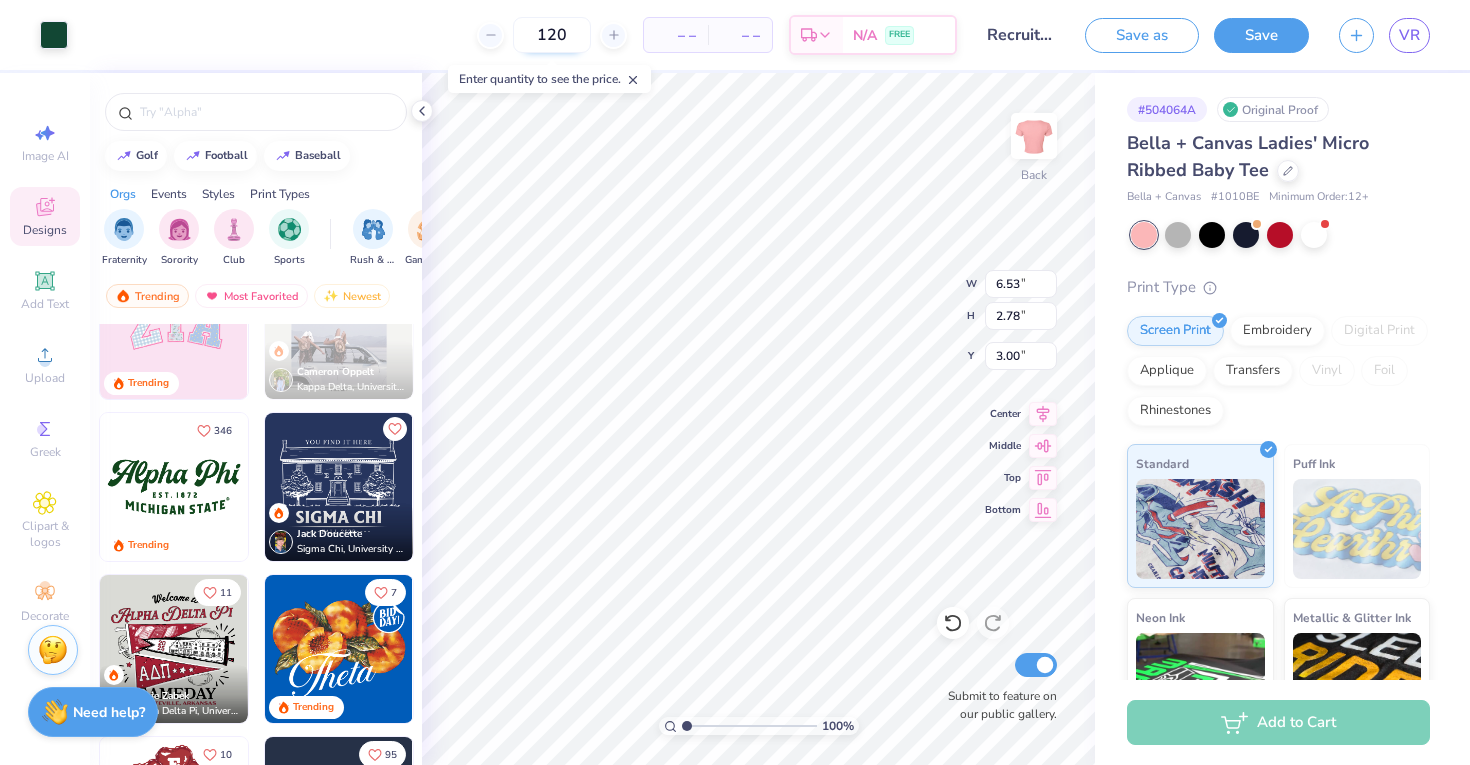 type on "120" 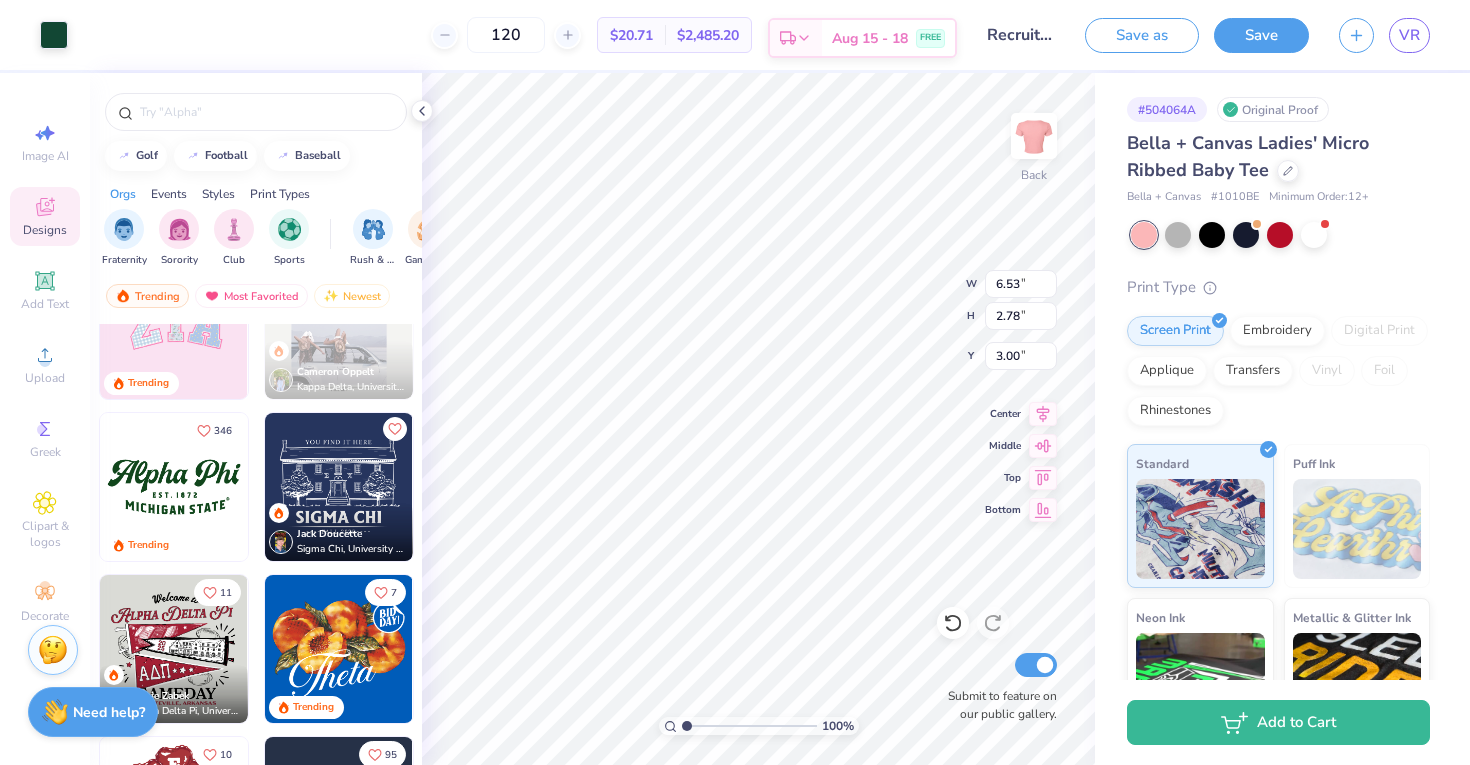 click on "Est.  Delivery" at bounding box center [796, 38] 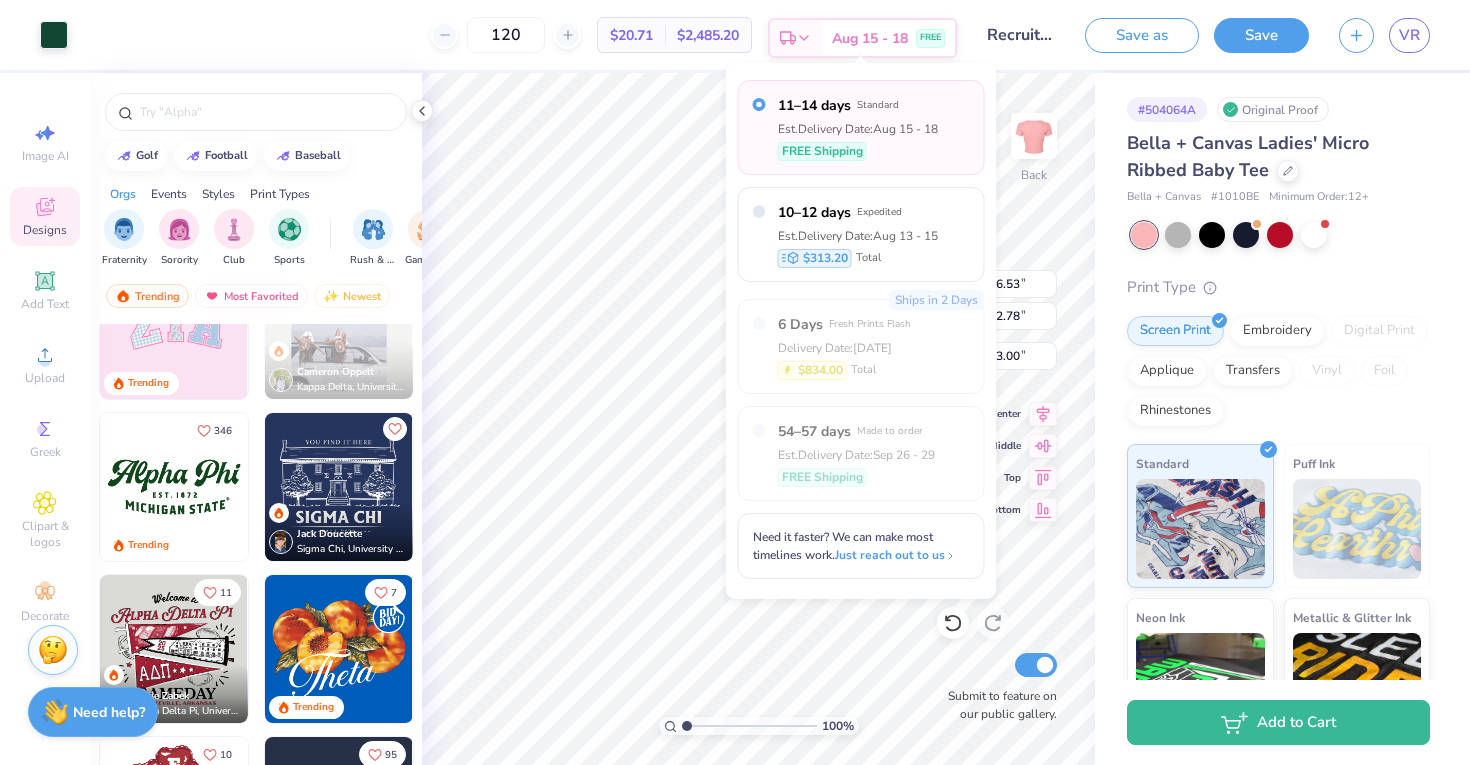 click on "Est.  Delivery" at bounding box center [796, 38] 